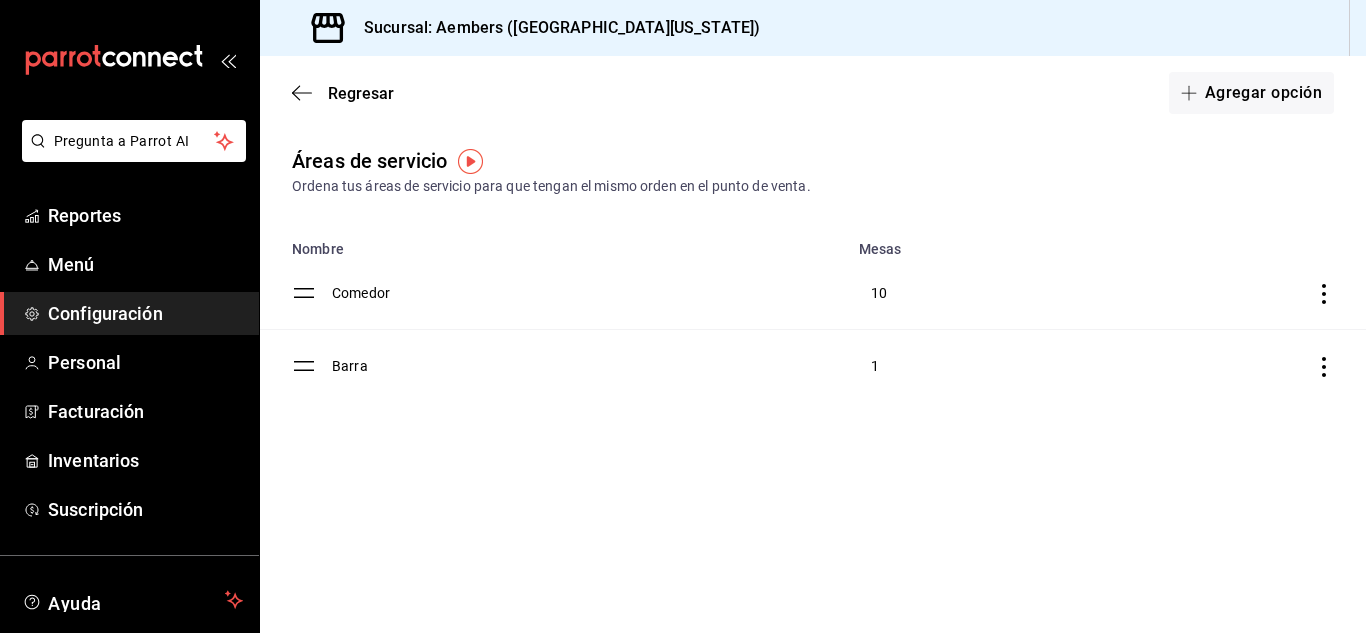 scroll, scrollTop: 0, scrollLeft: 0, axis: both 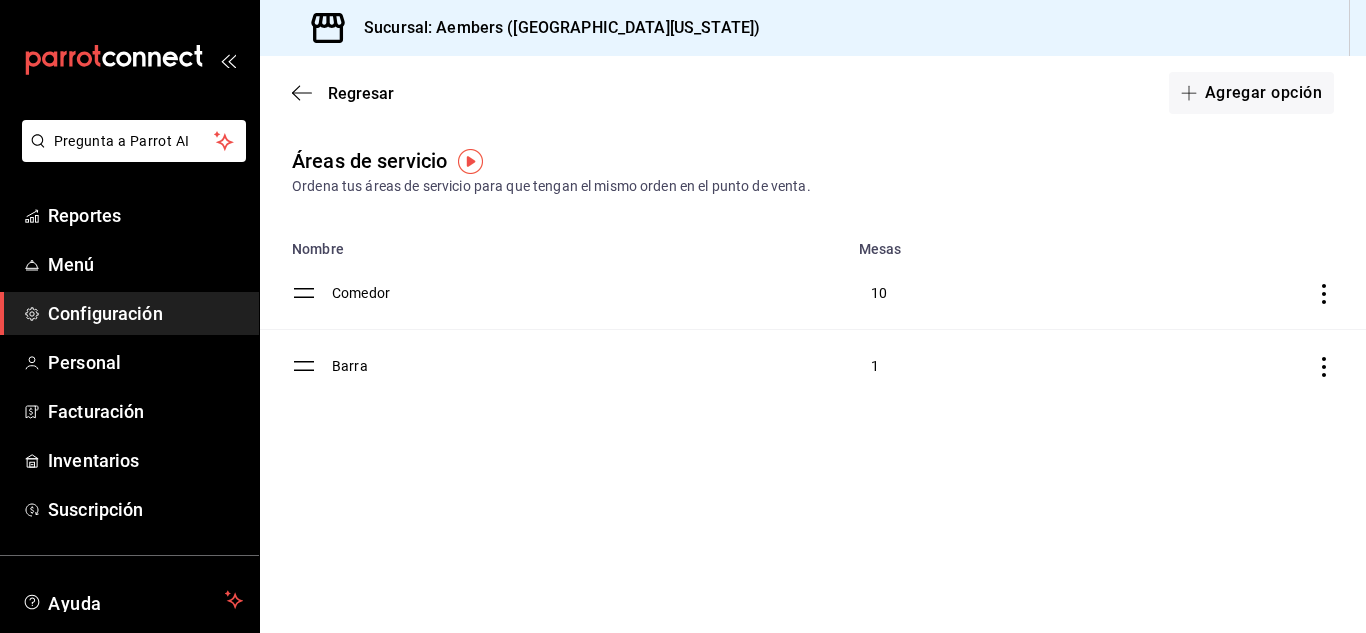 click 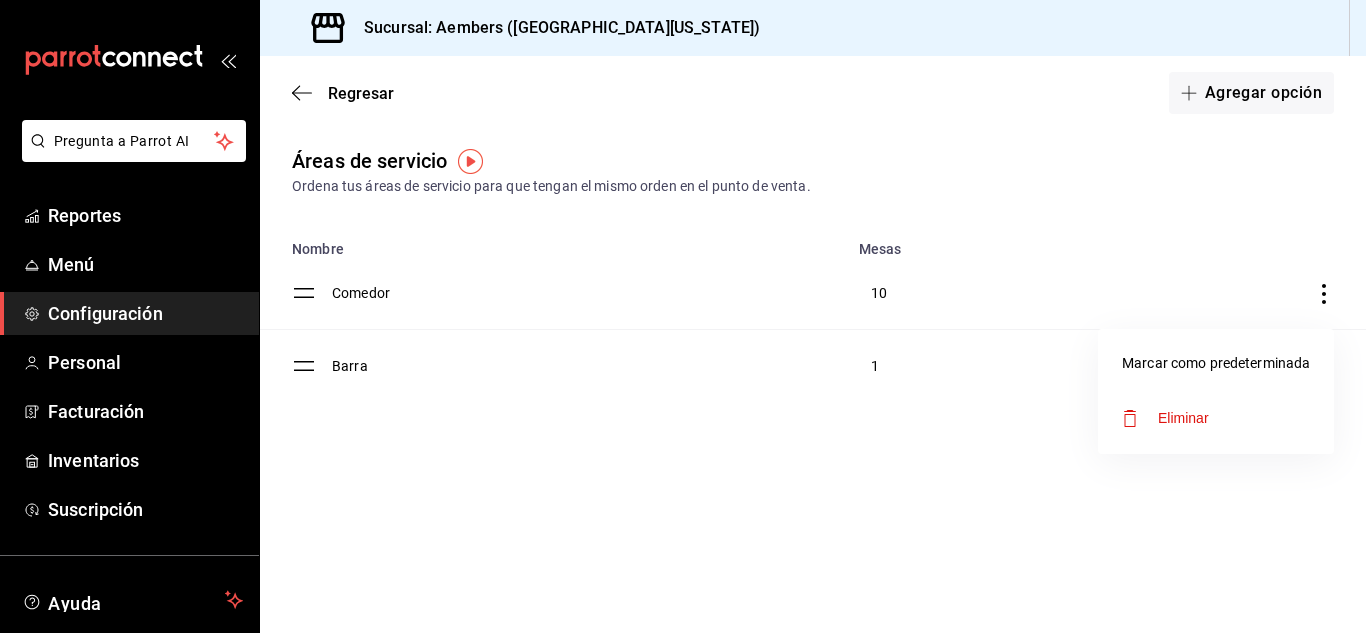 click at bounding box center (683, 316) 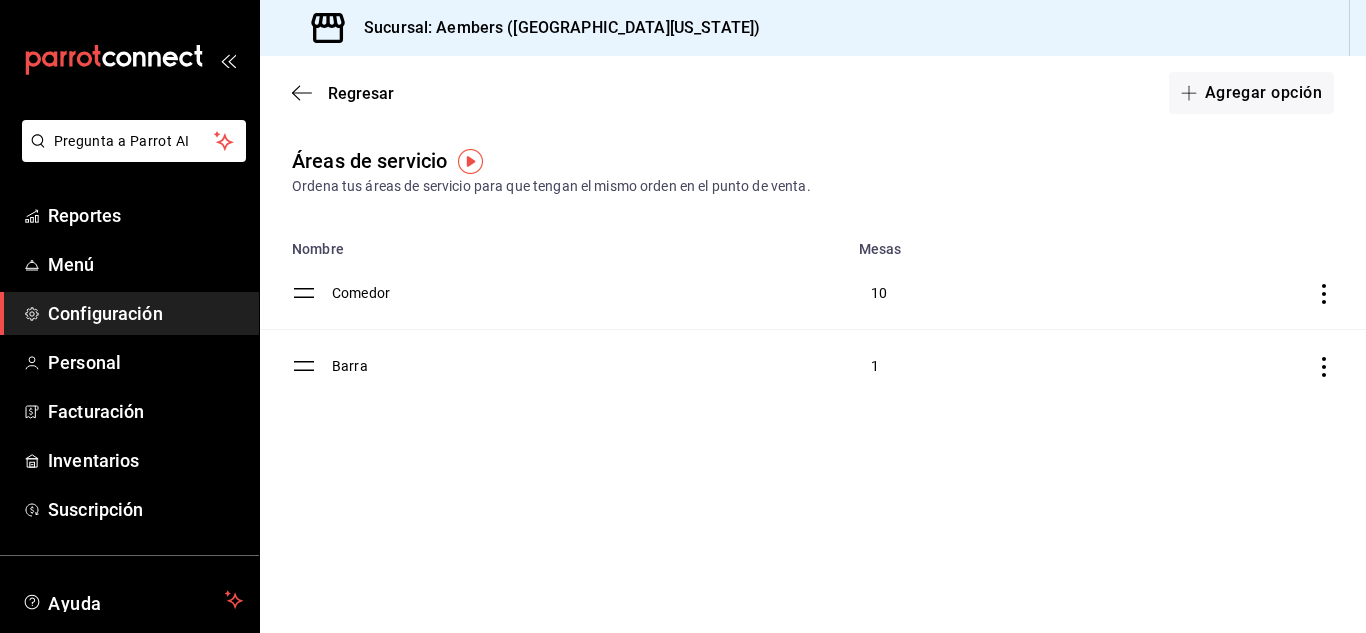 click on "Regresar Agregar opción" at bounding box center (813, 93) 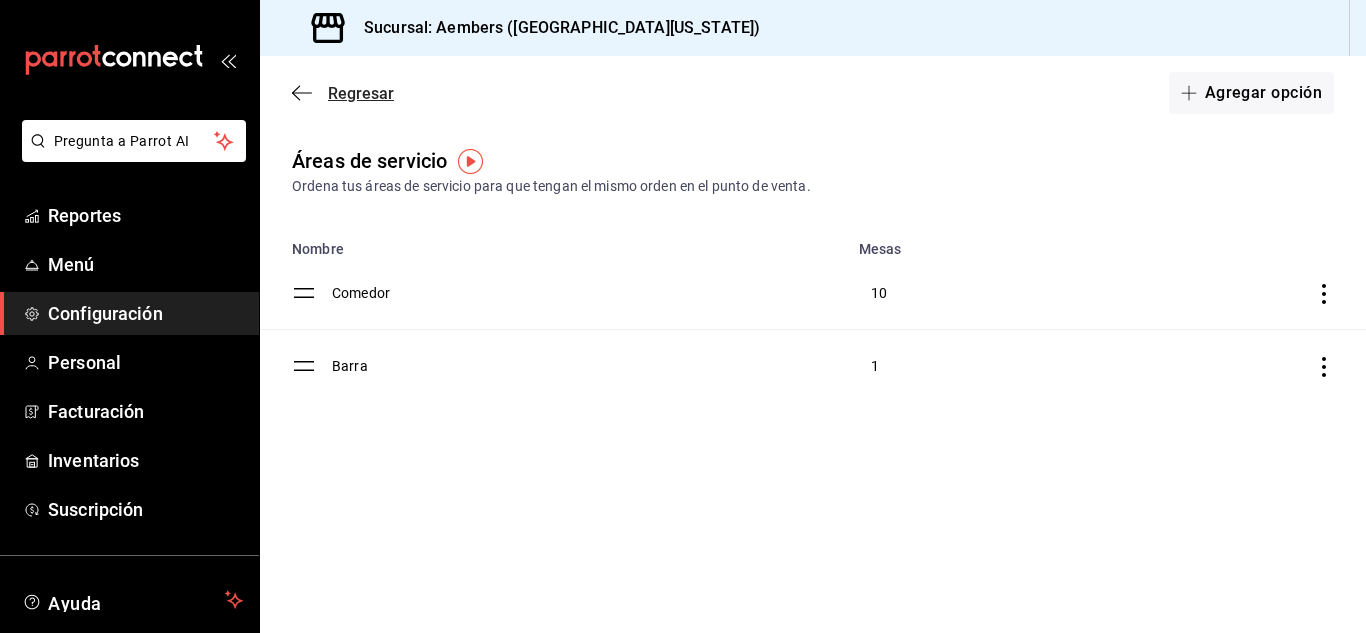 click 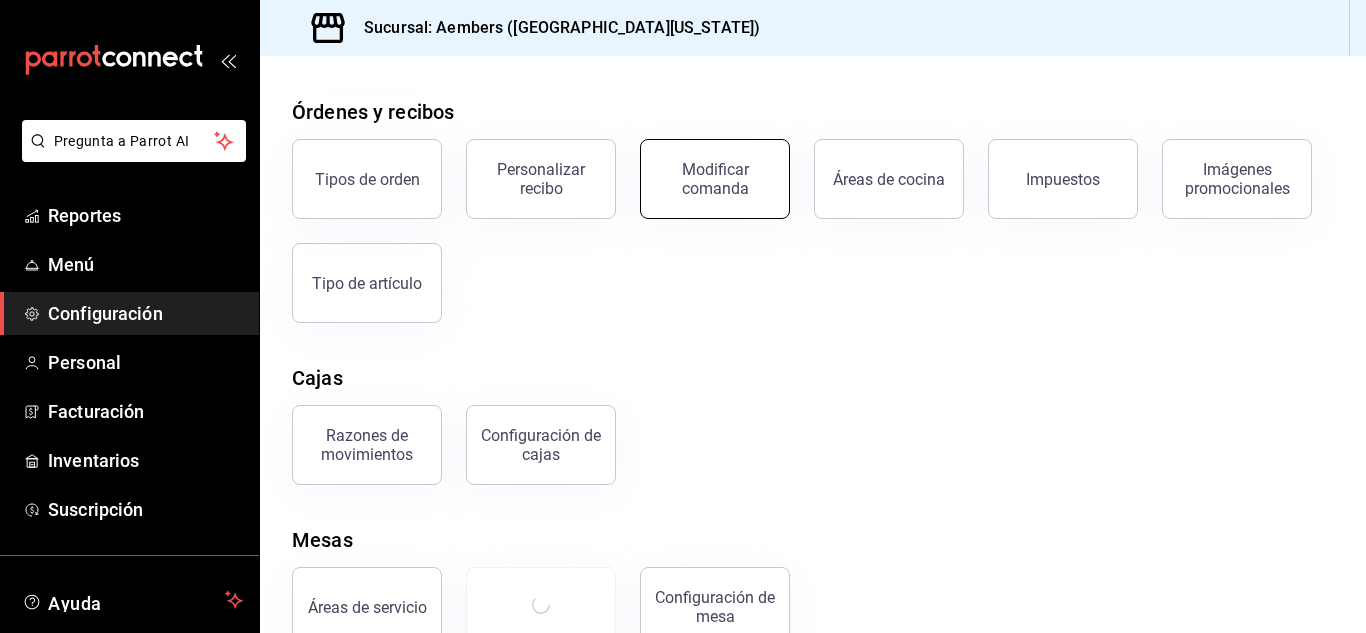 scroll, scrollTop: 381, scrollLeft: 0, axis: vertical 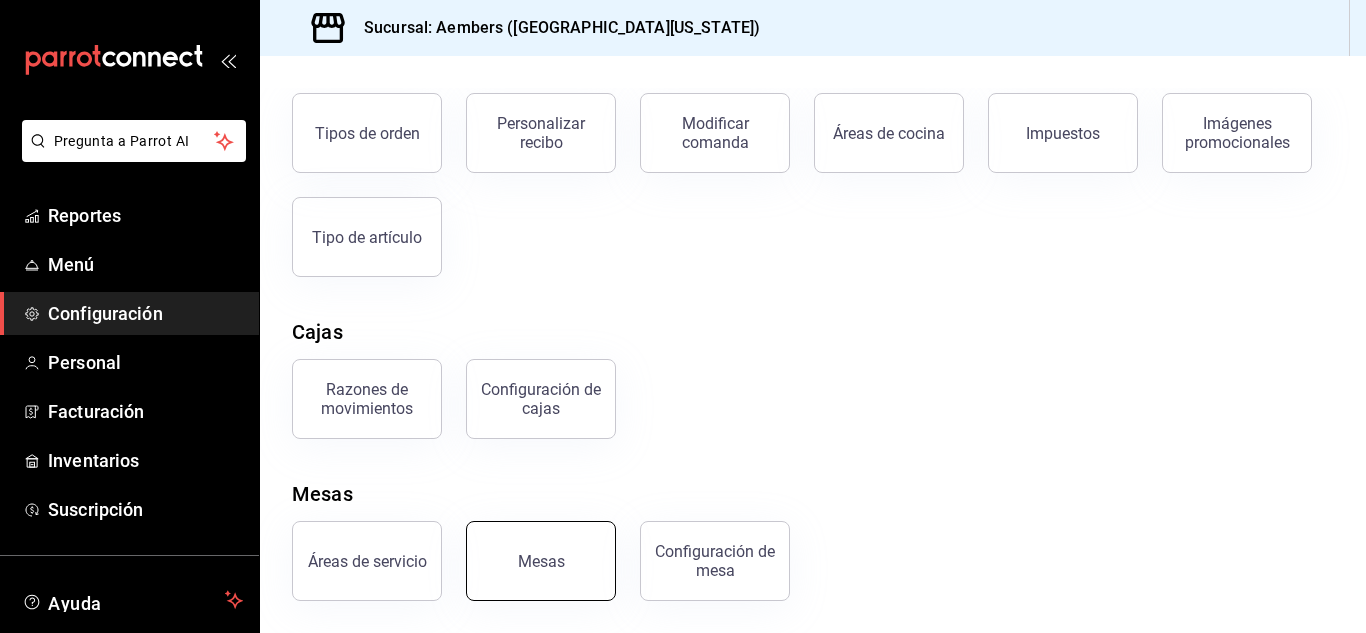 click on "Mesas" at bounding box center (541, 561) 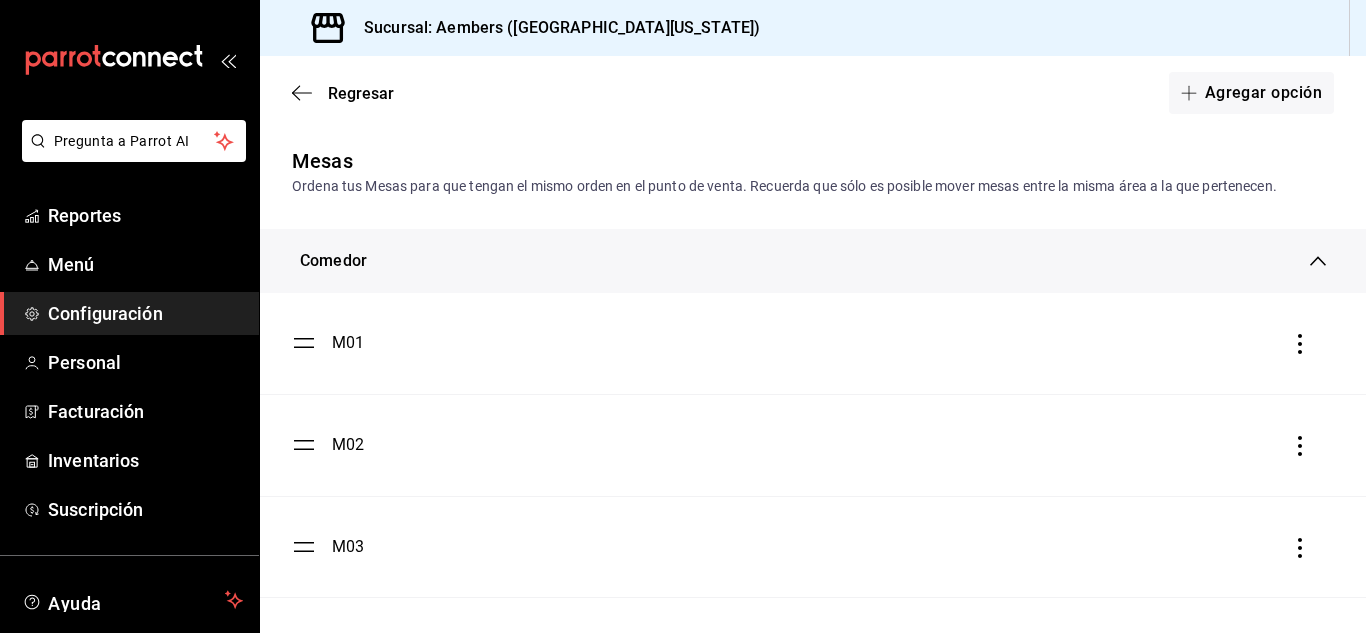 scroll, scrollTop: 874, scrollLeft: 0, axis: vertical 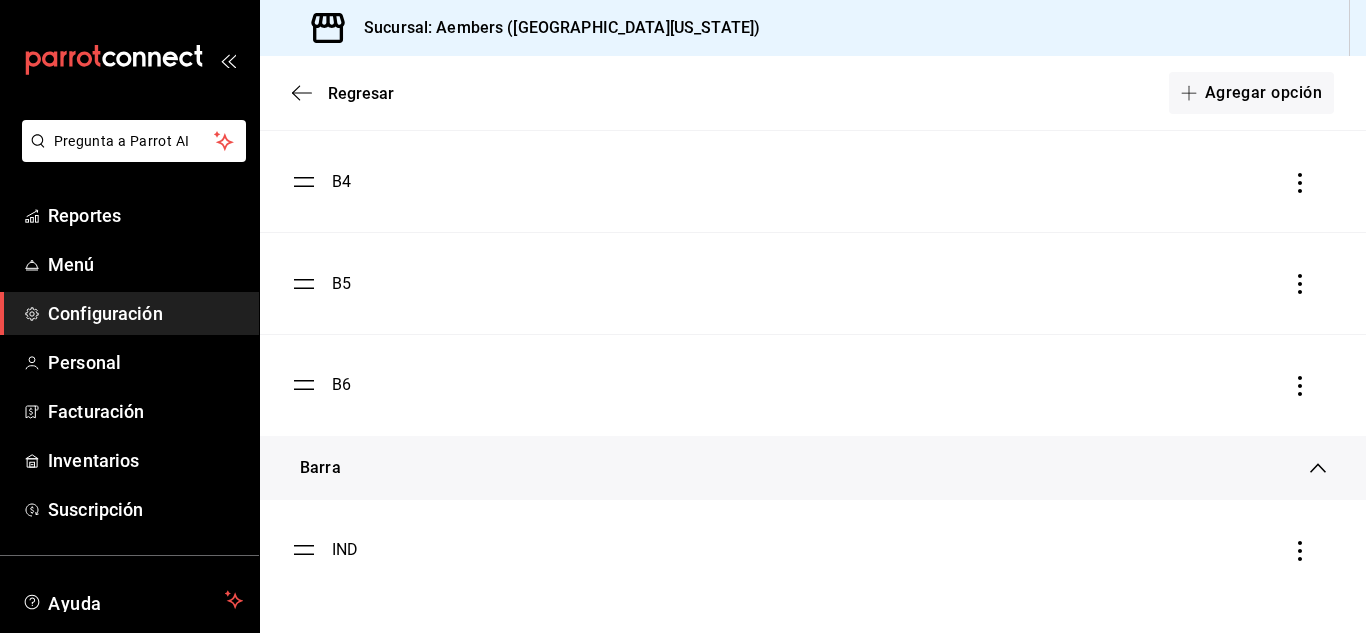 click 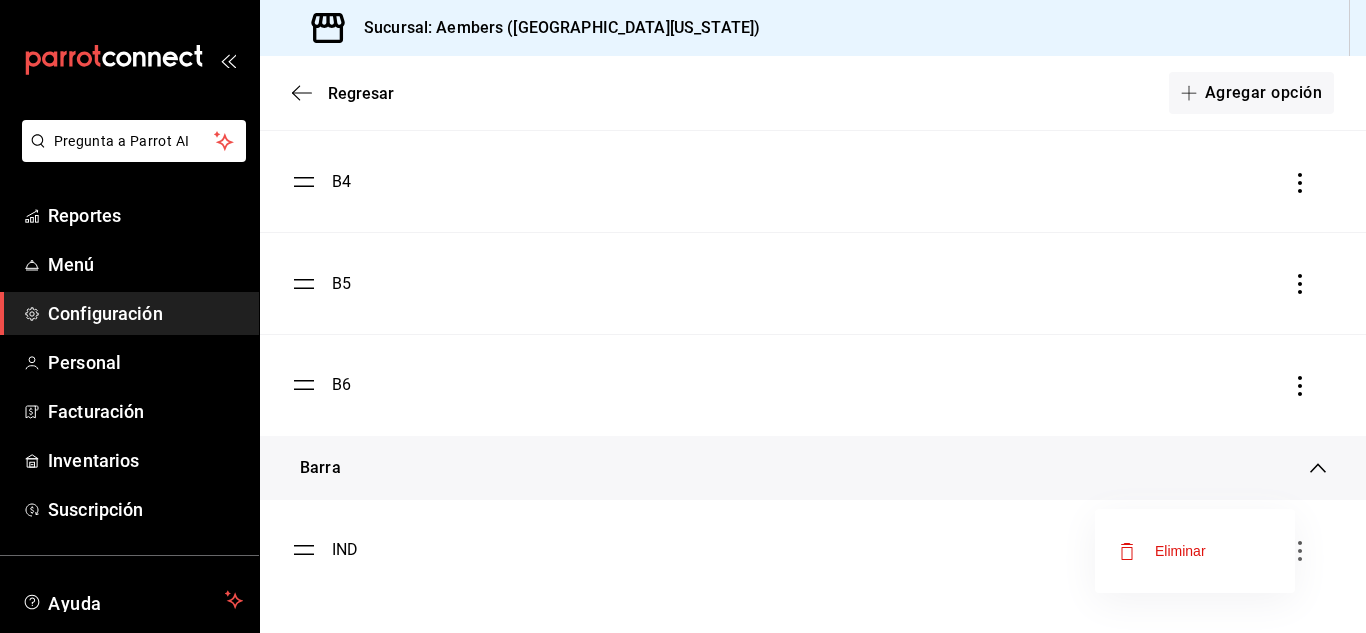 click at bounding box center (683, 316) 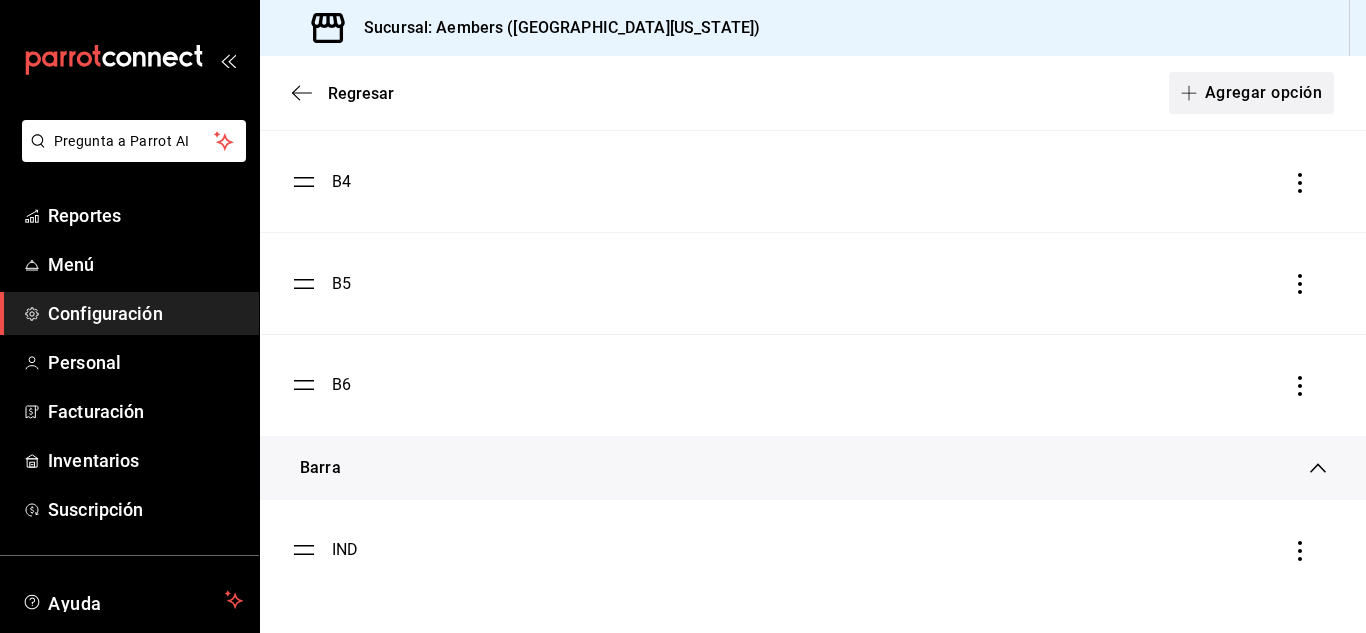 click on "Agregar opción" at bounding box center [1251, 93] 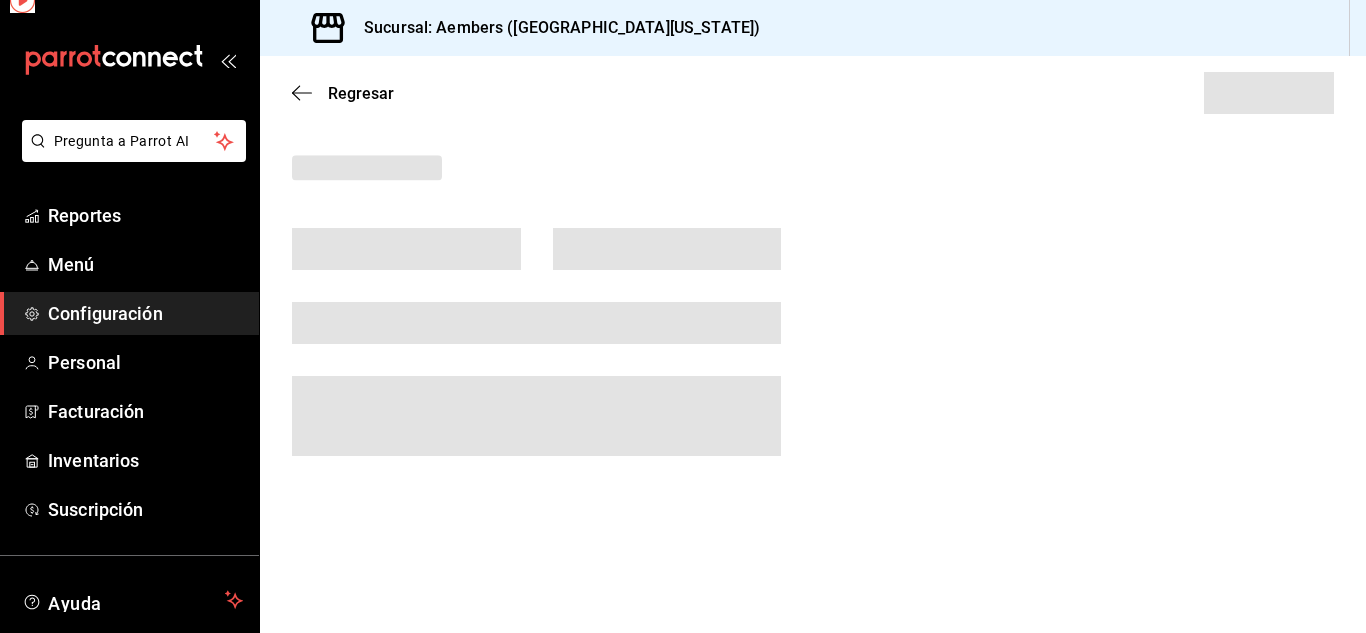 scroll, scrollTop: 0, scrollLeft: 0, axis: both 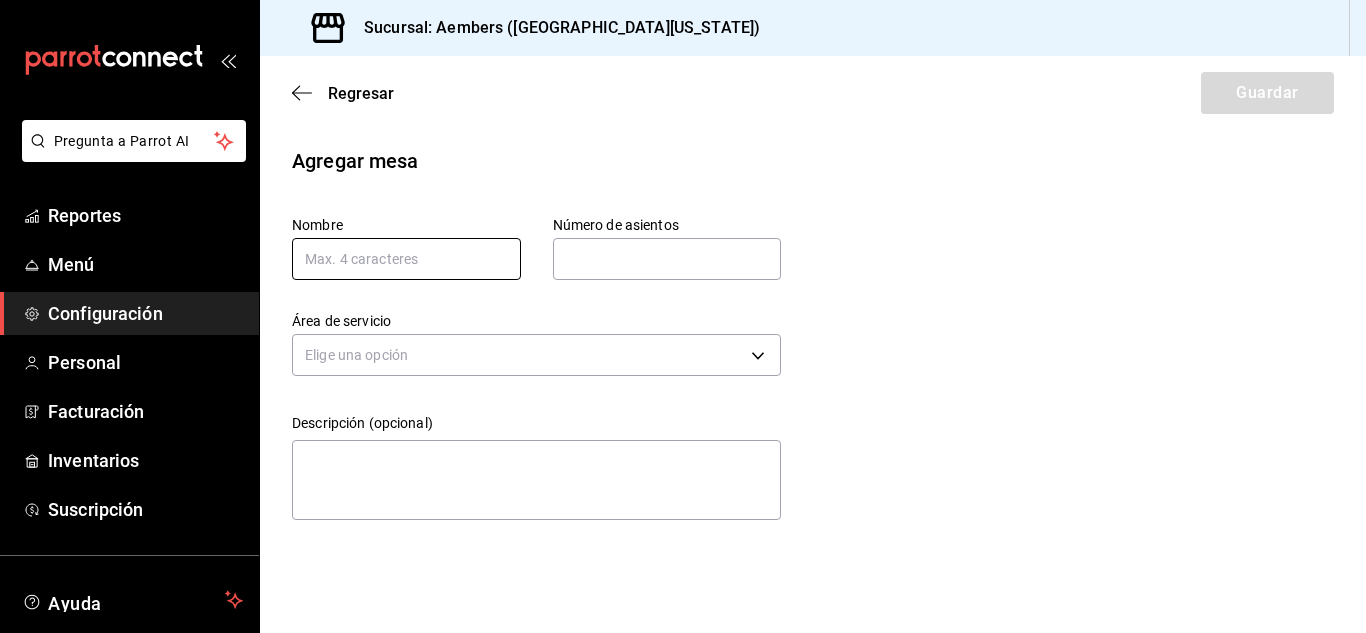 click at bounding box center (406, 259) 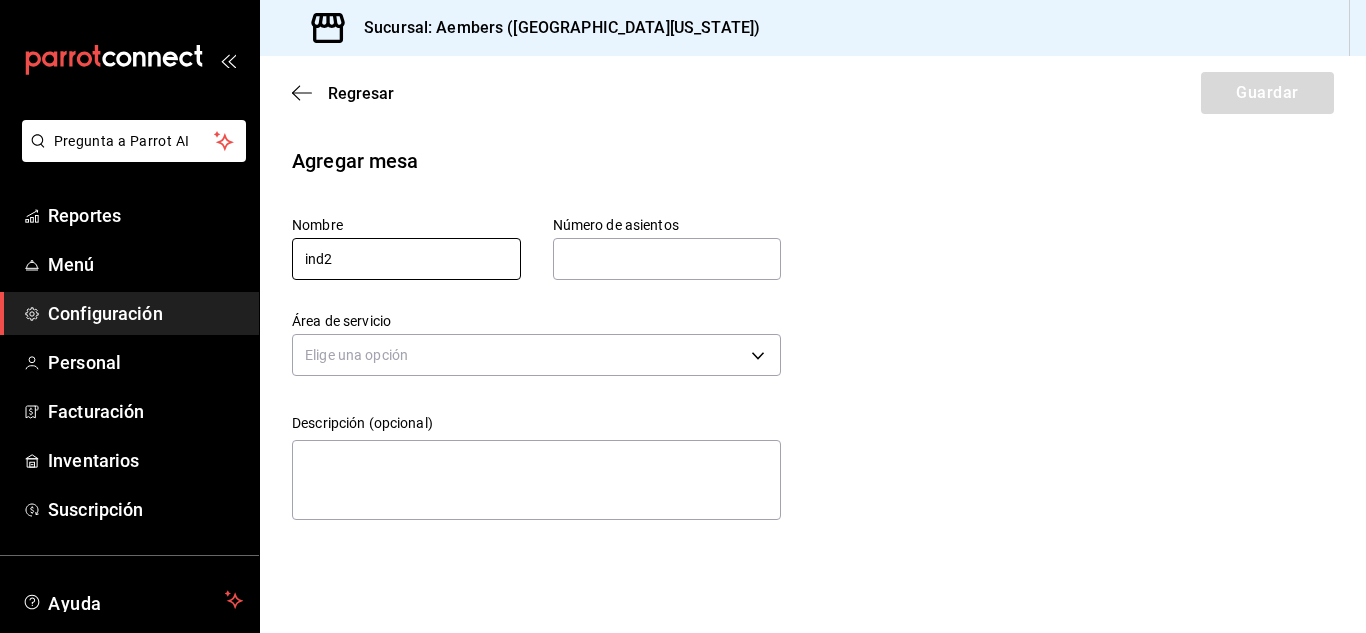type on "ind2" 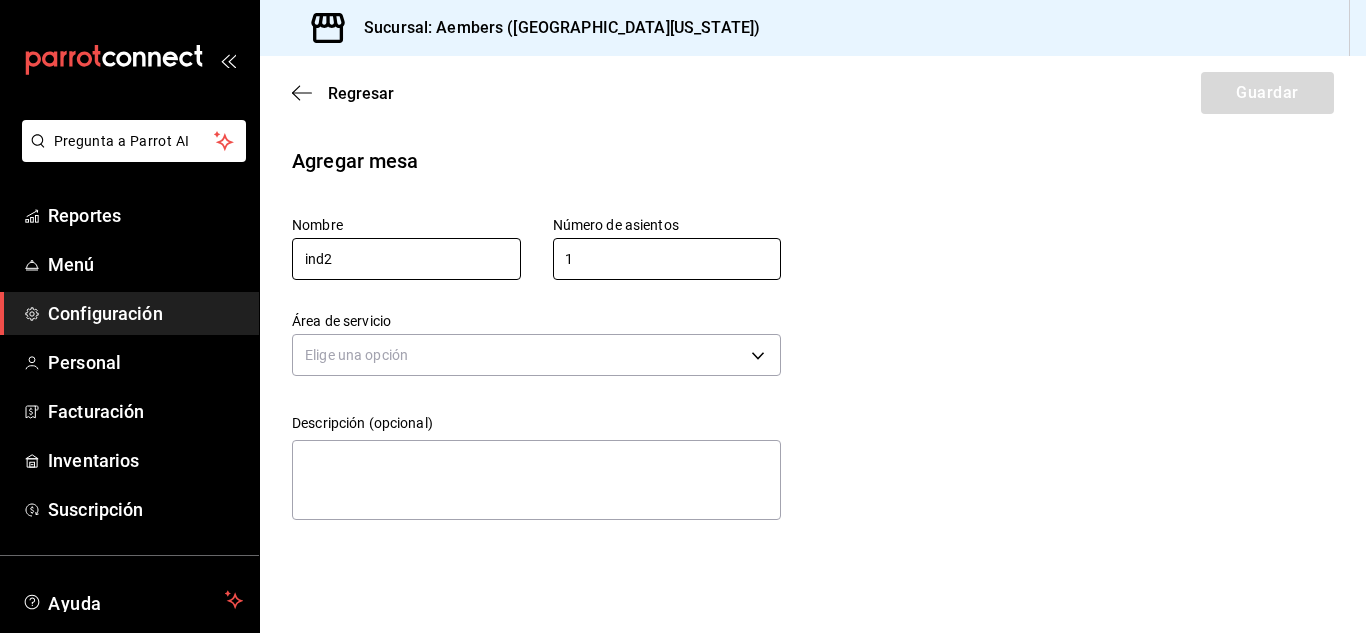 type on "1" 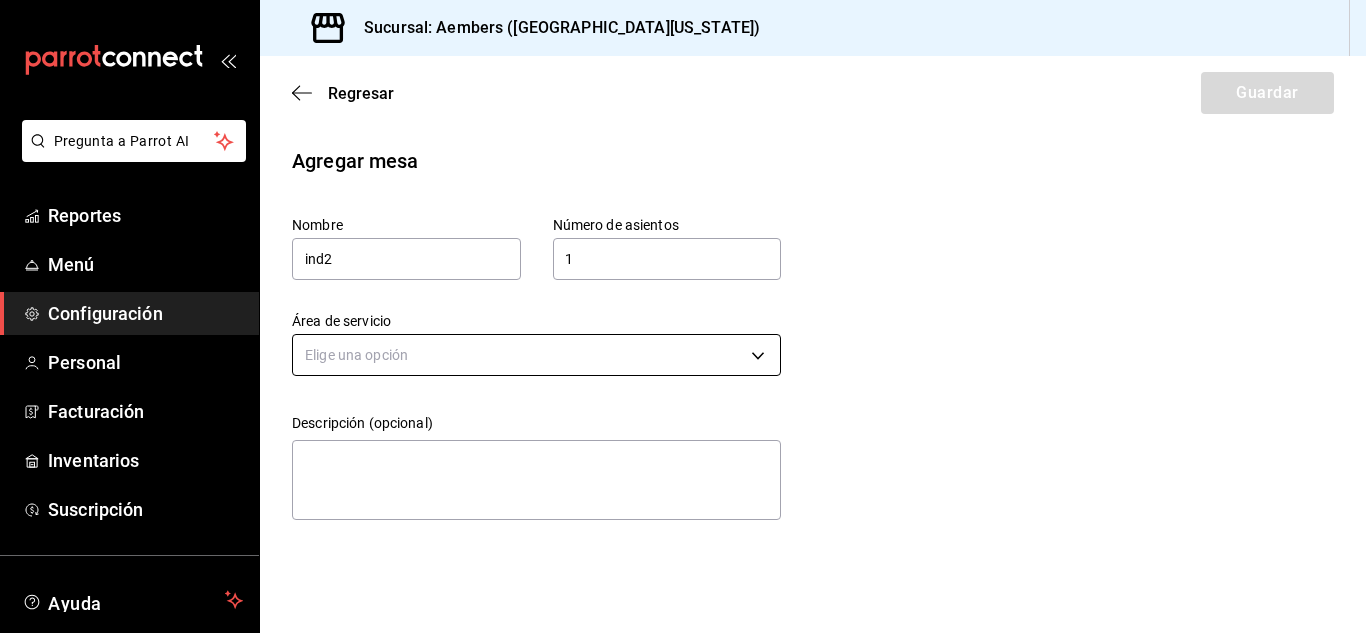 click on "Pregunta a Parrot AI Reportes   Menú   Configuración   Personal   Facturación   Inventarios   Suscripción   Ayuda Recomienda Parrot   [PERSON_NAME]   Sugerir nueva función   Sucursal: Aembers ([GEOGRAPHIC_DATA][US_STATE]) Regresar Guardar Agregar mesa Nombre ind2 Número de asientos 1 Número de asientos Área de servicio Elige una opción Descripción (opcional) x GANA 1 MES GRATIS EN TU SUSCRIPCIÓN AQUÍ ¿Recuerdas cómo empezó tu restaurante?
[DATE] puedes ayudar a un colega a tener el mismo cambio que tú viviste.
Recomienda Parrot directamente desde tu Portal Administrador.
Es fácil y rápido.
🎁 Por cada restaurante que se una, ganas 1 mes gratis. Ver video tutorial Ir a video Pregunta a Parrot AI Reportes   Menú   Configuración   Personal   Facturación   Inventarios   Suscripción   Ayuda Recomienda Parrot   [PERSON_NAME]   Sugerir nueva función   Visitar centro de ayuda [PHONE_NUMBER] [EMAIL_ADDRESS][DOMAIN_NAME] Visitar centro de ayuda [PHONE_NUMBER] [EMAIL_ADDRESS][DOMAIN_NAME]" at bounding box center (683, 316) 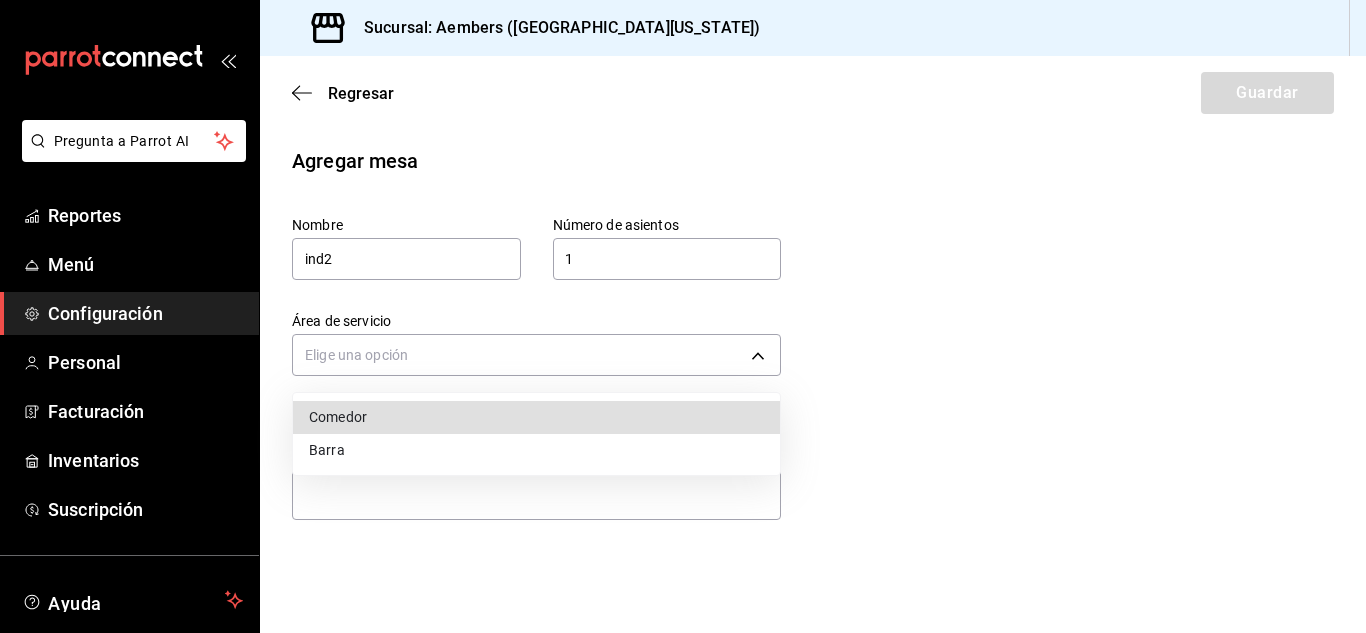 click on "Barra" at bounding box center [536, 450] 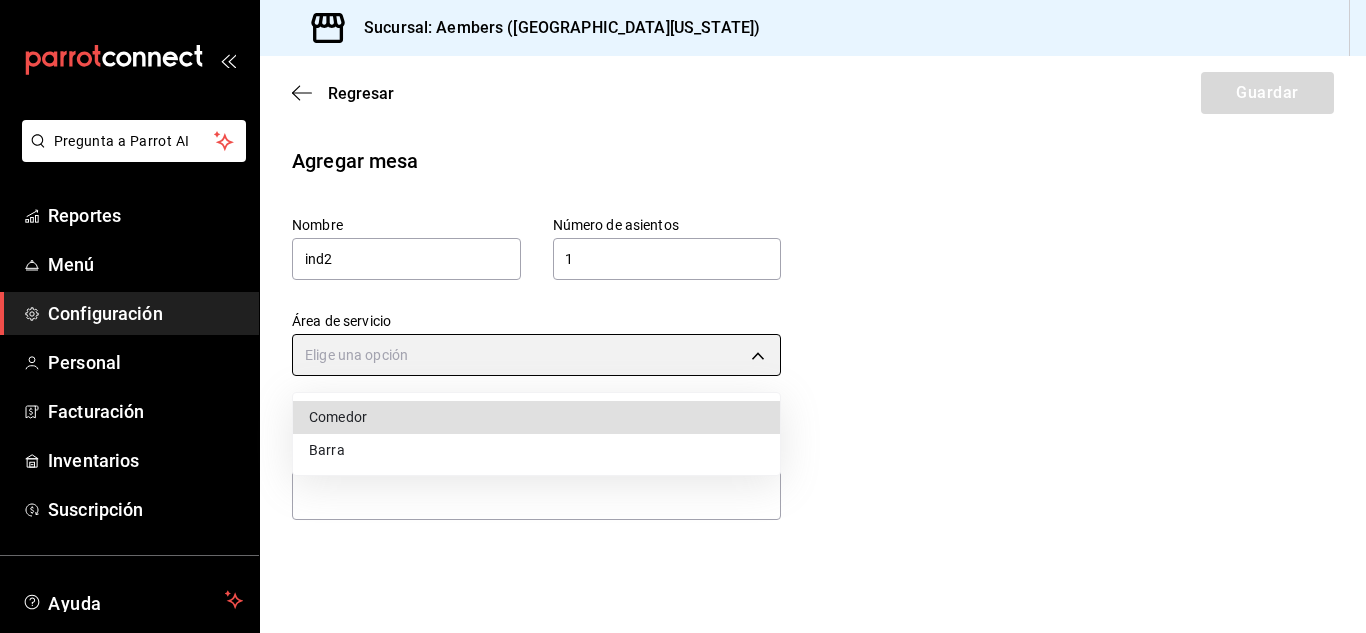 type on "3b99c635-60a4-4c48-9681-c4920090c46e" 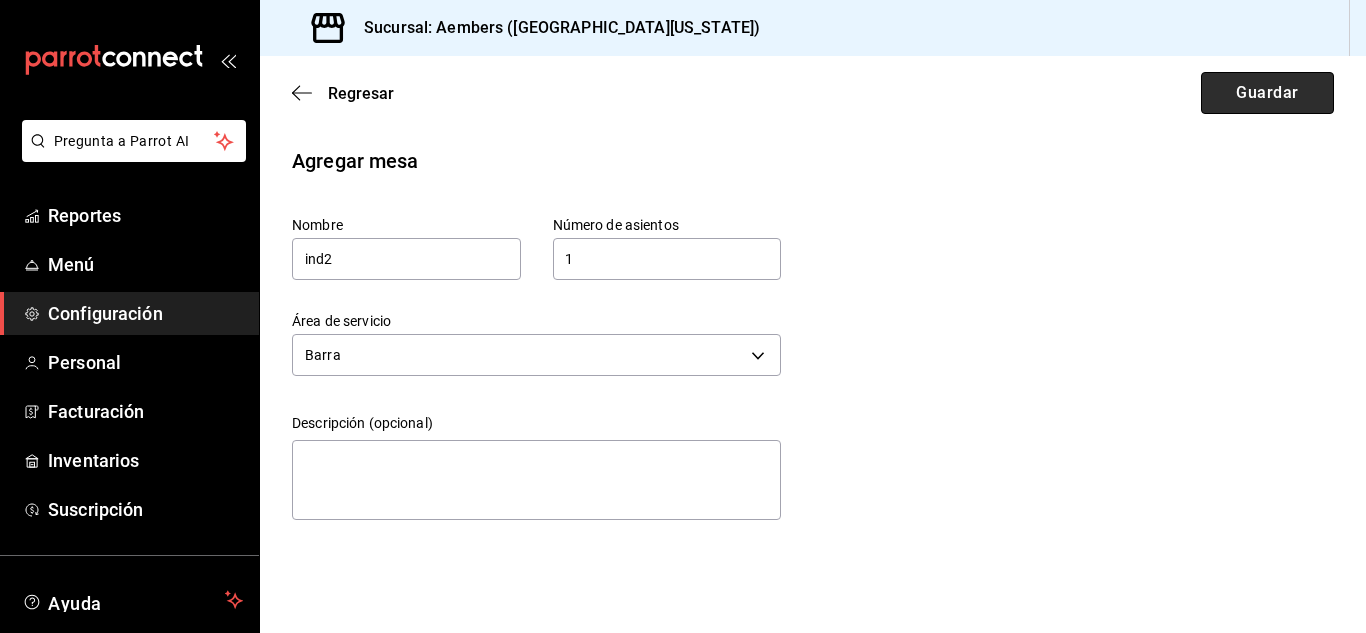 click on "Guardar" at bounding box center [1267, 93] 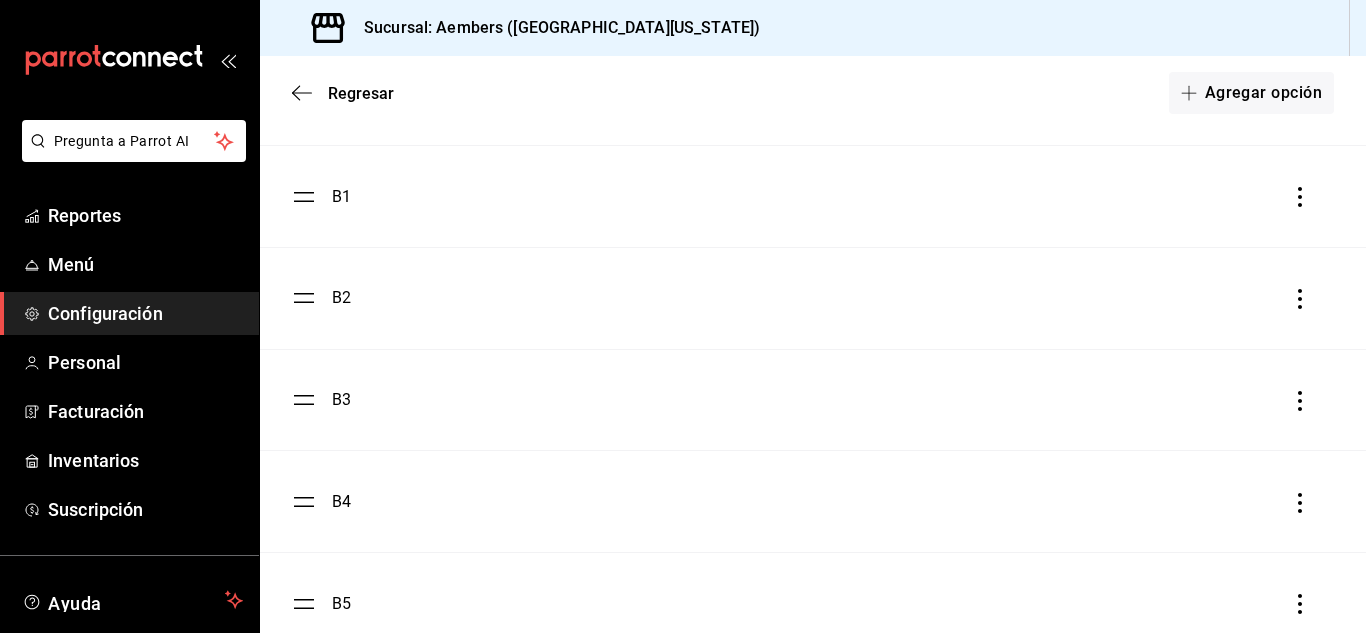 scroll, scrollTop: 975, scrollLeft: 0, axis: vertical 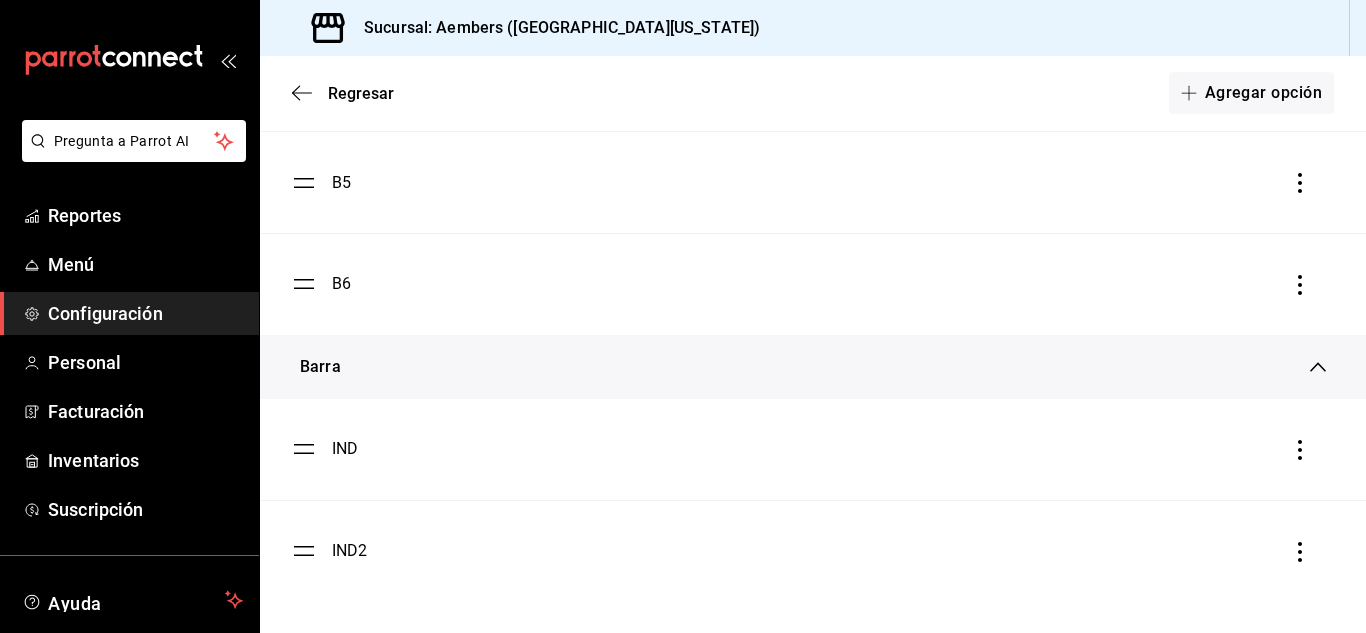 click on "IND" at bounding box center [813, 449] 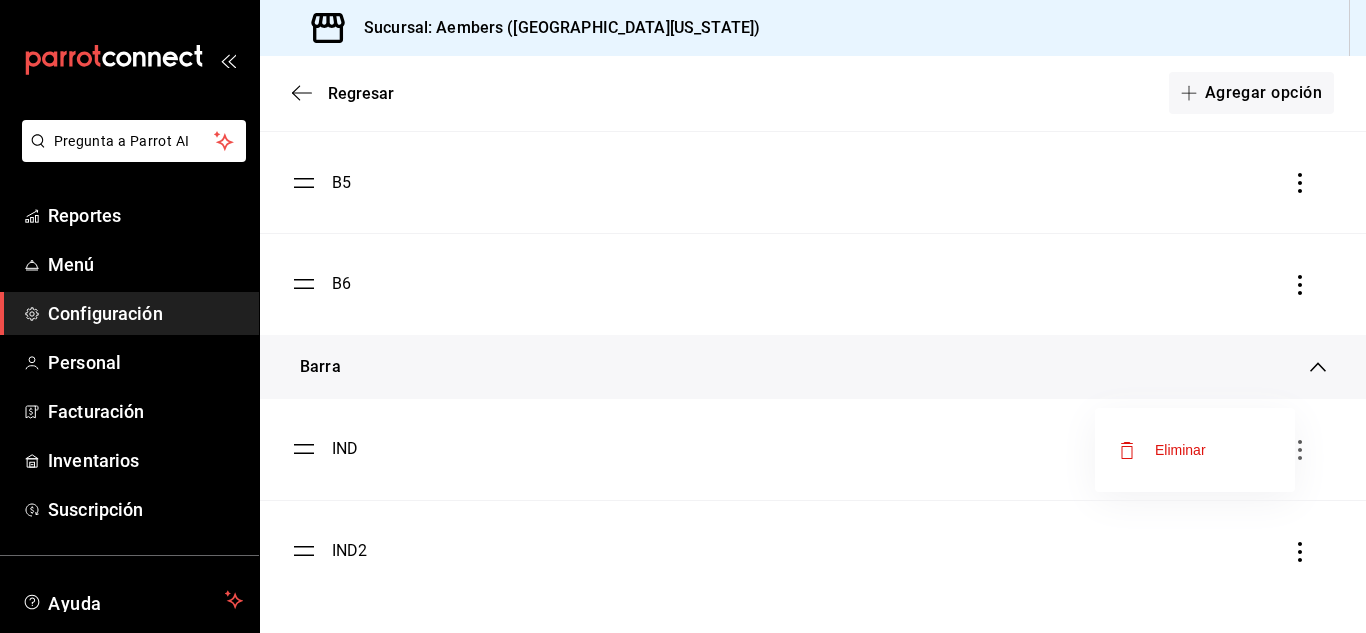 click on "Eliminar" at bounding box center (1180, 450) 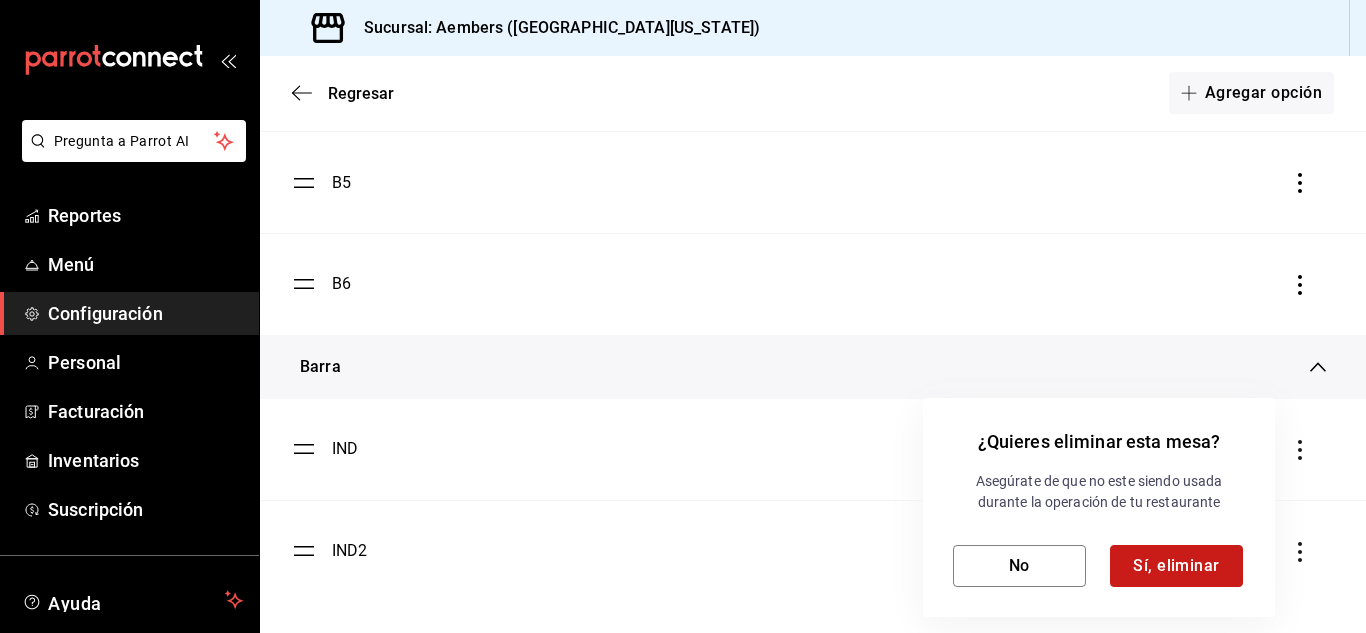 click on "Sí, eliminar" at bounding box center (1176, 566) 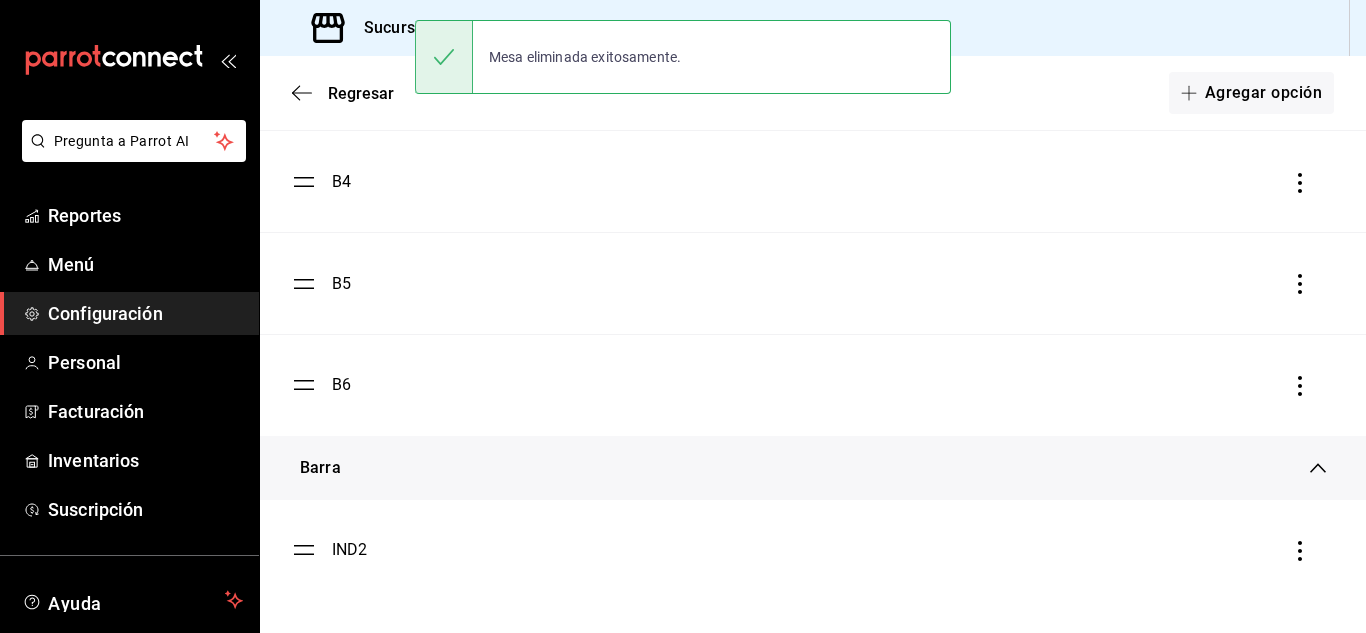 scroll, scrollTop: 874, scrollLeft: 0, axis: vertical 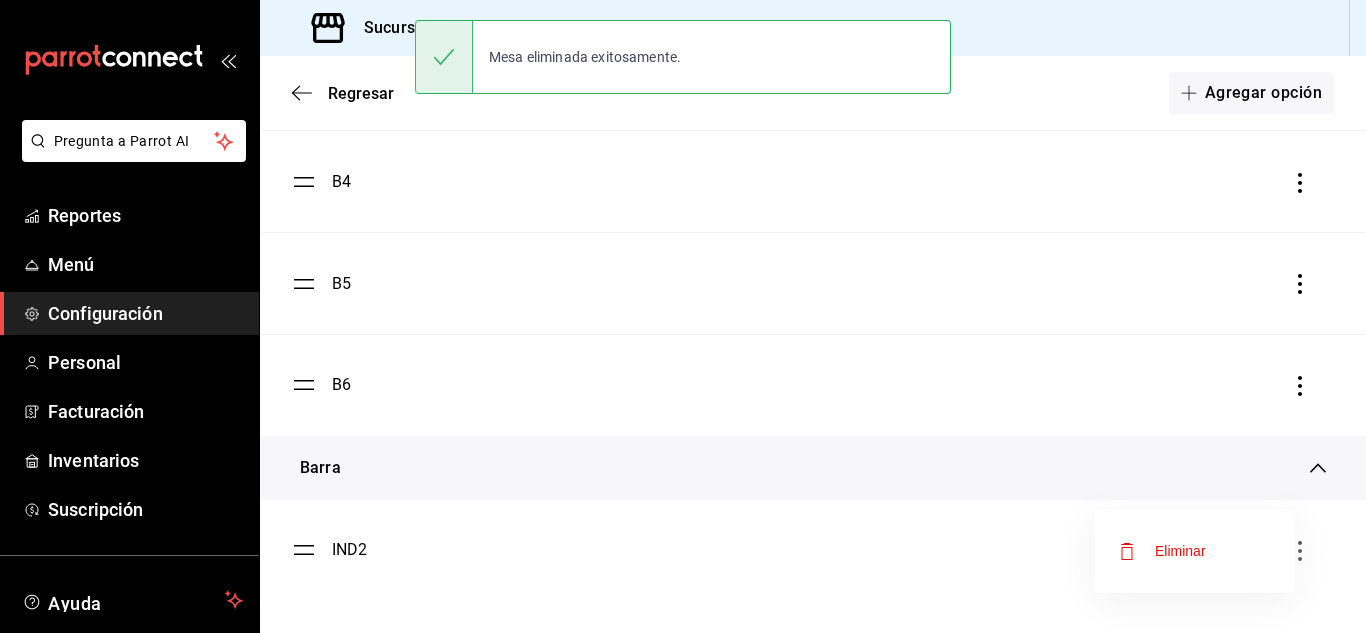 click on "Eliminar" at bounding box center [1180, 551] 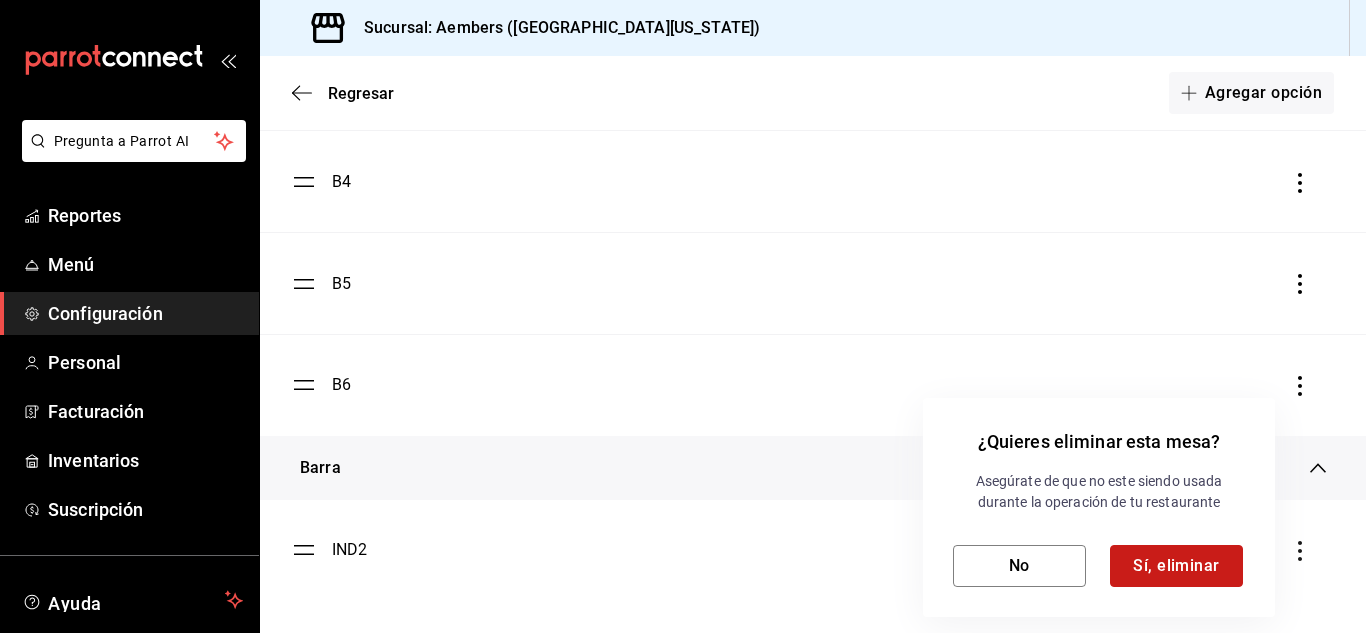 click on "Sí, eliminar" at bounding box center (1176, 566) 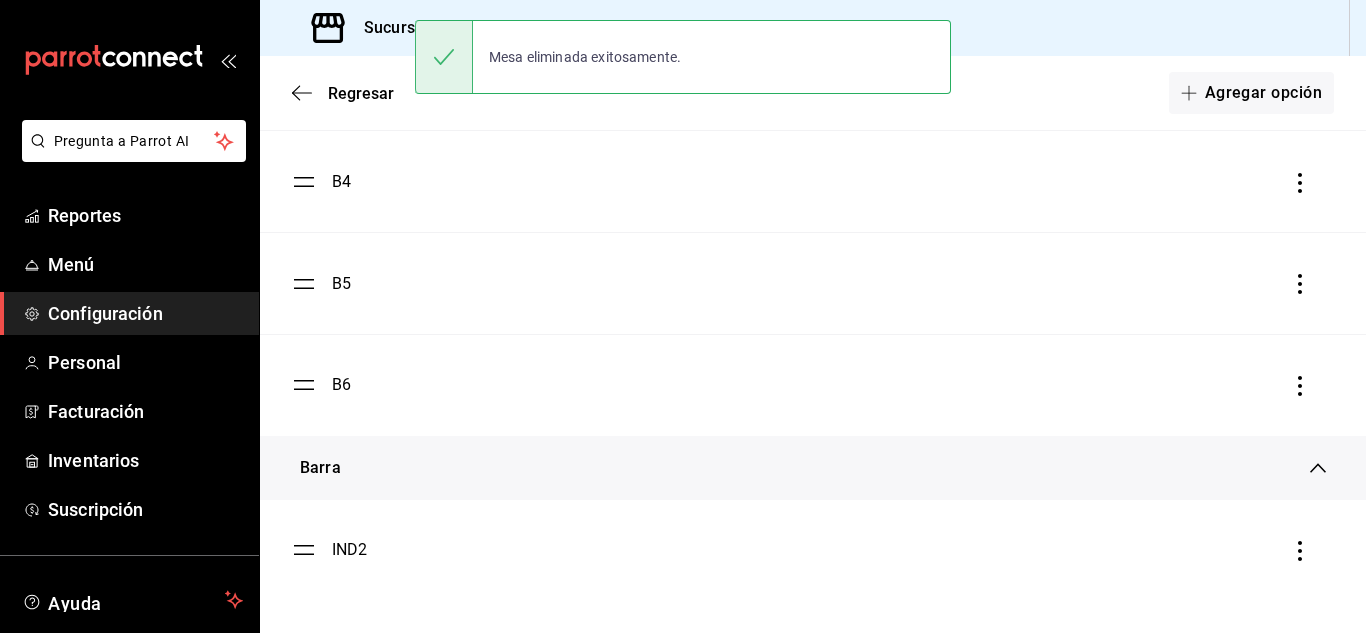 scroll, scrollTop: 709, scrollLeft: 0, axis: vertical 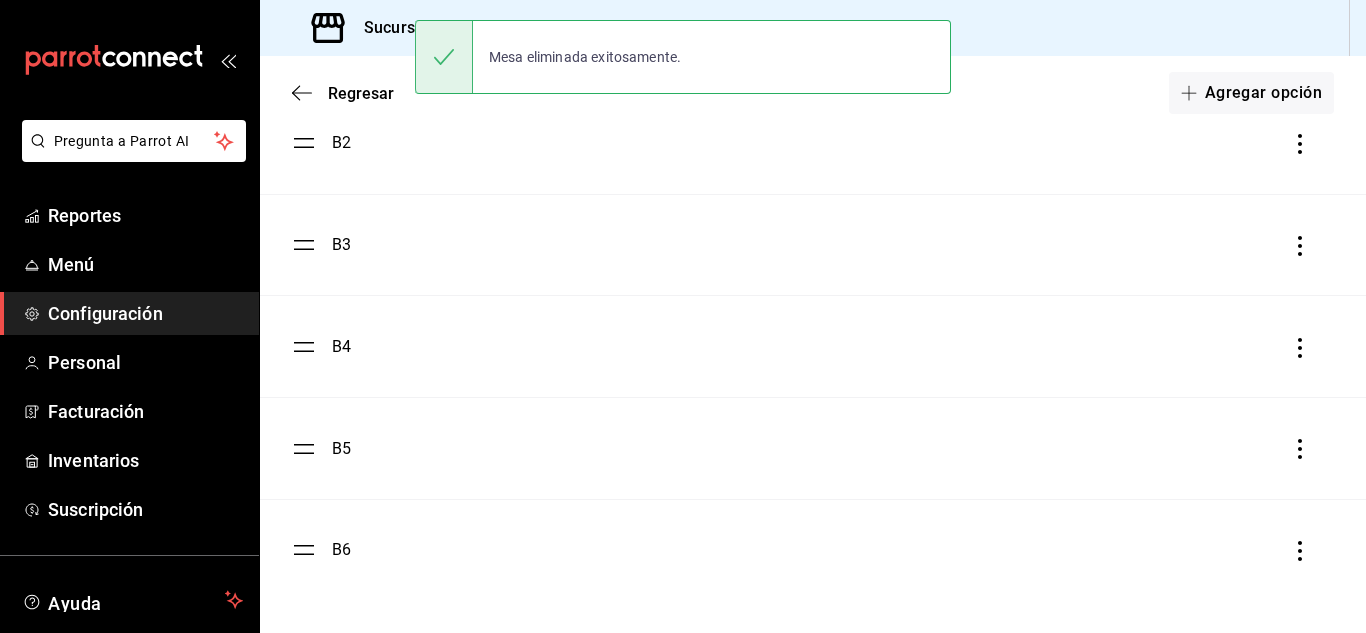 click 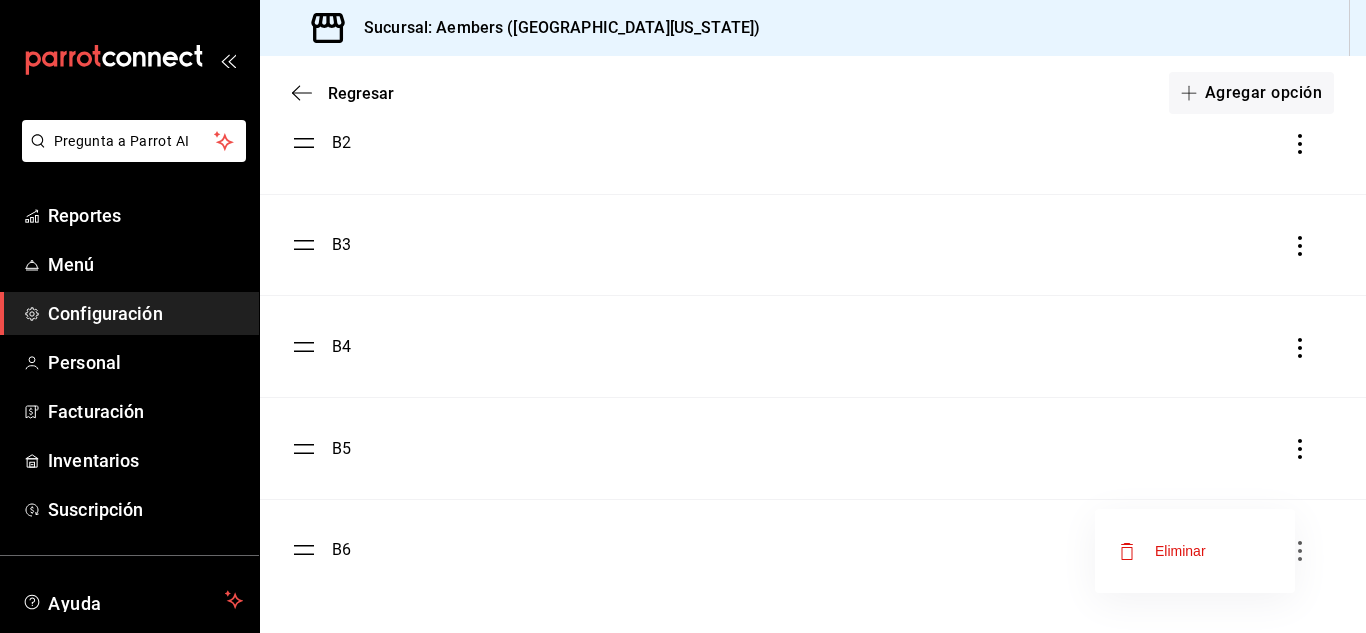 click at bounding box center (683, 316) 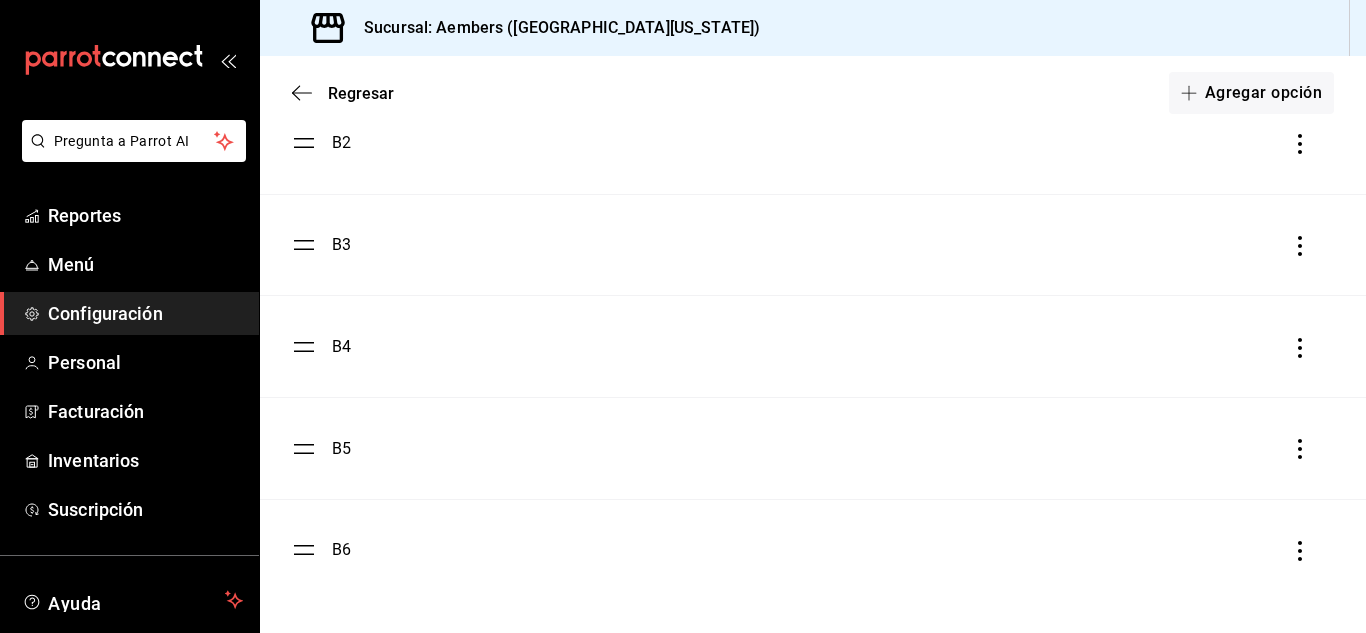 click on "Agregar opción" at bounding box center [1251, 93] 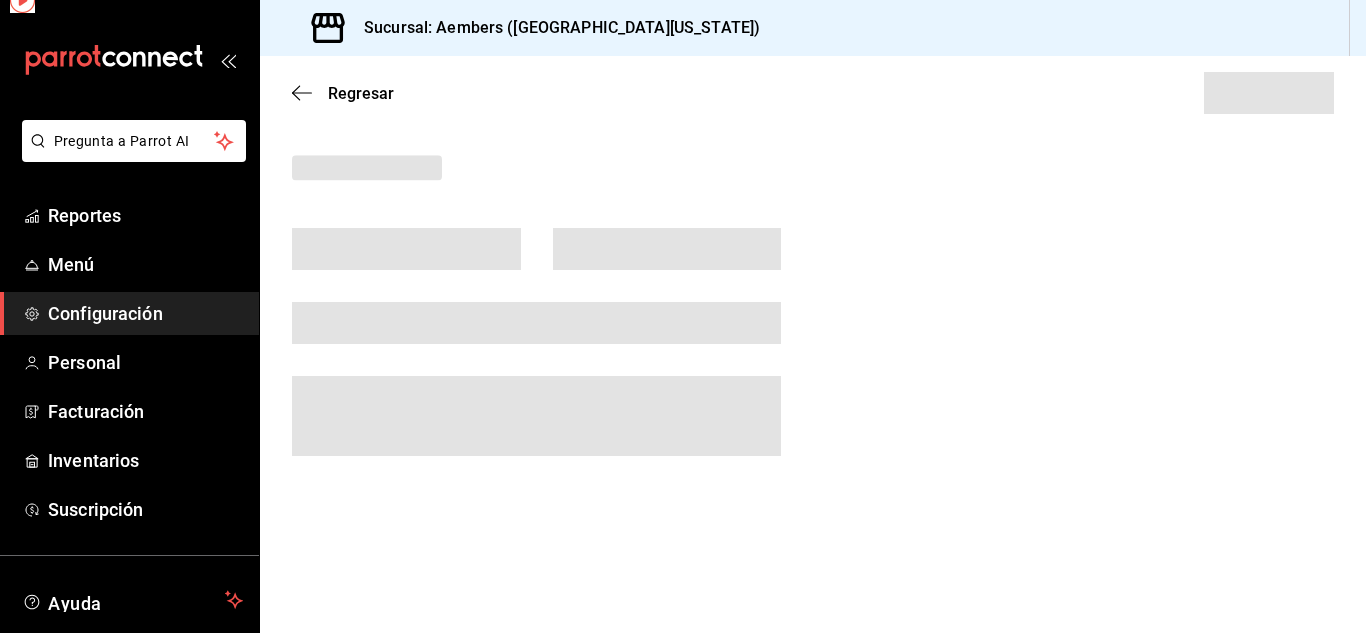 scroll, scrollTop: 0, scrollLeft: 0, axis: both 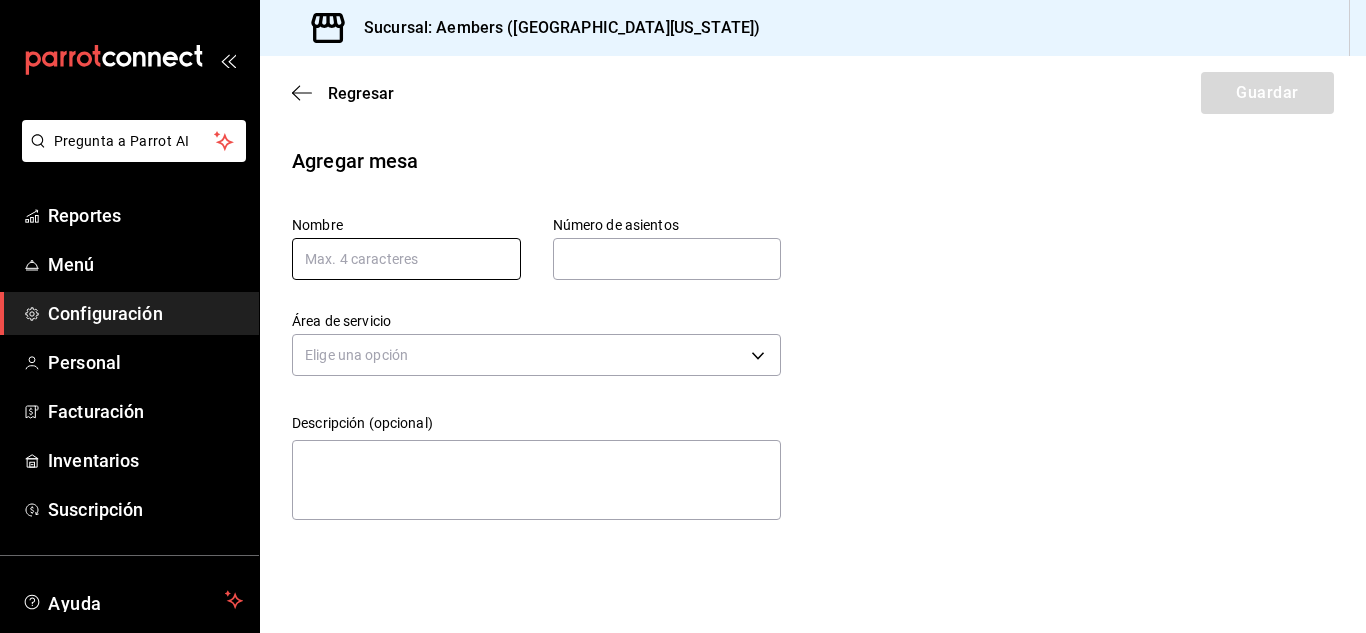 click at bounding box center [406, 259] 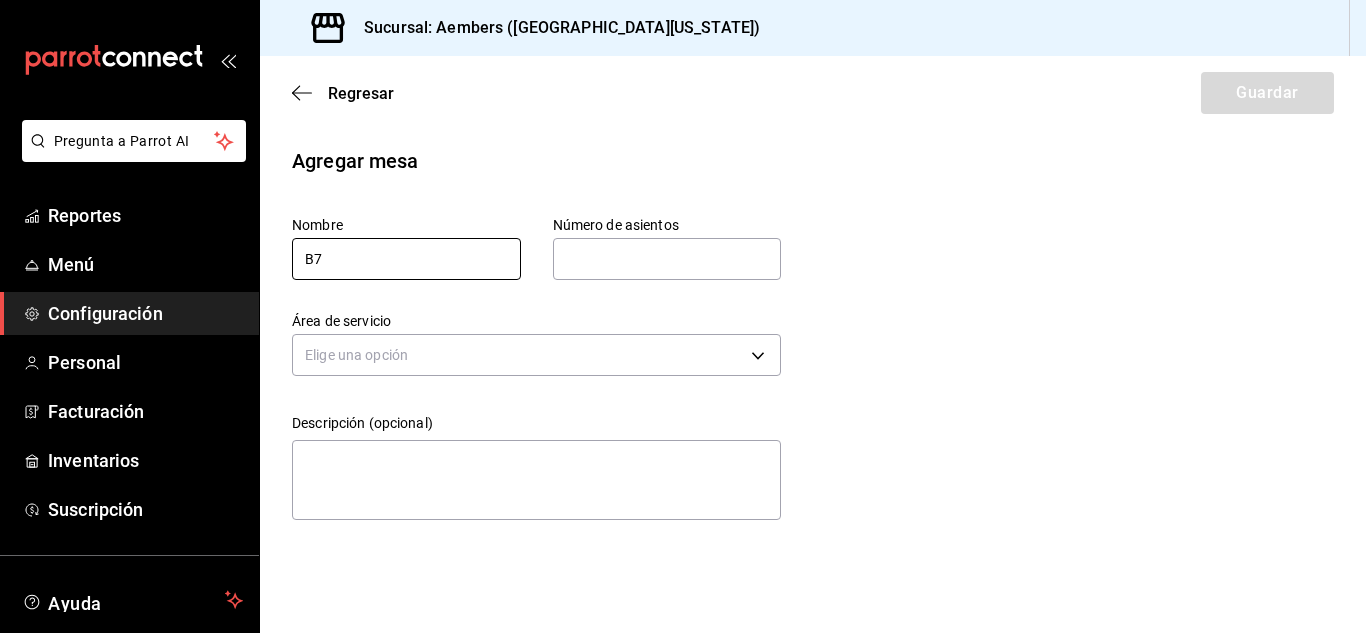 type on "B7" 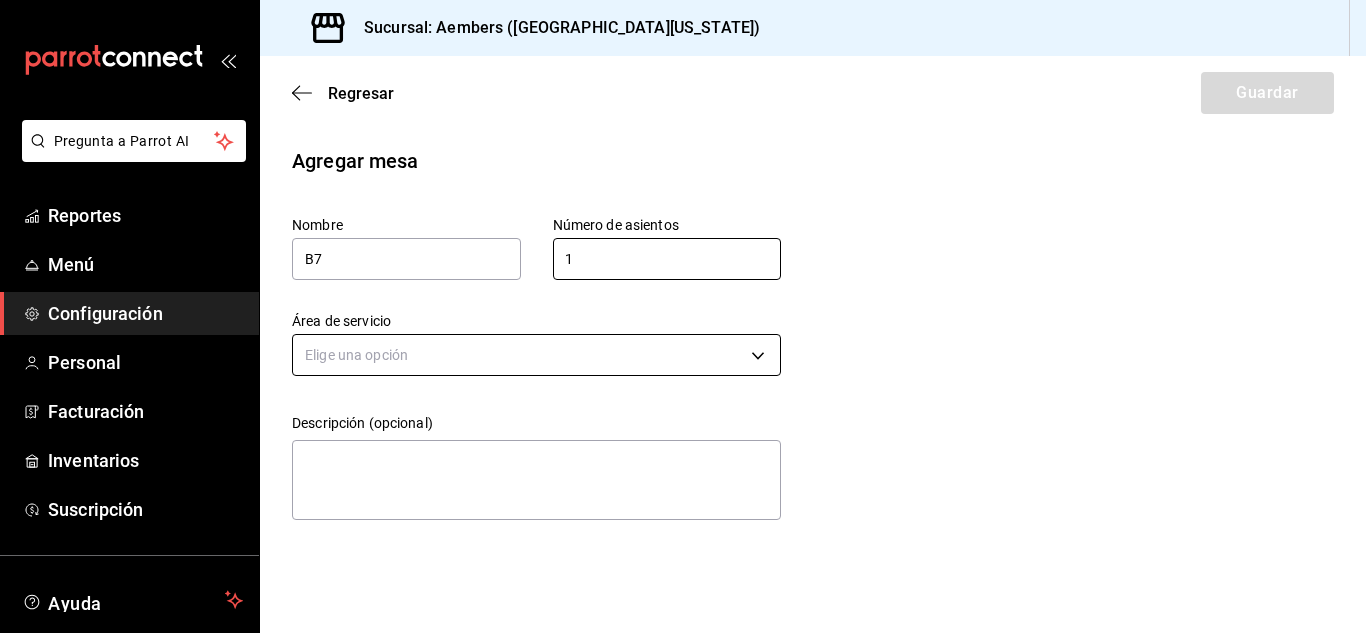 type on "1" 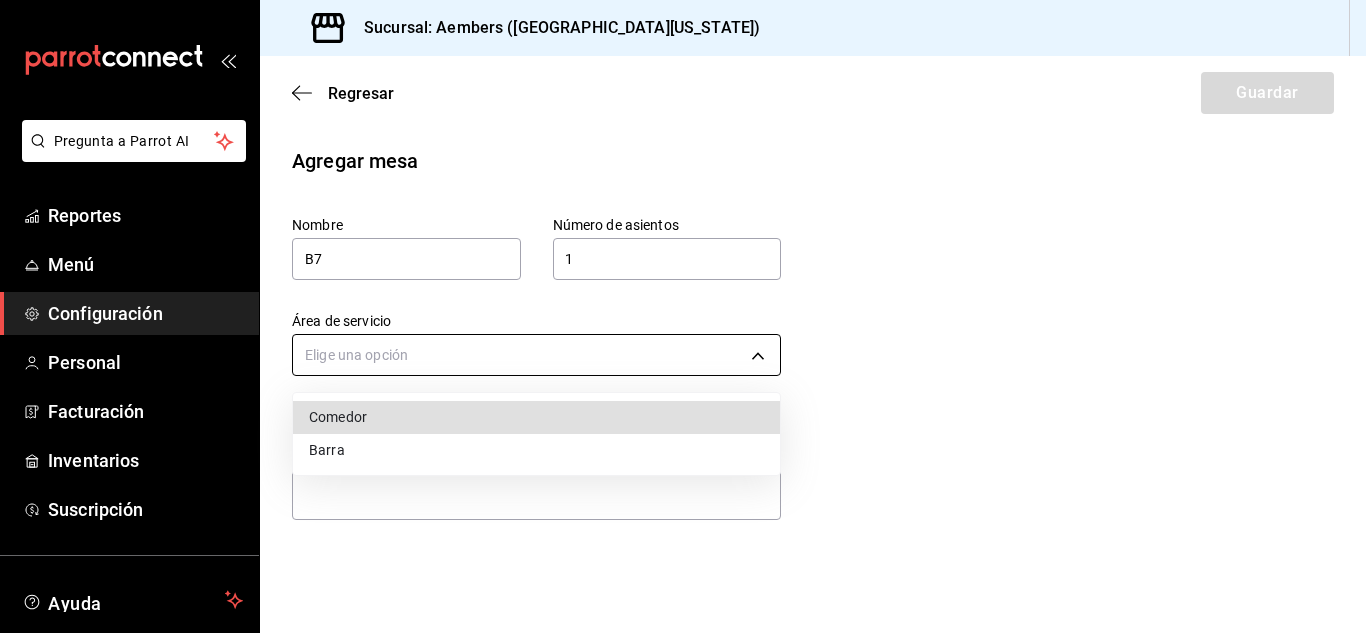 click on "Pregunta a Parrot AI Reportes   Menú   Configuración   Personal   Facturación   Inventarios   Suscripción   Ayuda Recomienda Parrot   [PERSON_NAME]   Sugerir nueva función   Sucursal: Aembers ([GEOGRAPHIC_DATA][US_STATE]) Regresar Guardar Agregar mesa Nombre B7 Número de asientos 1 Número de asientos Área de servicio Elige una opción Descripción (opcional) x GANA 1 MES GRATIS EN TU SUSCRIPCIÓN AQUÍ ¿Recuerdas cómo empezó tu restaurante?
[DATE] puedes ayudar a un colega a tener el mismo cambio que tú viviste.
Recomienda Parrot directamente desde tu Portal Administrador.
Es fácil y rápido.
🎁 Por cada restaurante que se una, ganas 1 mes gratis. Ver video tutorial Ir a video Pregunta a Parrot AI Reportes   Menú   Configuración   Personal   Facturación   Inventarios   Suscripción   Ayuda Recomienda Parrot   [PERSON_NAME]   Sugerir nueva función   Visitar centro de ayuda [PHONE_NUMBER] [EMAIL_ADDRESS][DOMAIN_NAME] Visitar centro de ayuda [PHONE_NUMBER] [EMAIL_ADDRESS][DOMAIN_NAME] Comedor Barra" at bounding box center (683, 316) 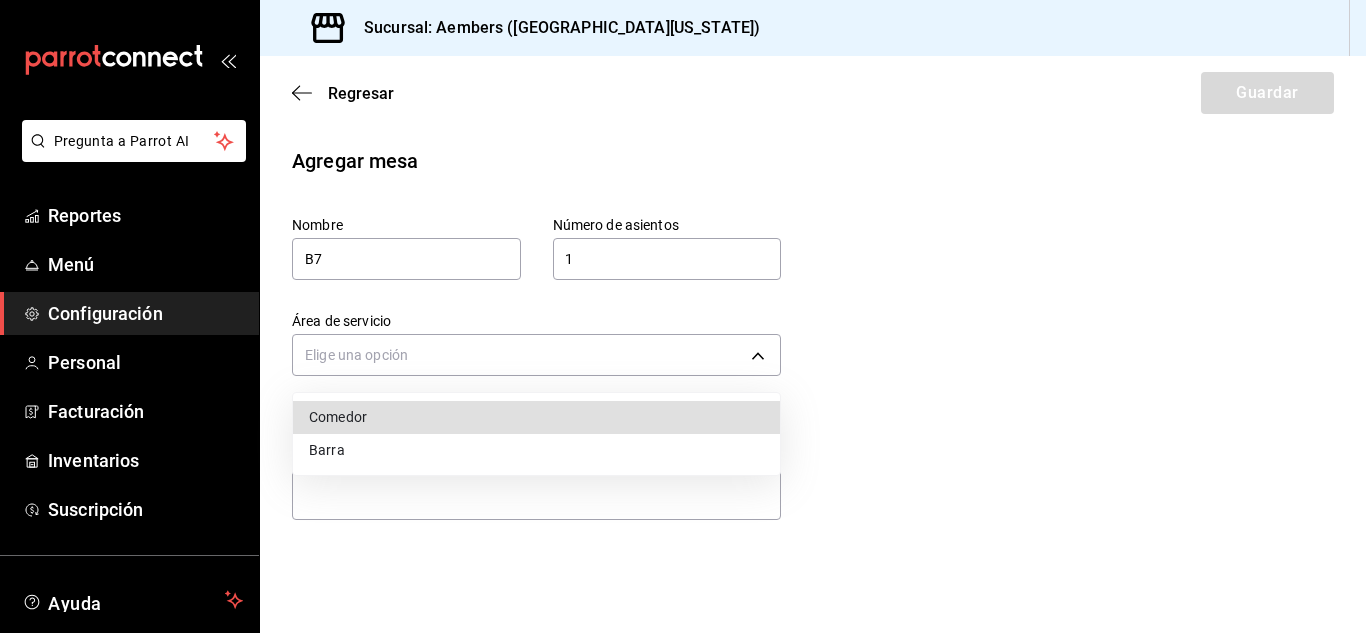 click on "Comedor" at bounding box center [536, 417] 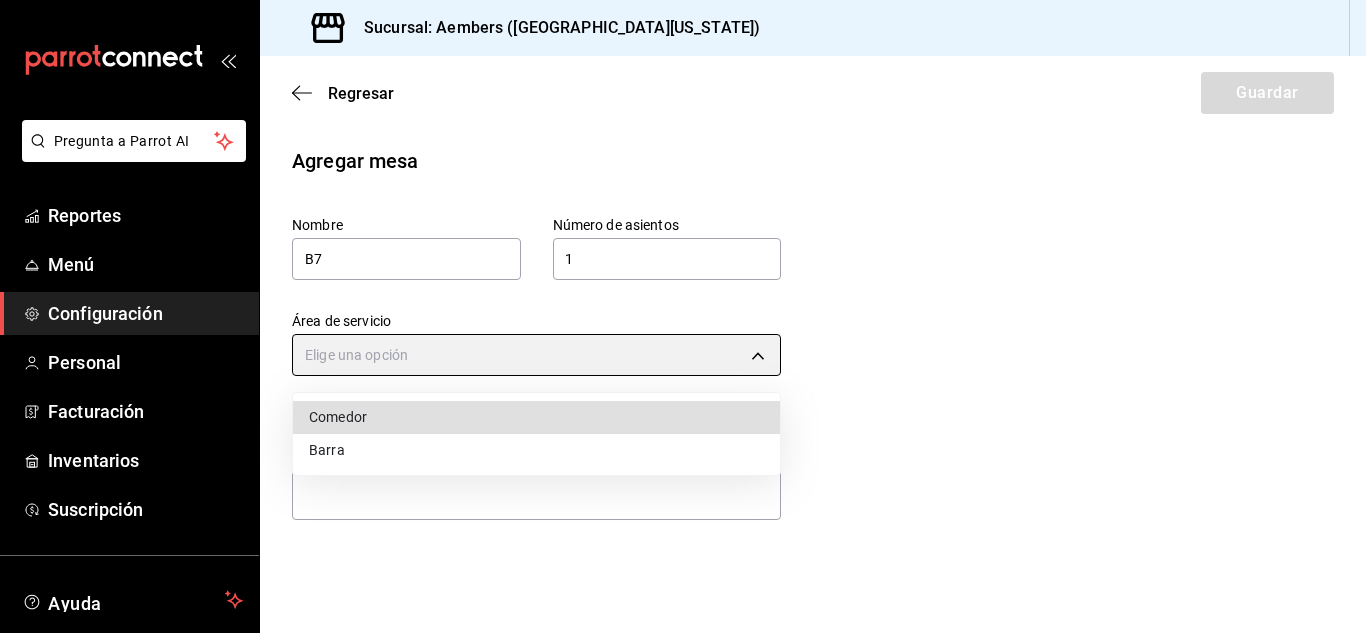 type on "de2e5e62-0d3f-46da-9976-893393435061" 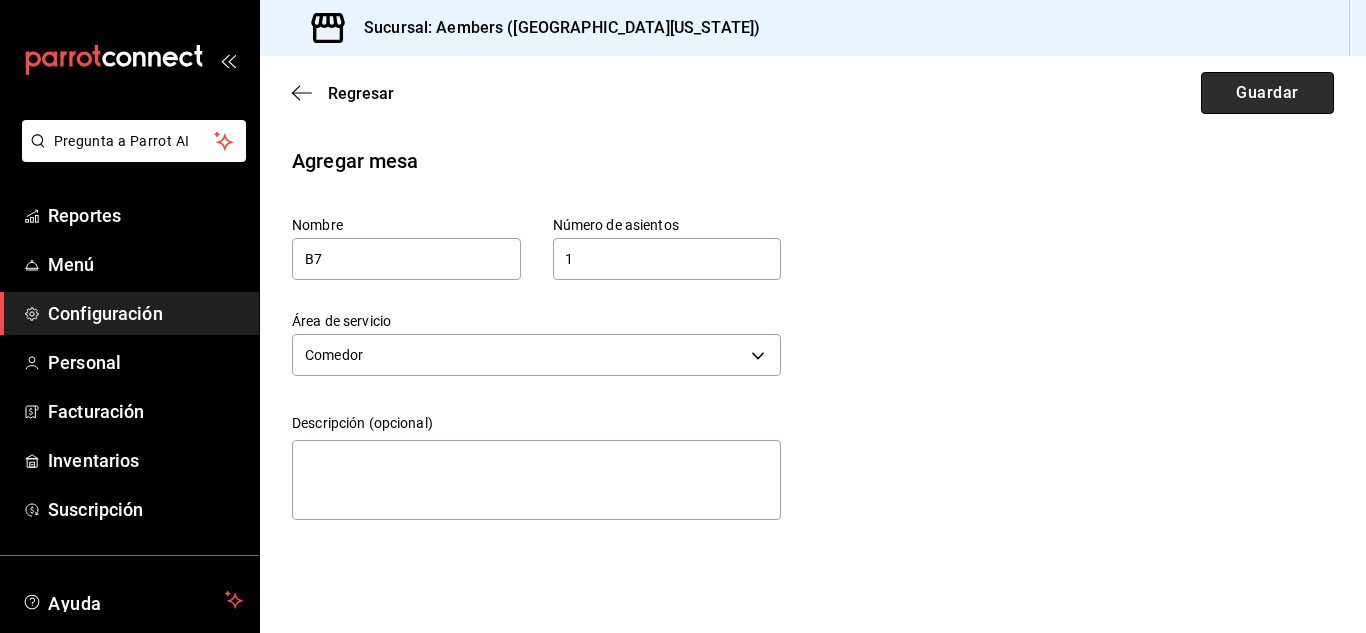 click on "Guardar" at bounding box center [1267, 93] 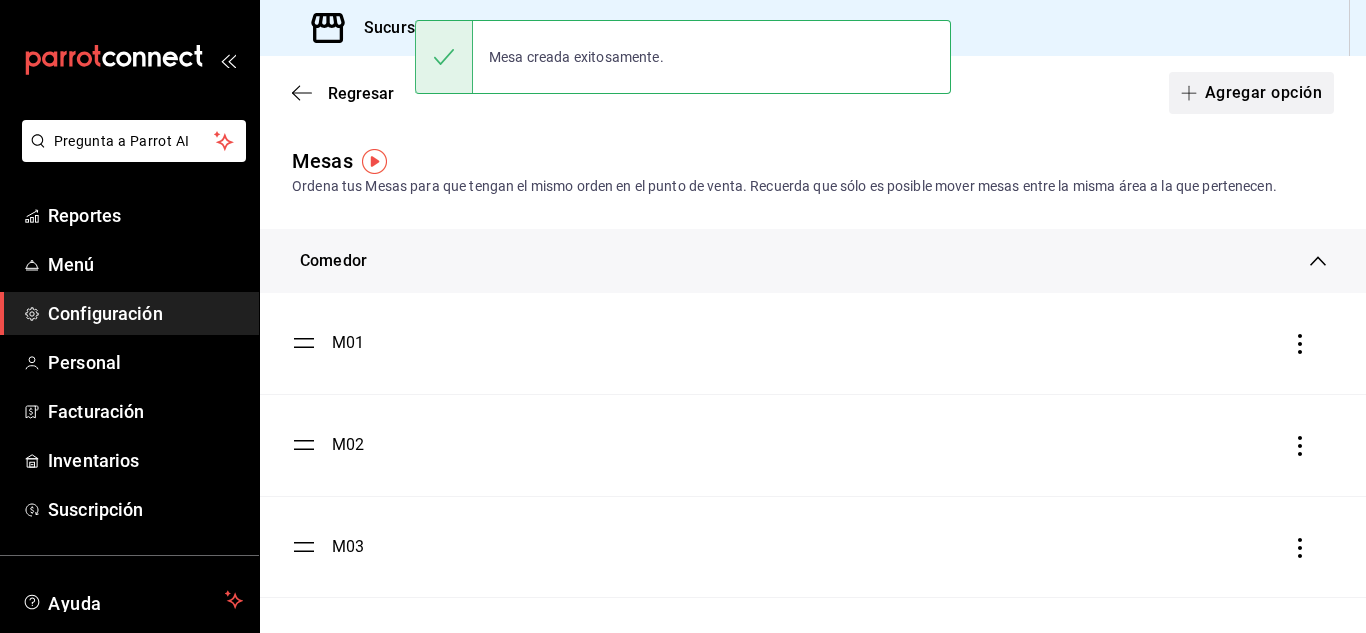 click on "Agregar opción" at bounding box center (1251, 93) 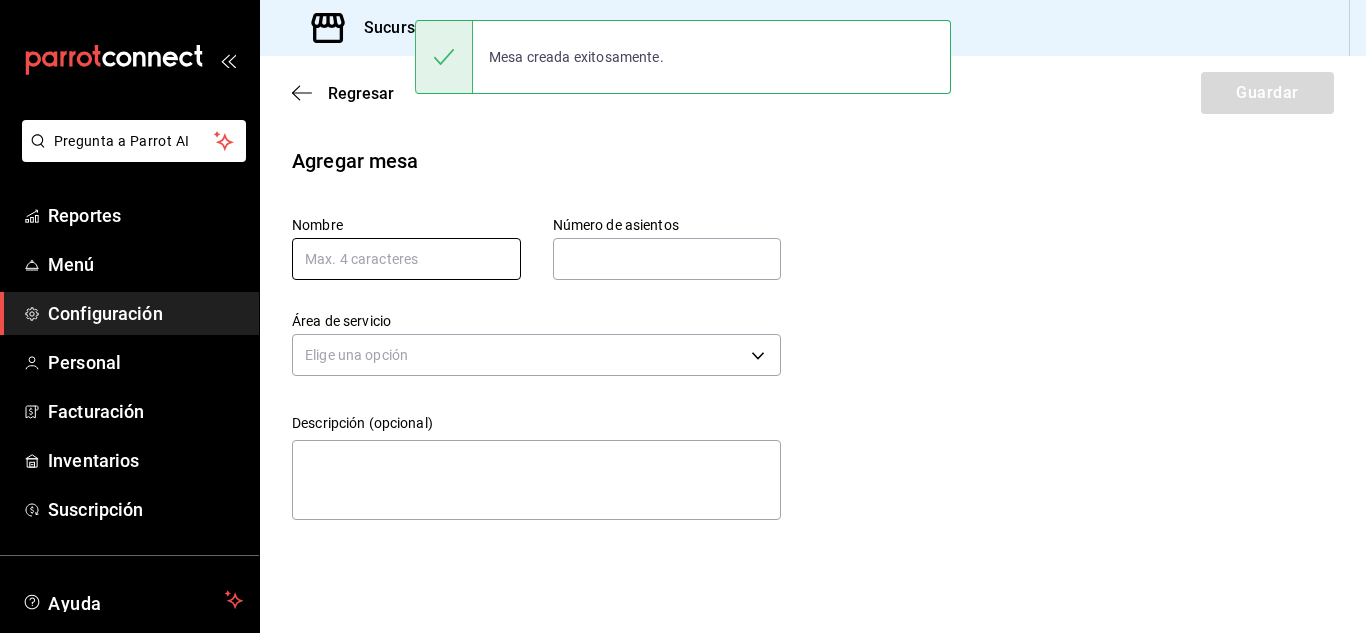 click at bounding box center [406, 259] 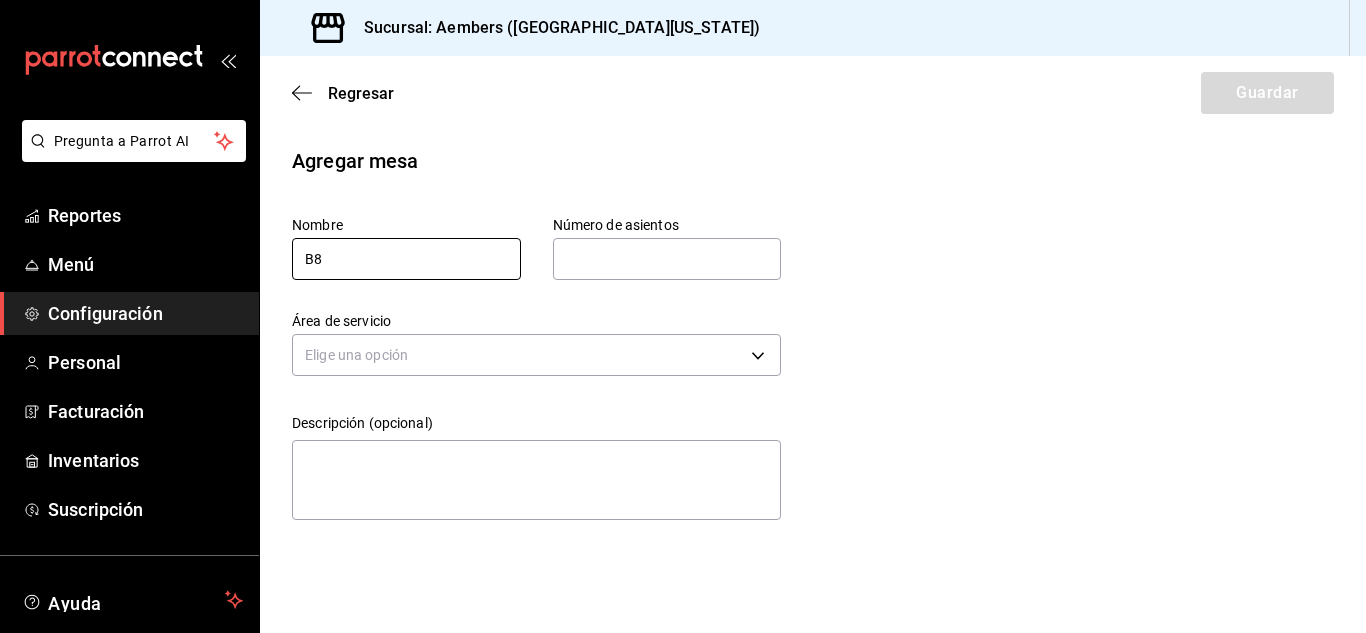 type on "B8" 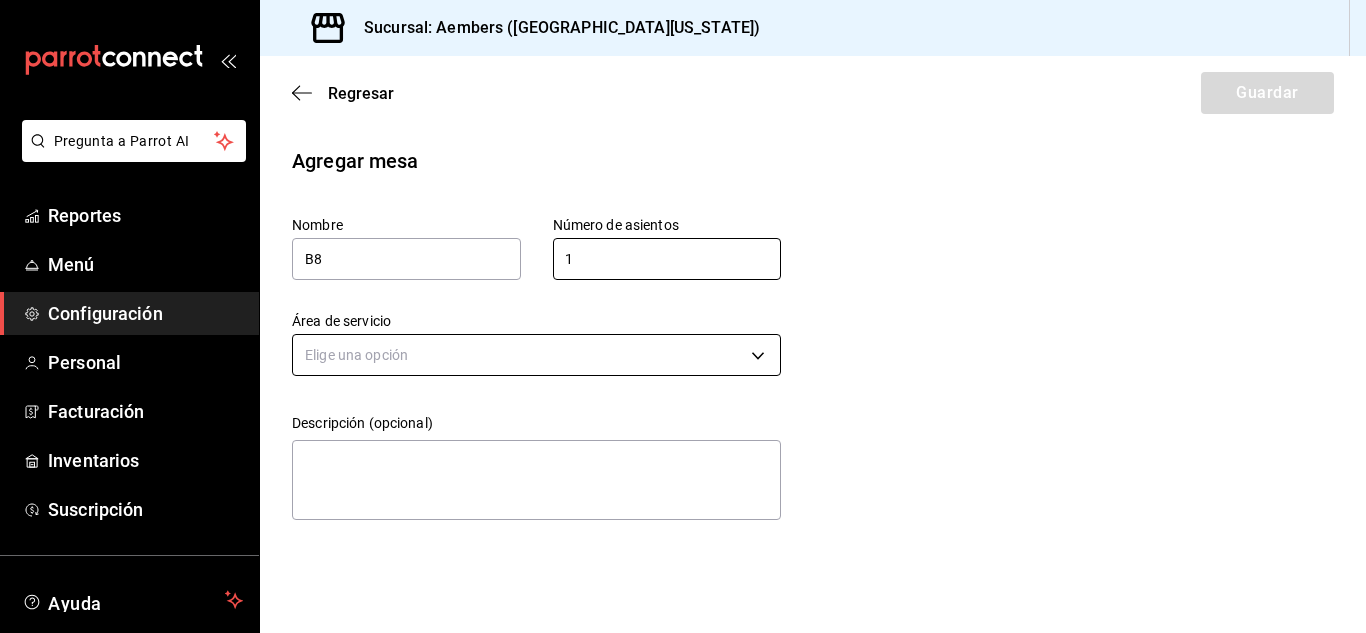 type on "1" 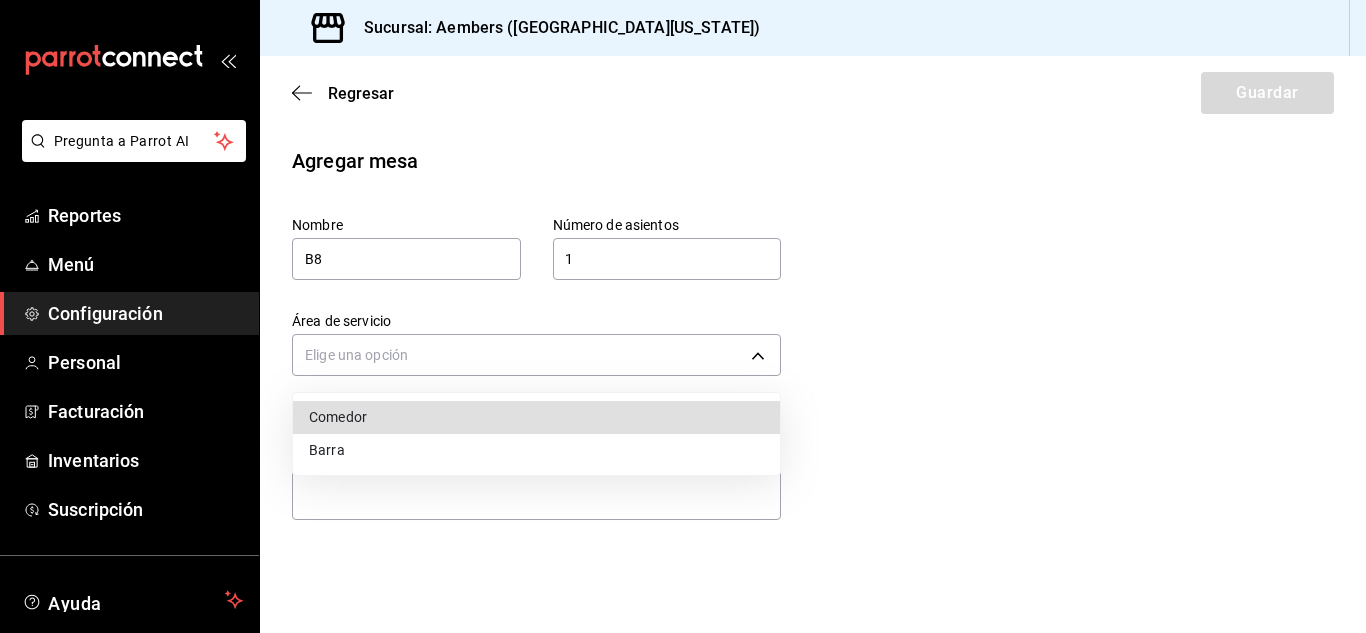 click on "Comedor" at bounding box center (536, 417) 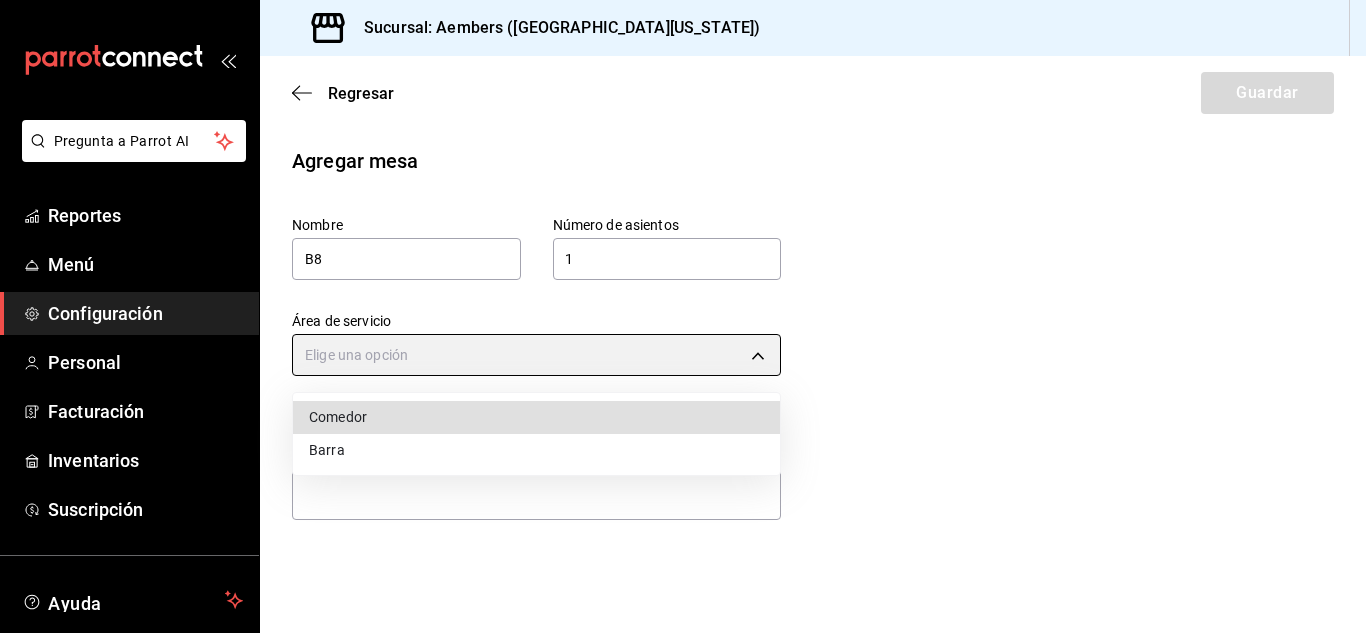 type on "de2e5e62-0d3f-46da-9976-893393435061" 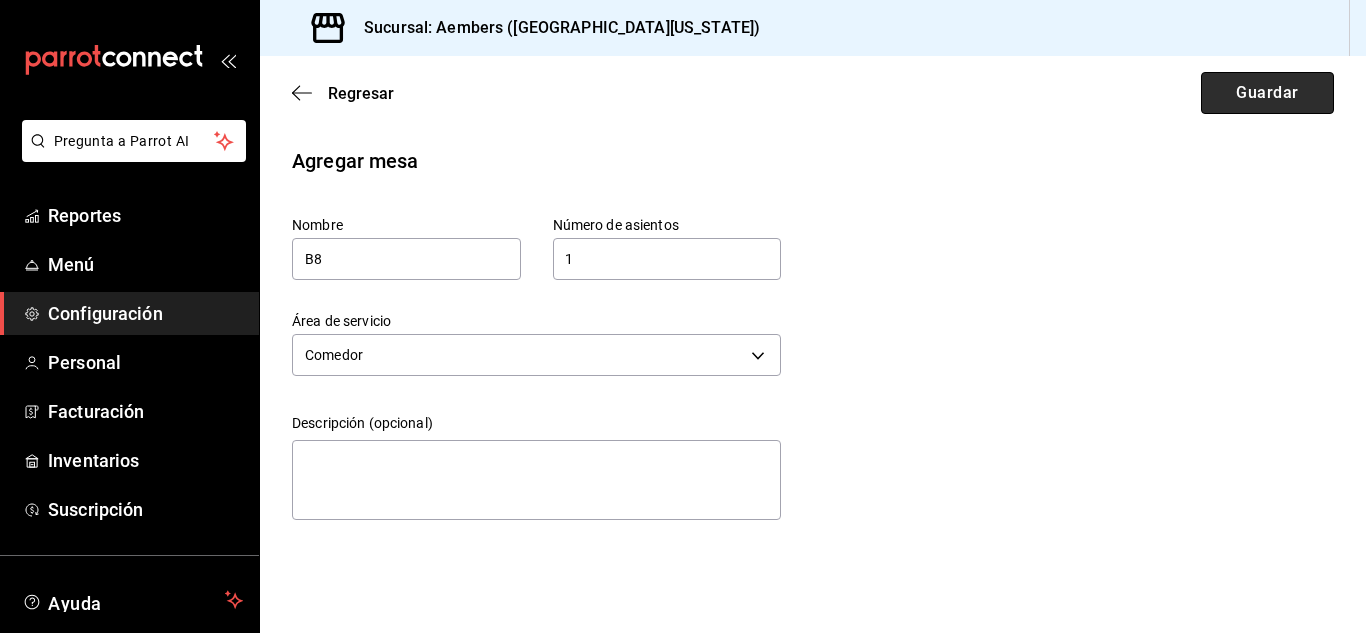 click on "Guardar" at bounding box center [1267, 93] 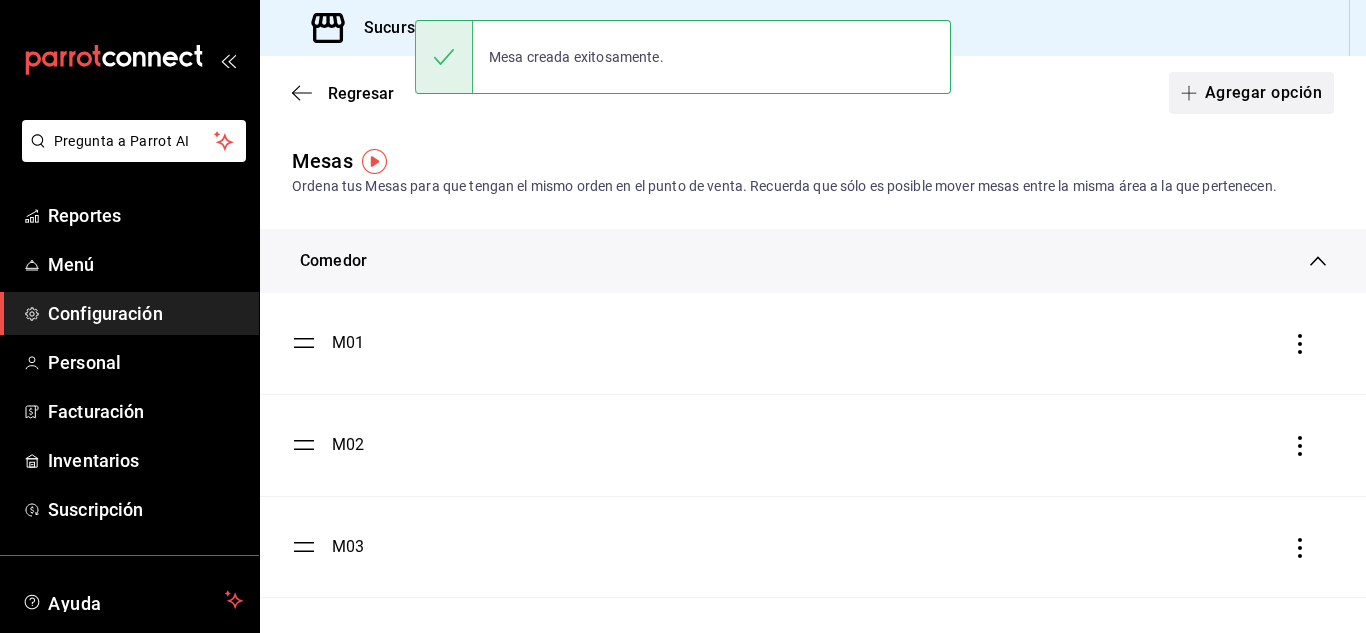 click on "Agregar opción" at bounding box center (1251, 93) 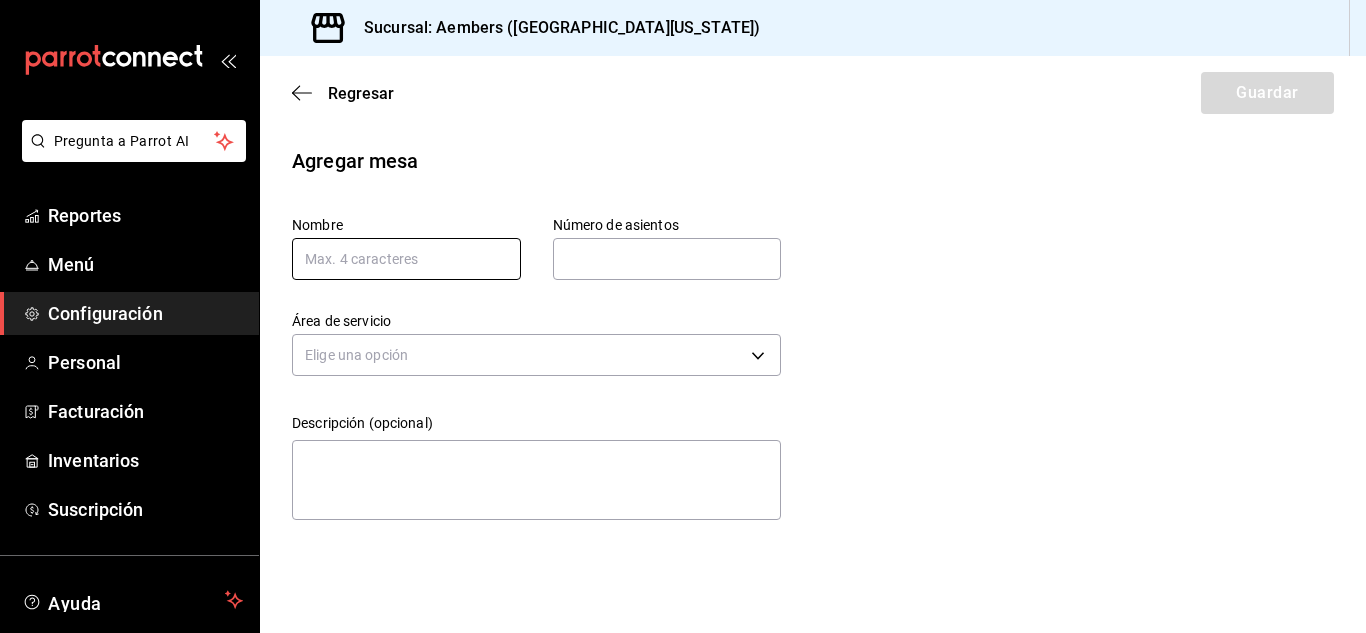 click at bounding box center (406, 259) 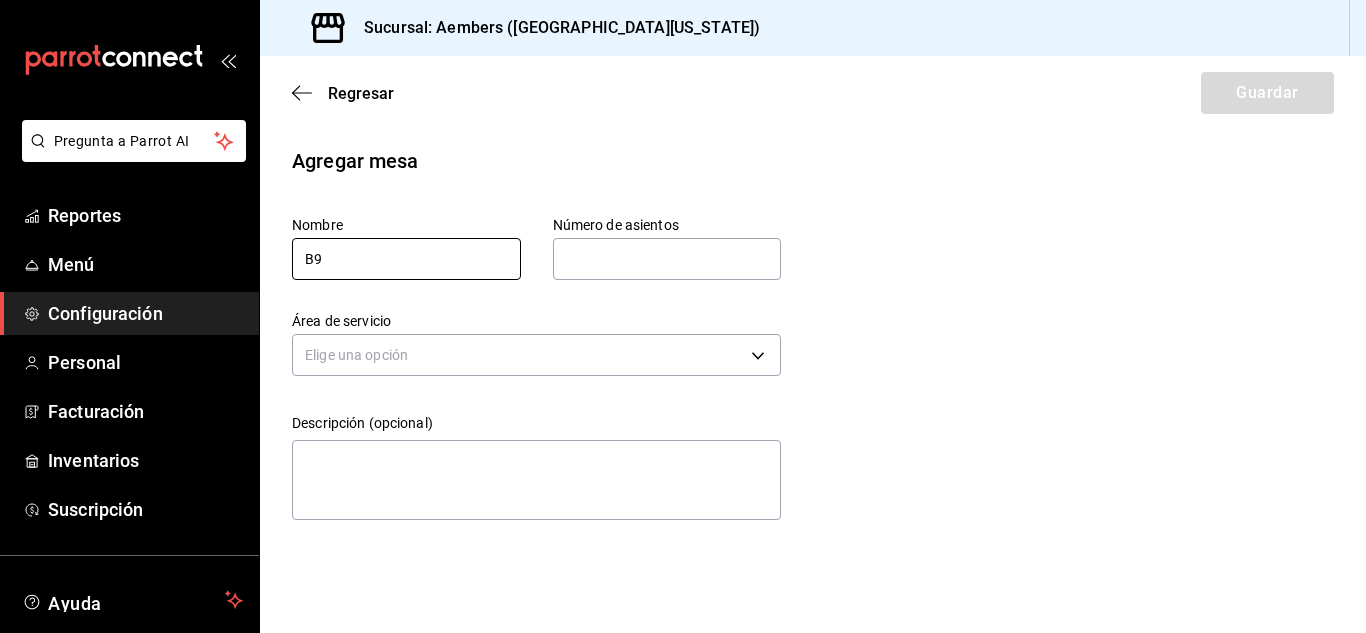 type on "B9" 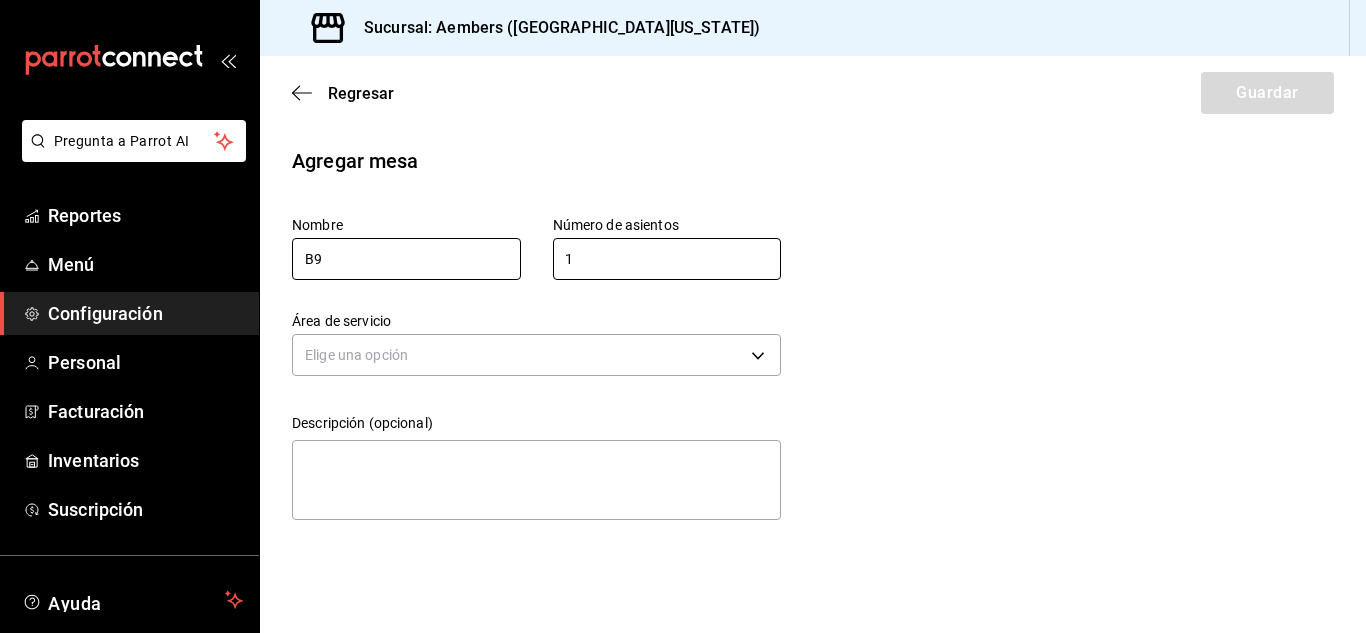 type on "1" 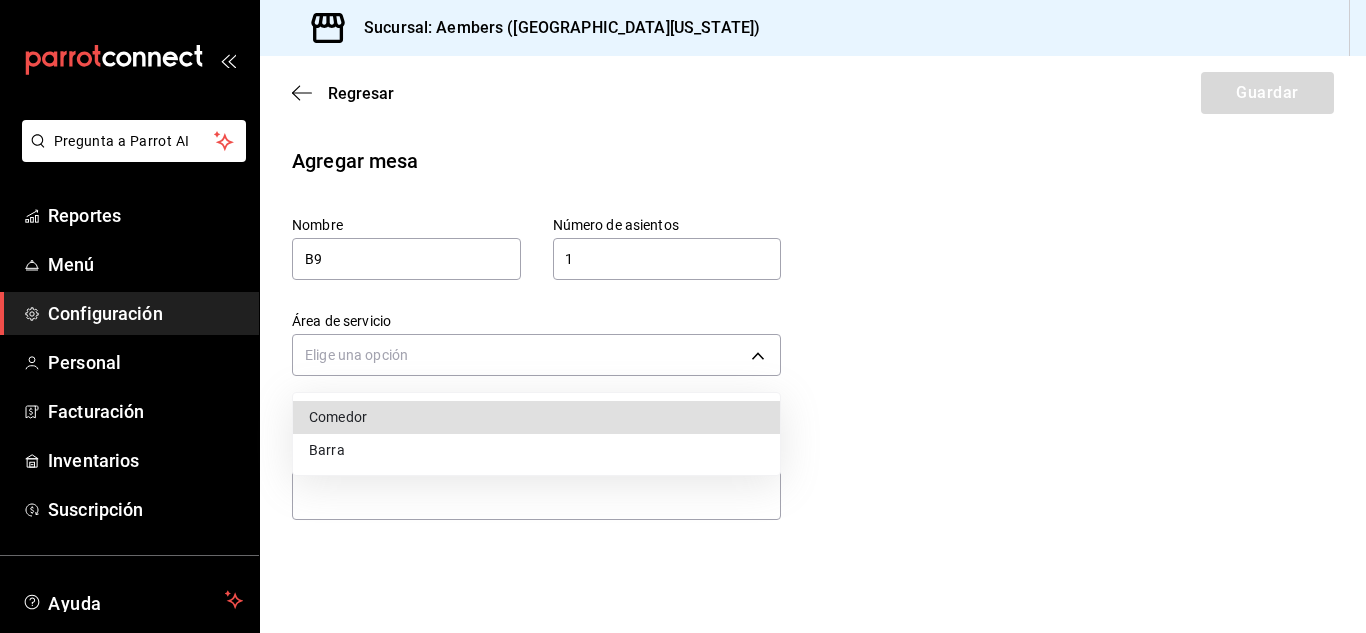 type 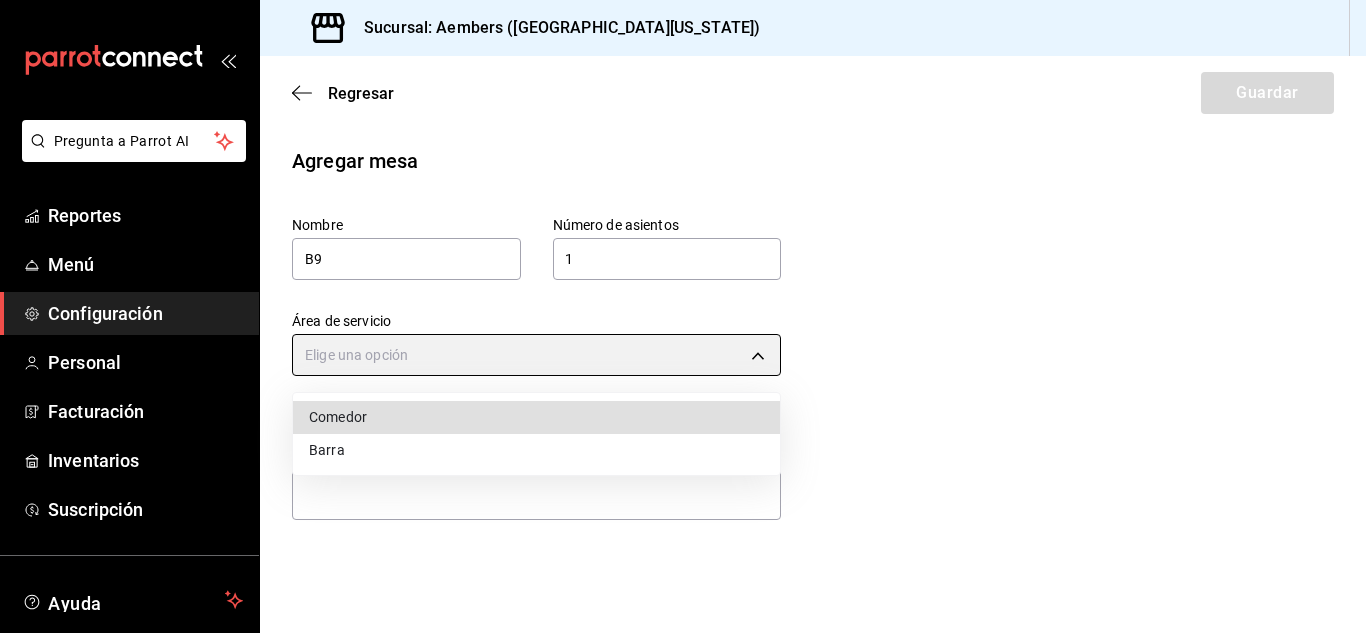 type on "de2e5e62-0d3f-46da-9976-893393435061" 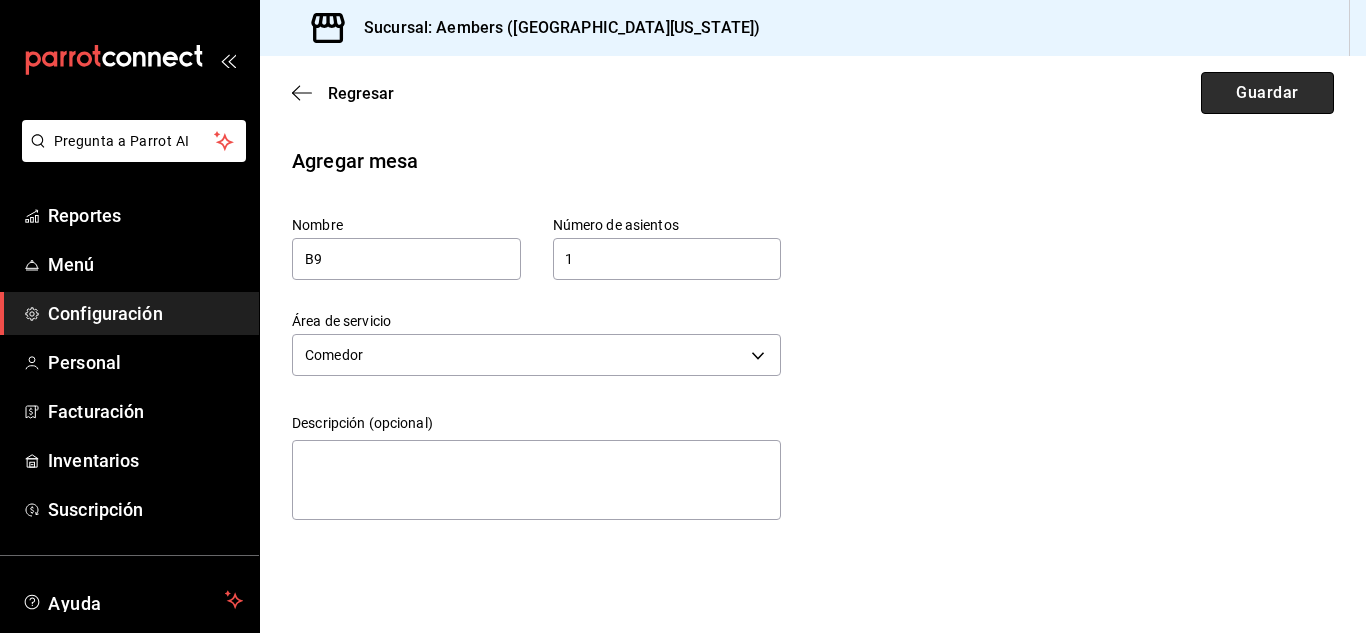 click on "Guardar" at bounding box center (1267, 93) 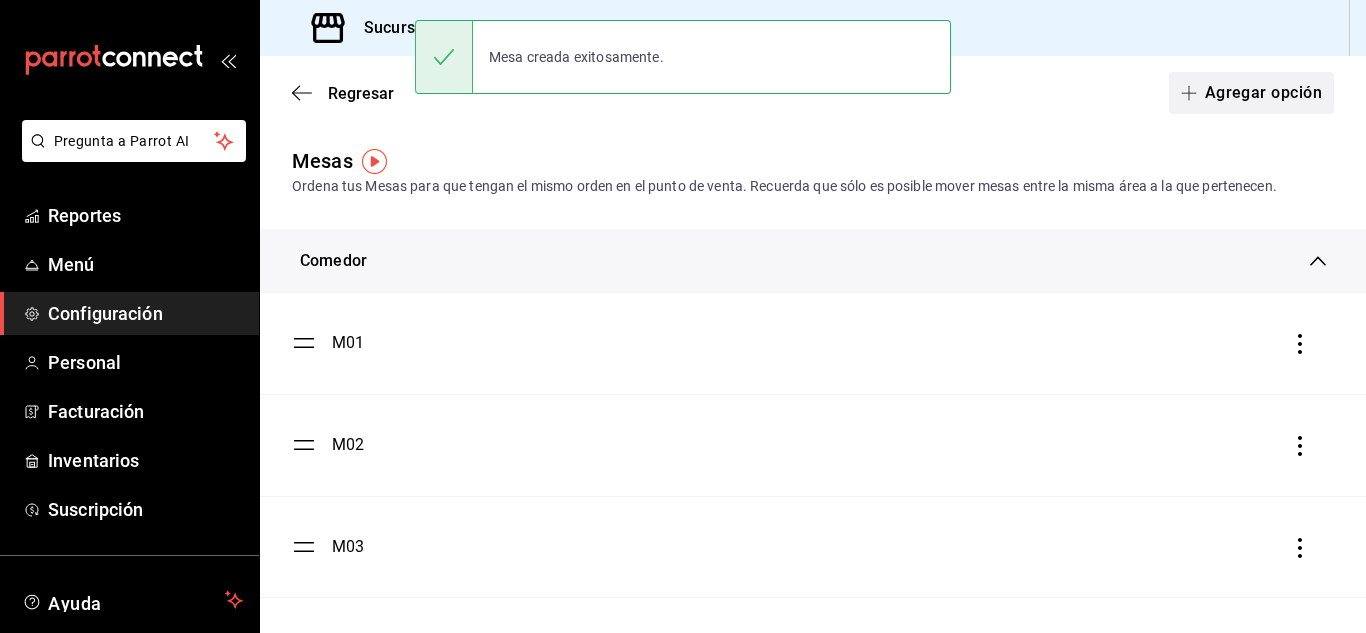 click on "Agregar opción" at bounding box center (1251, 93) 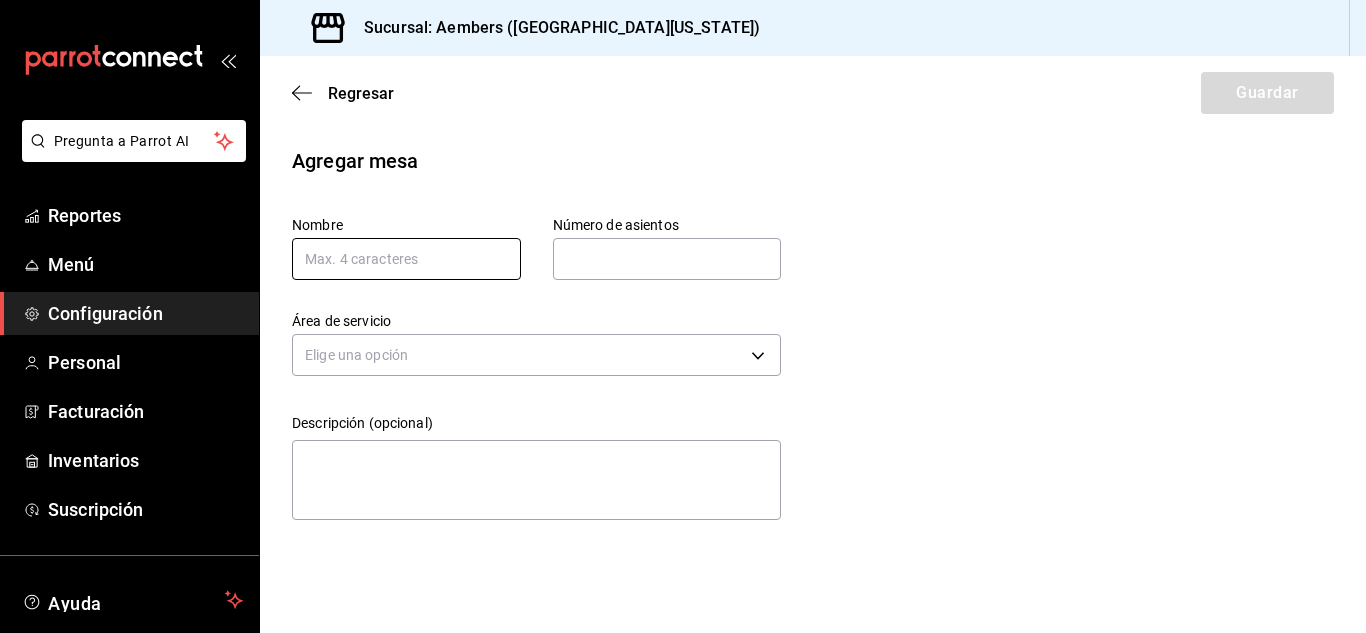 click at bounding box center [406, 259] 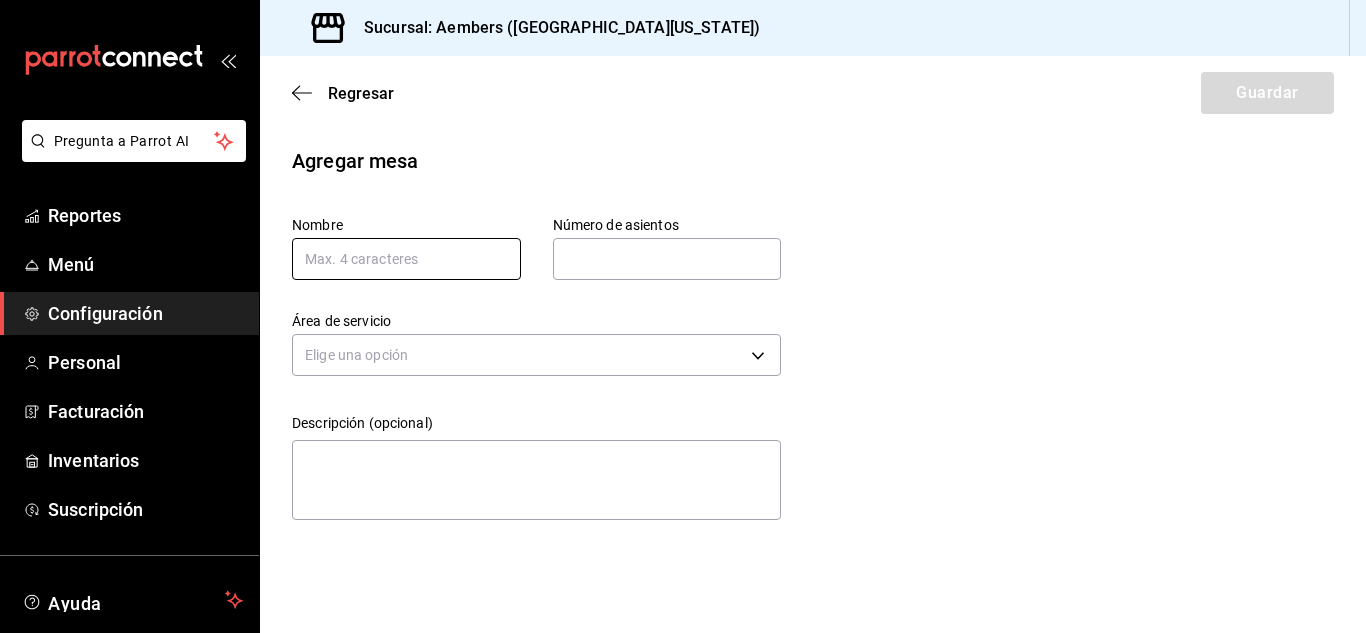 type on "b" 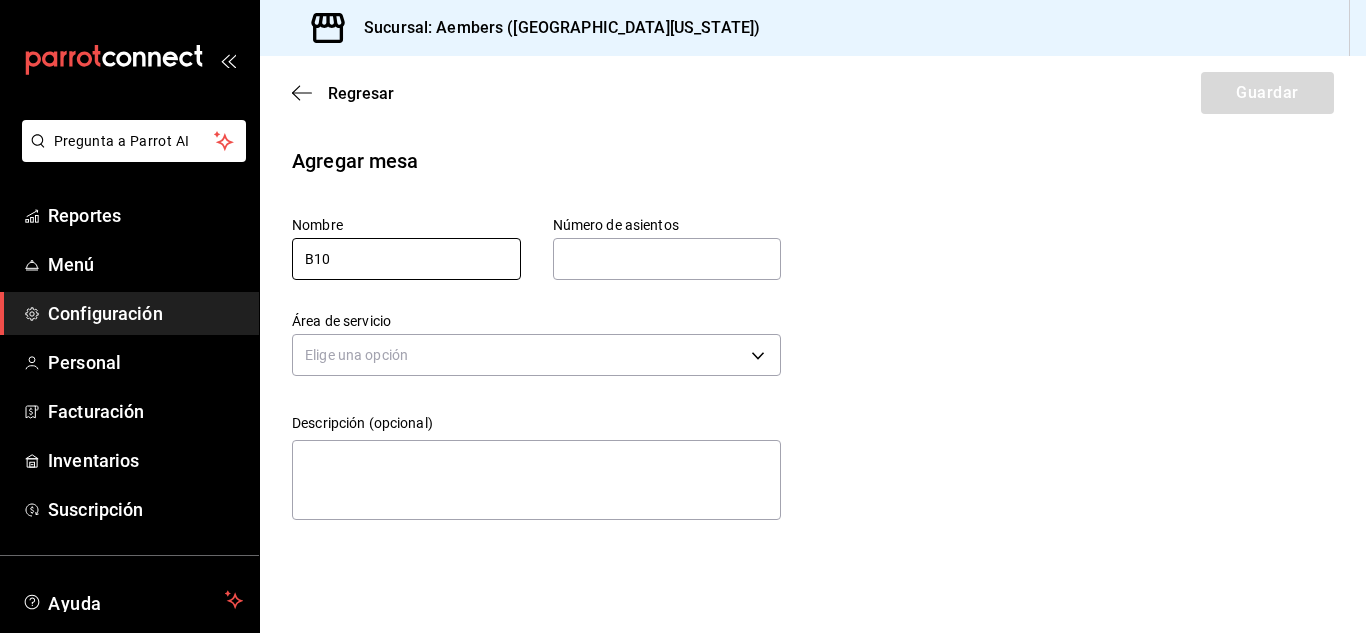 type on "B10" 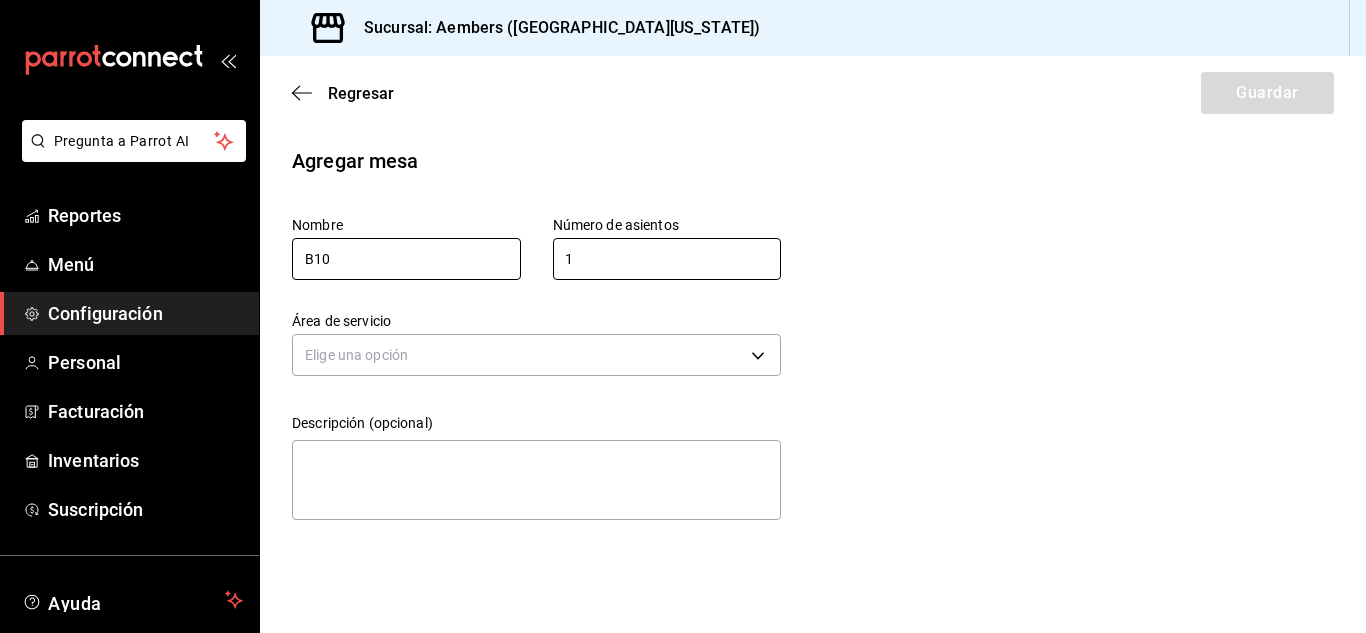 type on "1" 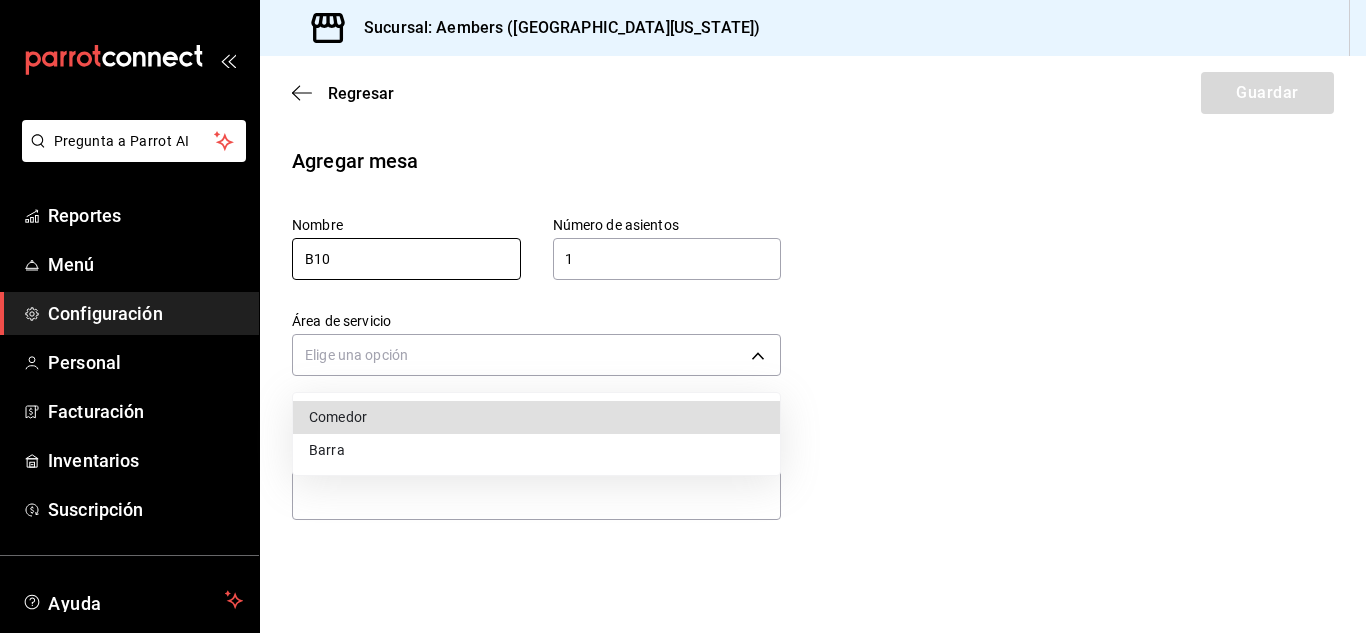 type 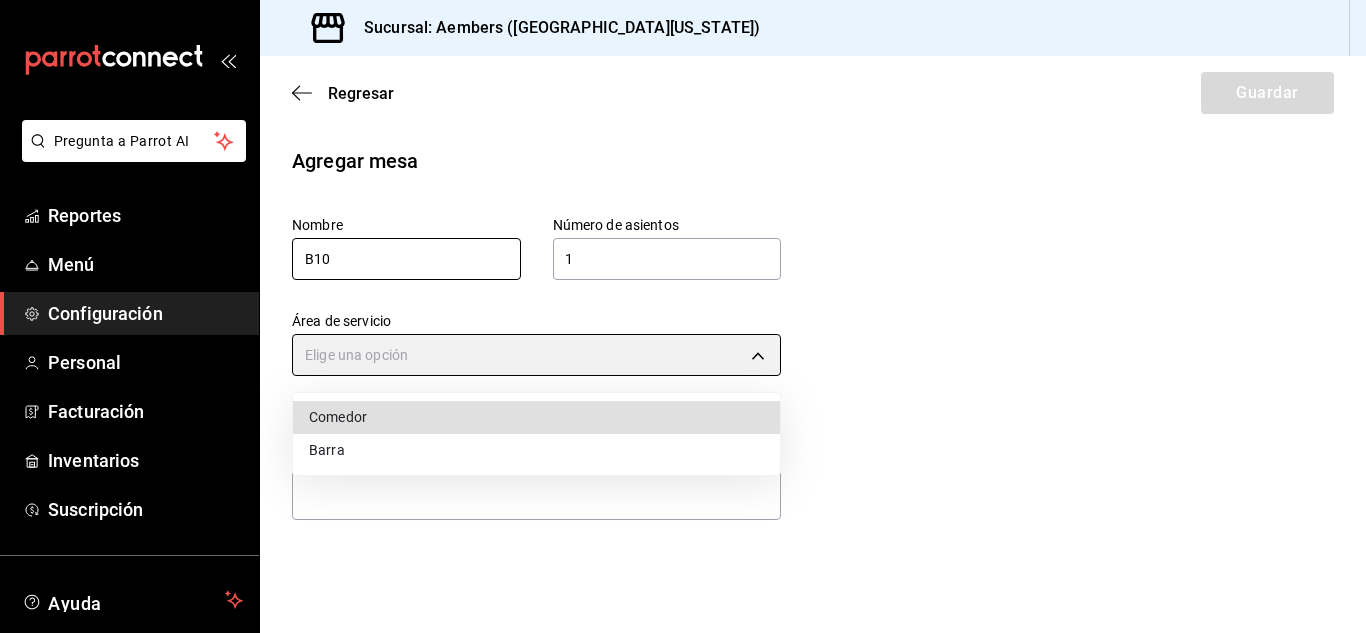 type on "de2e5e62-0d3f-46da-9976-893393435061" 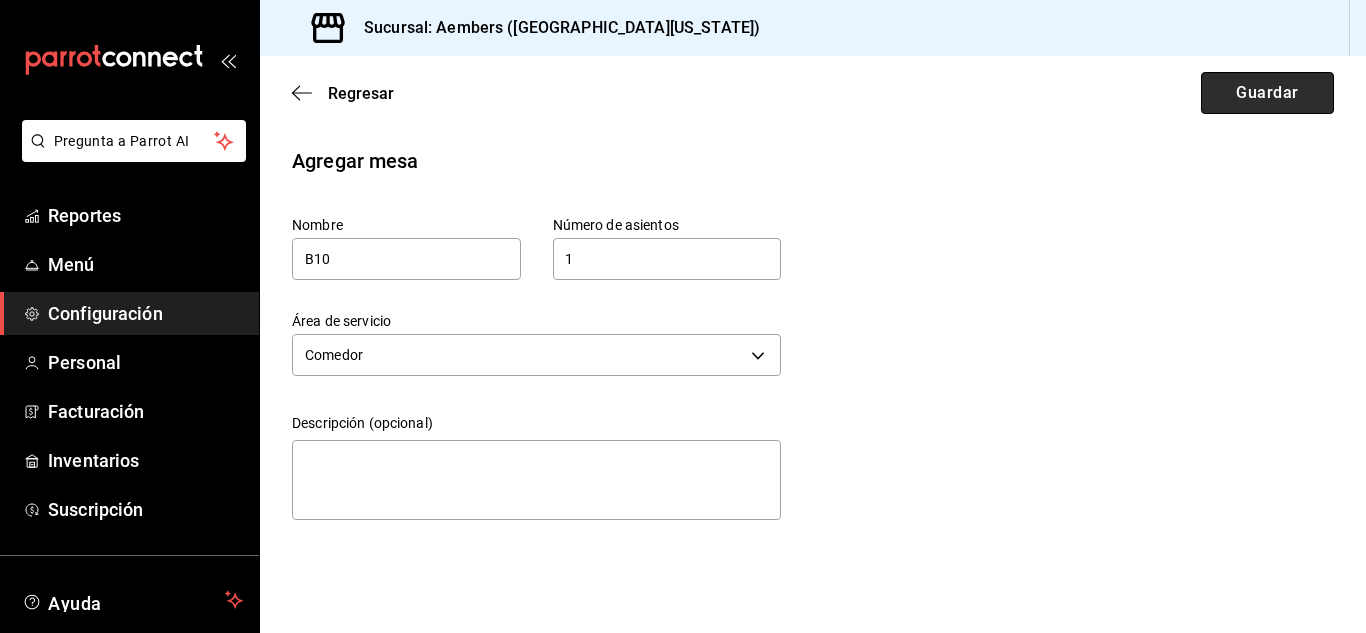 click on "Guardar" at bounding box center [1267, 93] 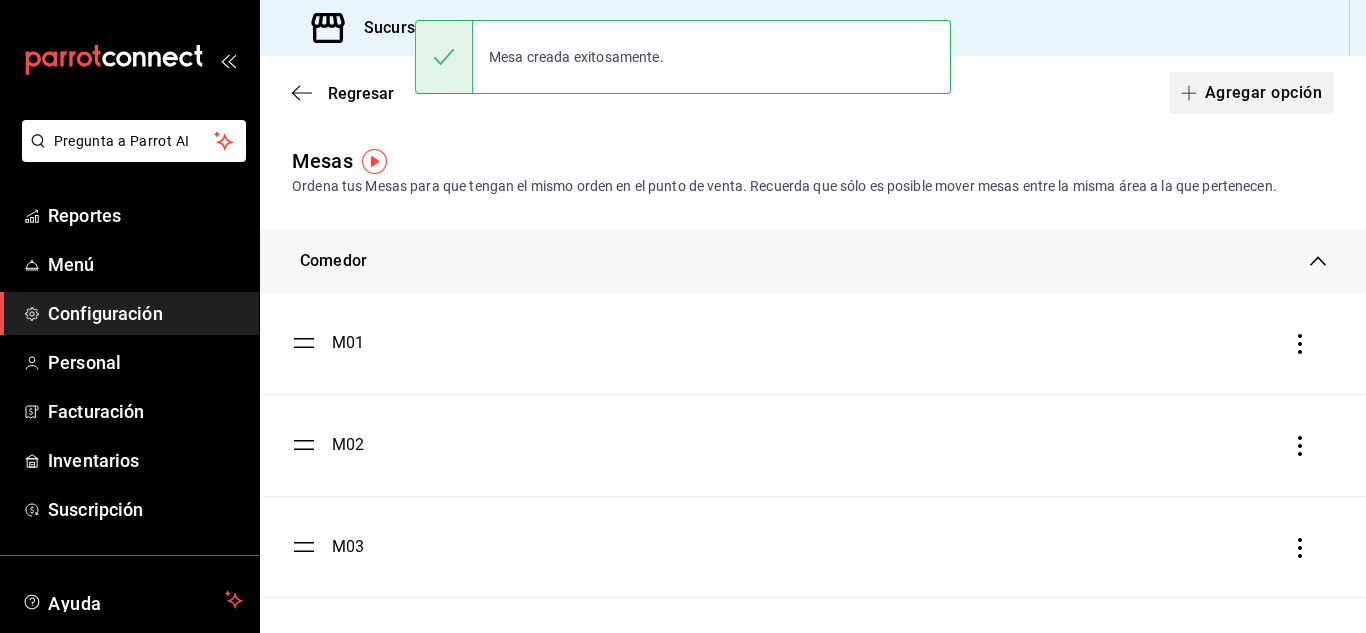click on "Agregar opción" at bounding box center [1251, 93] 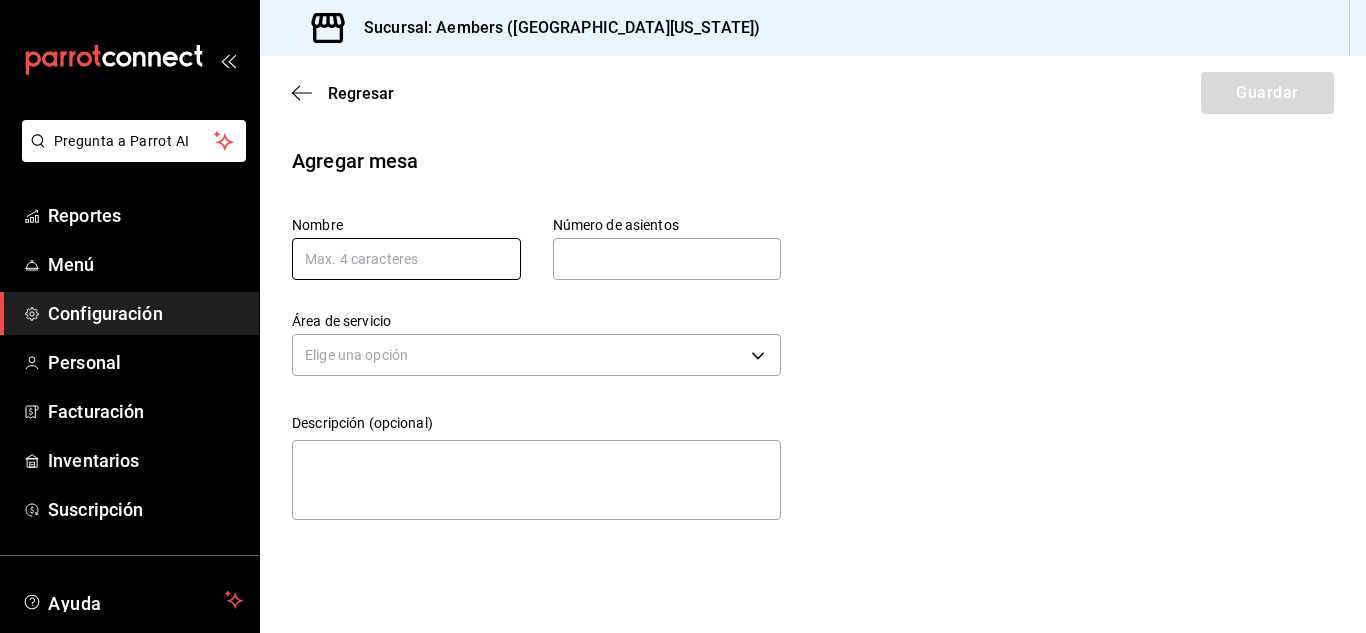 click at bounding box center [406, 259] 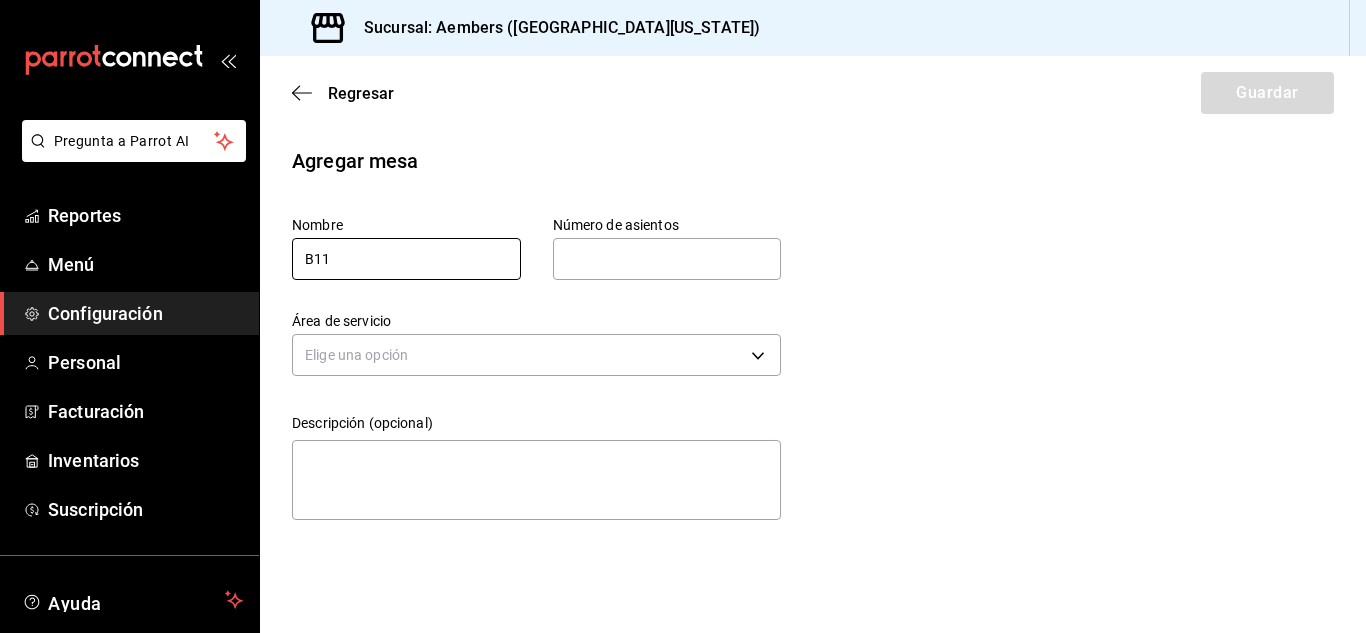 type on "B11" 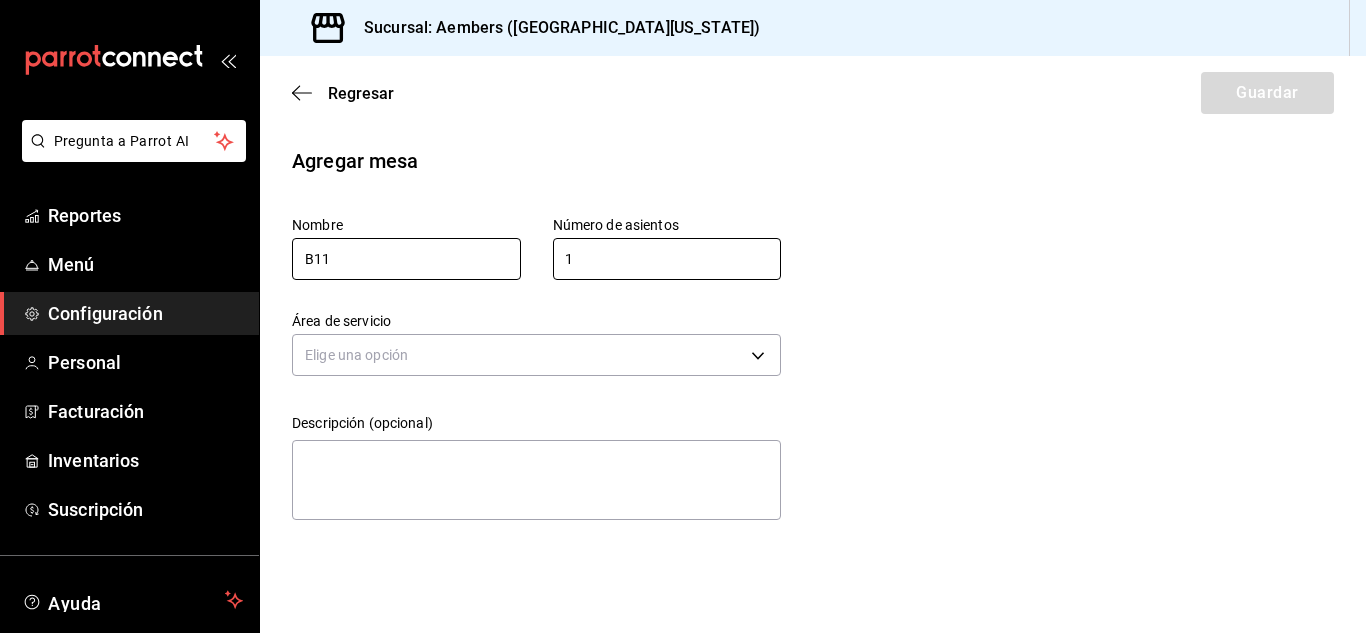 type on "1" 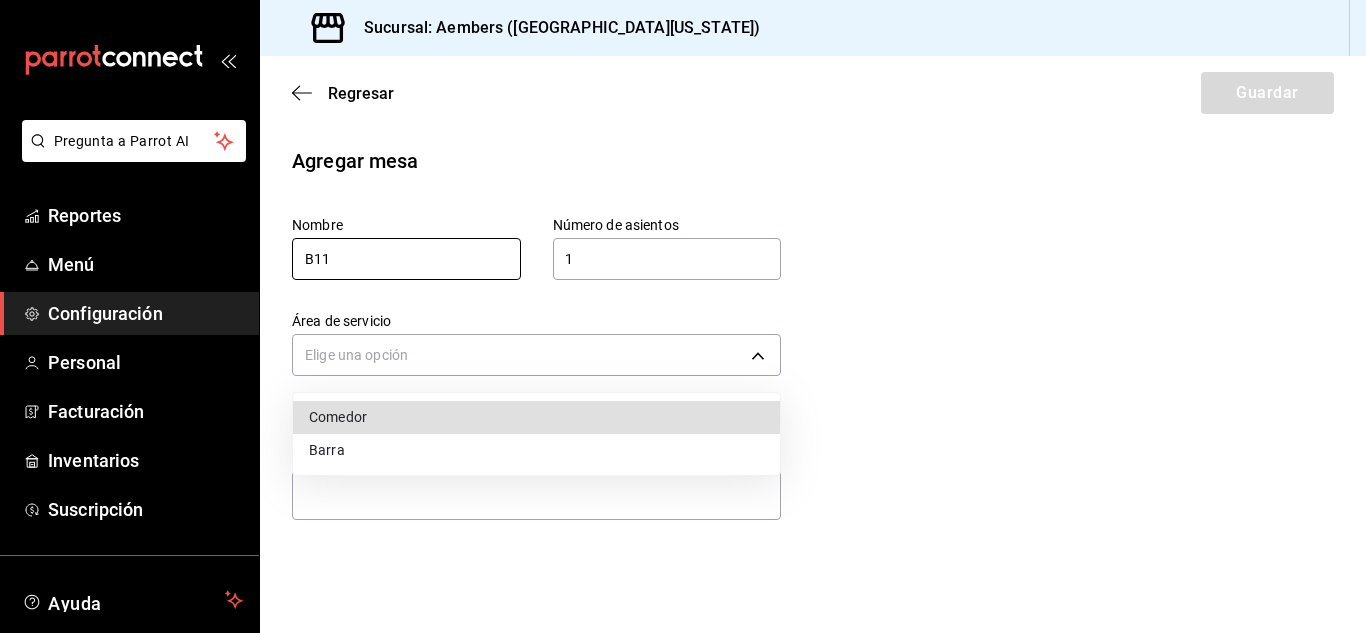 type 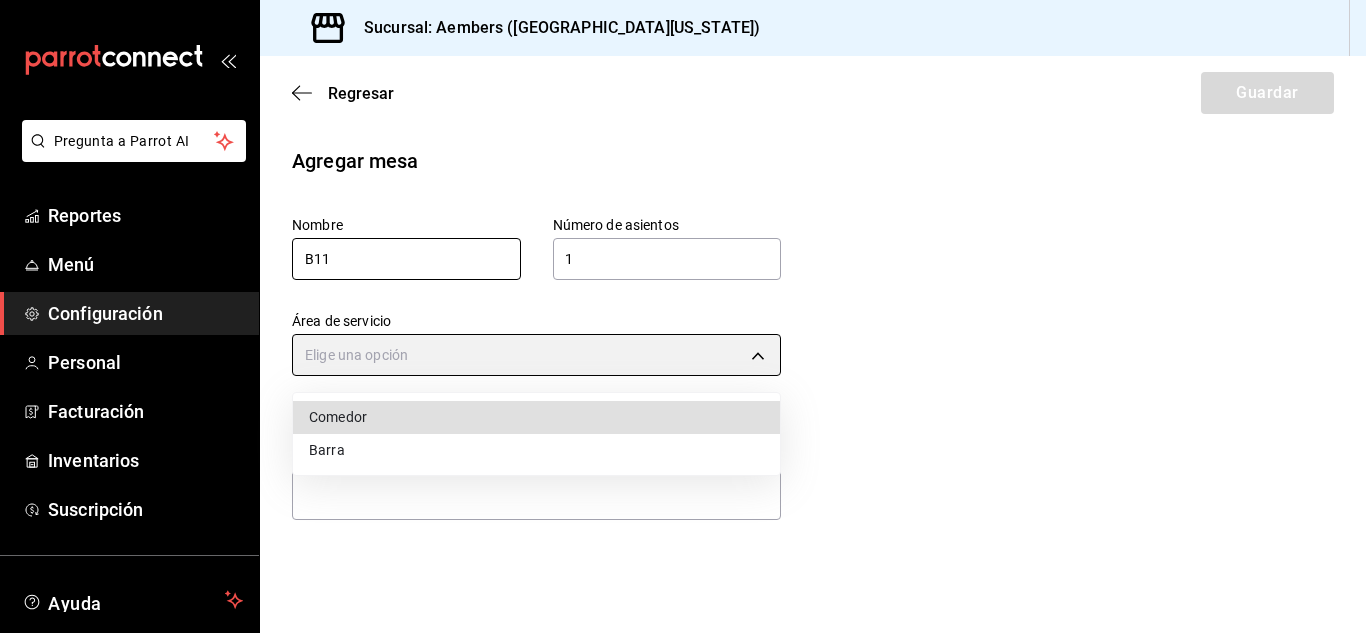 type on "de2e5e62-0d3f-46da-9976-893393435061" 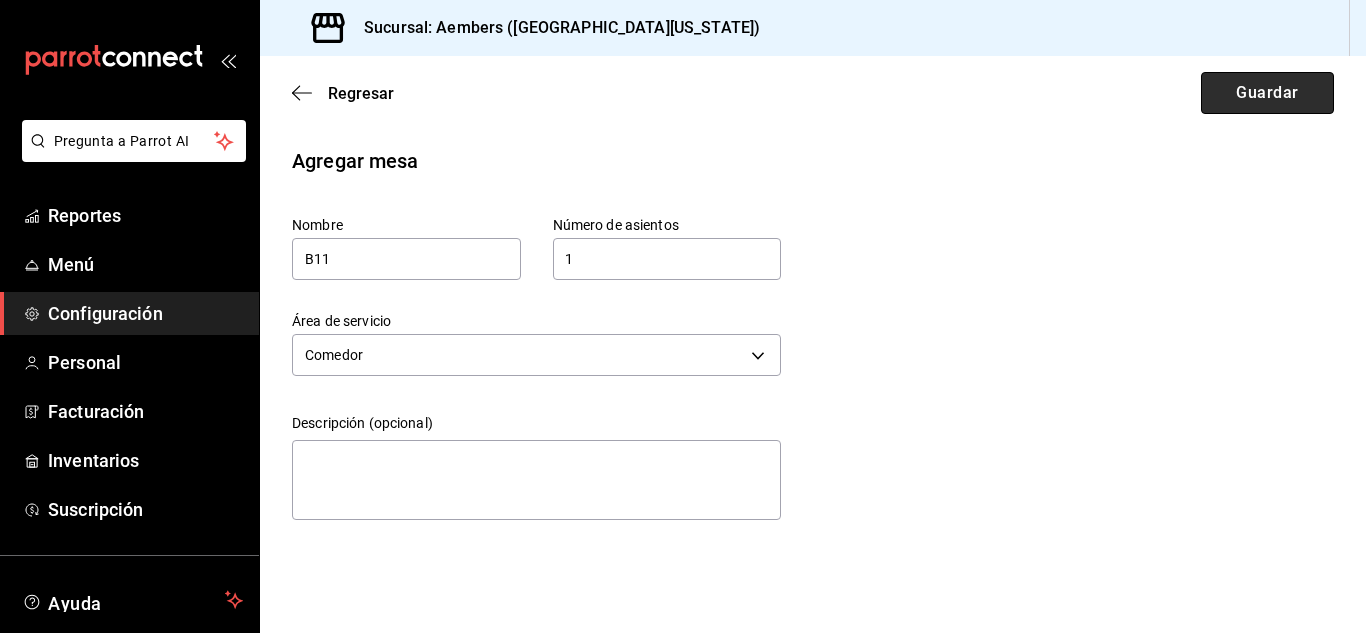 click on "Guardar" at bounding box center (1267, 93) 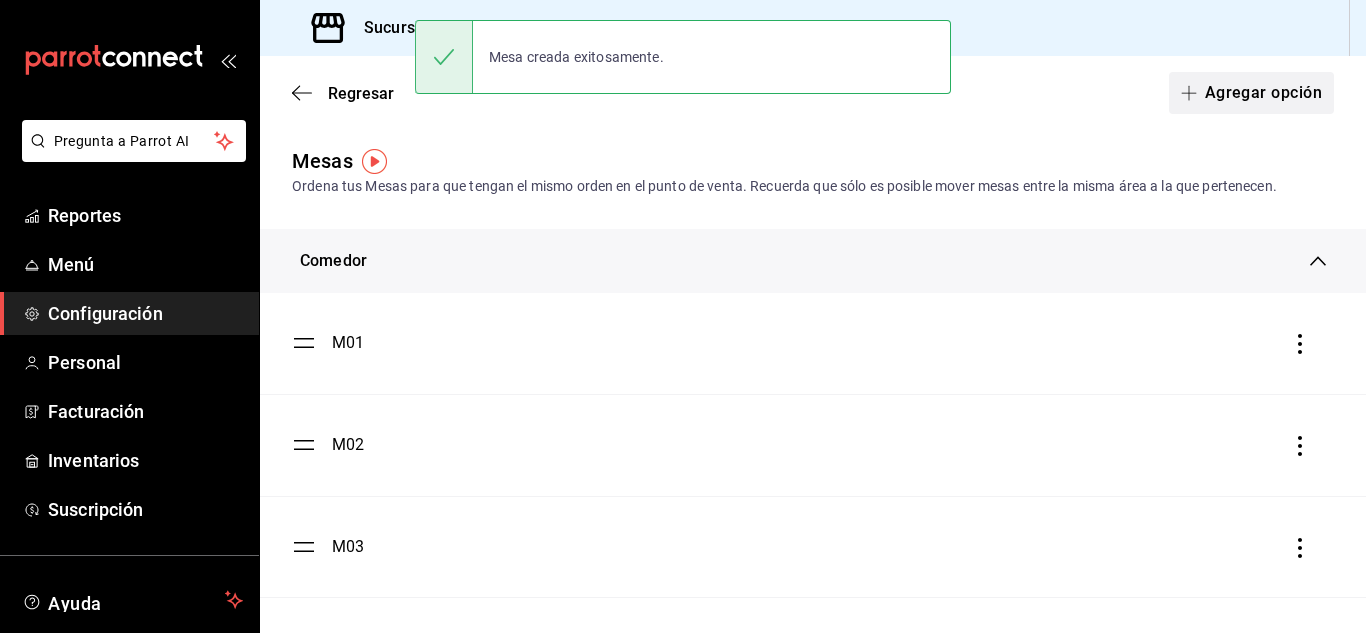 click on "Agregar opción" at bounding box center [1251, 93] 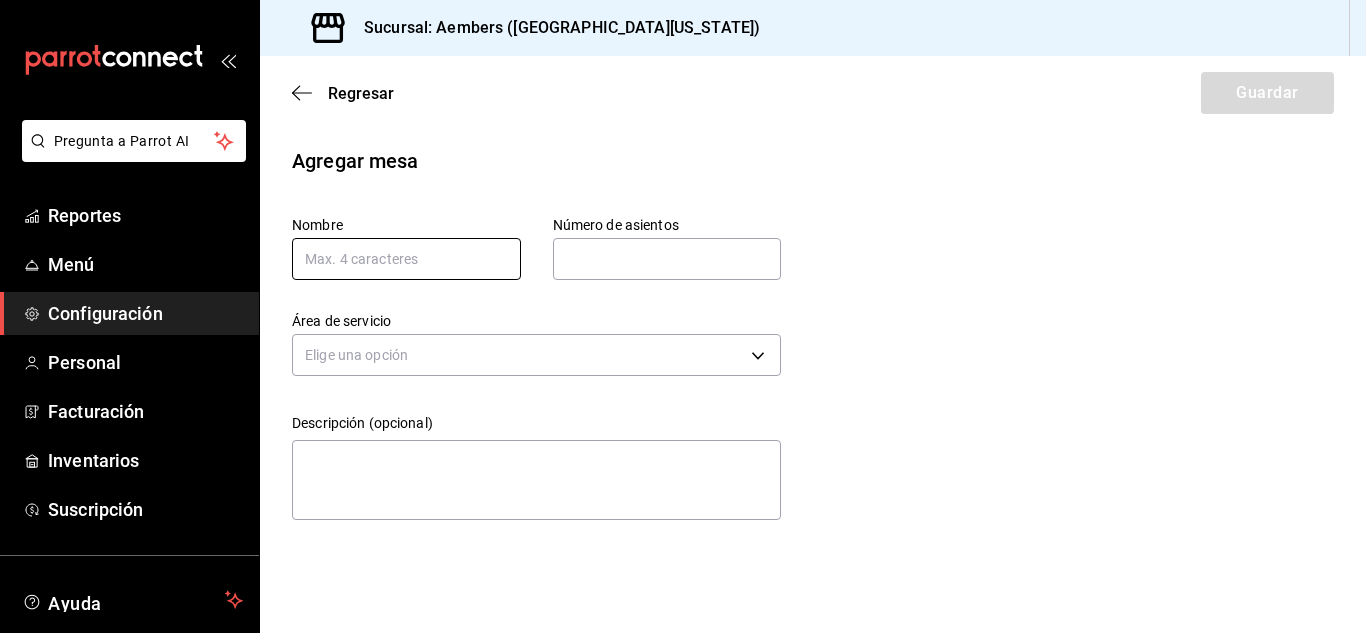 click at bounding box center (406, 259) 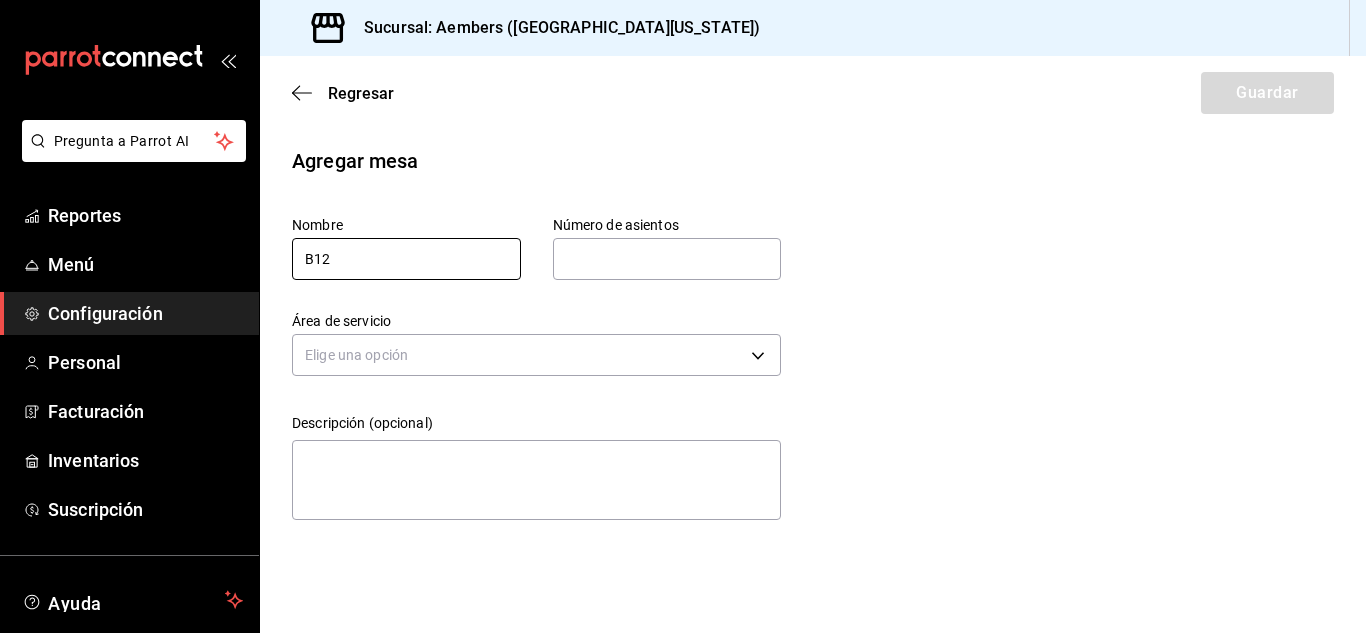 type on "B12" 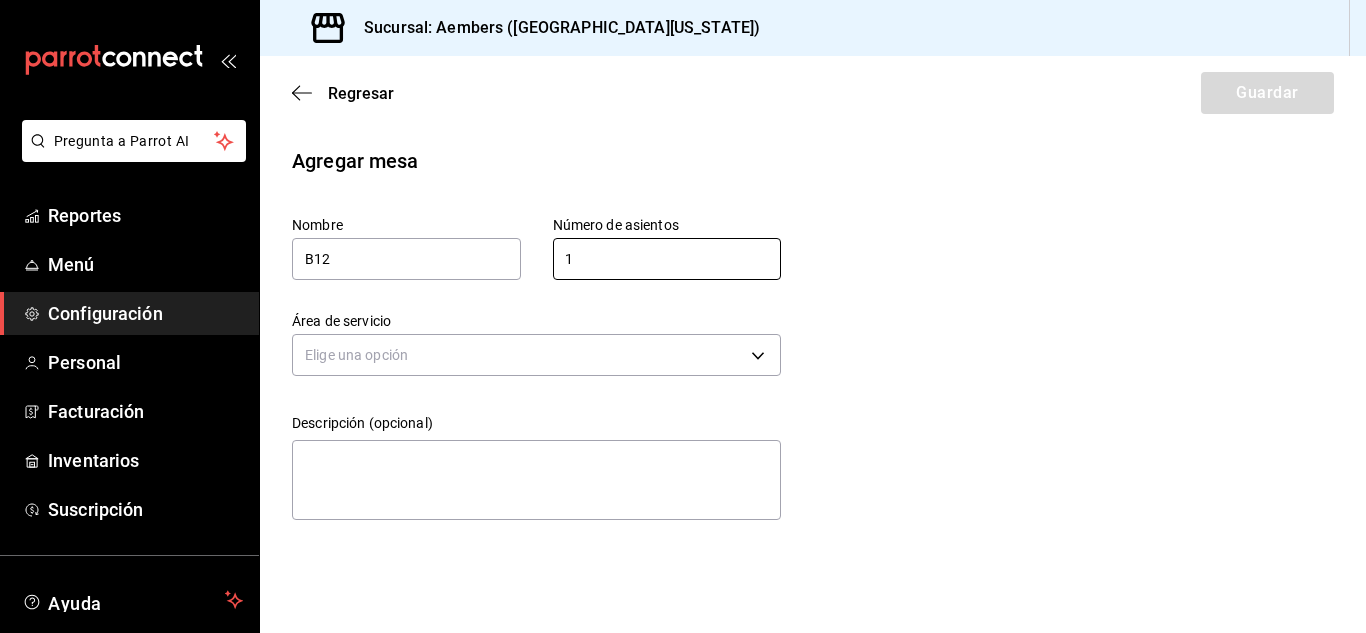 type on "1" 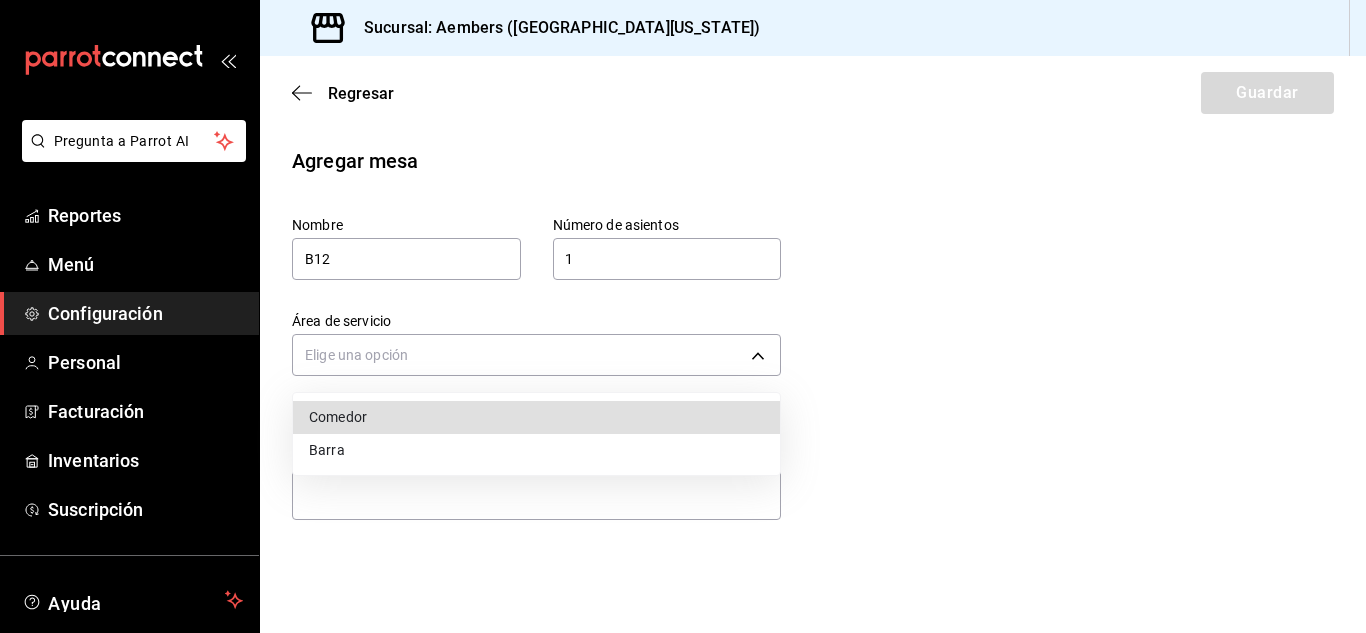 type 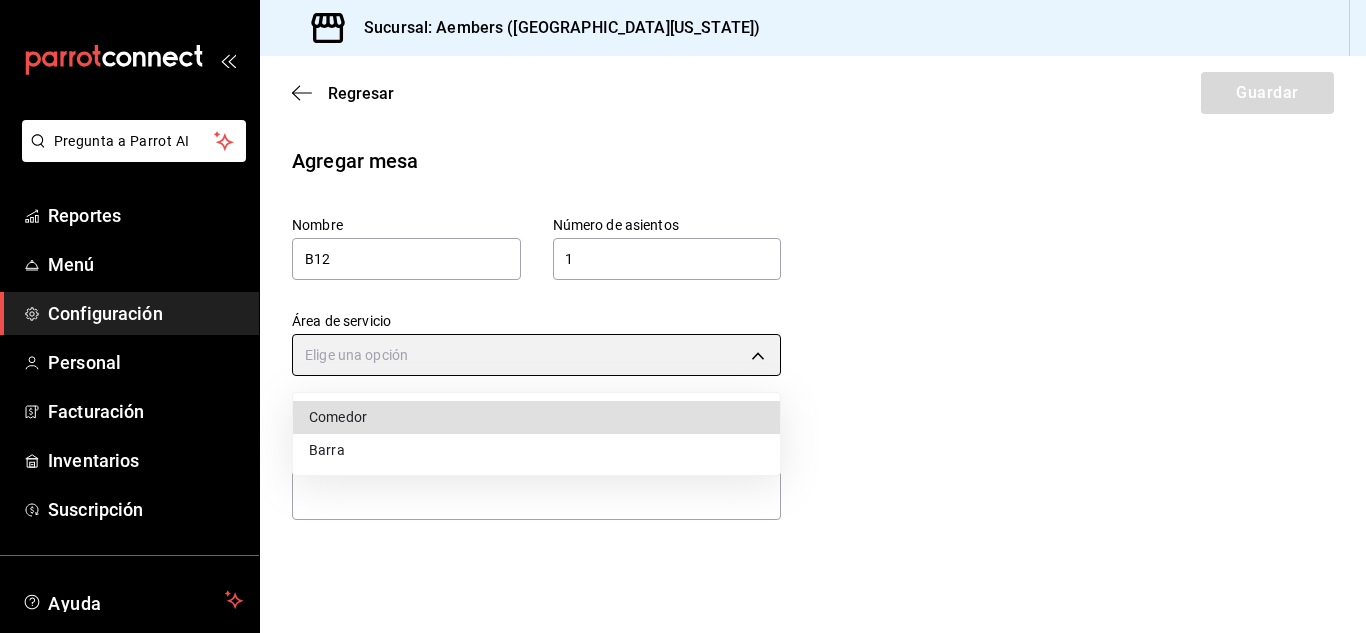type on "de2e5e62-0d3f-46da-9976-893393435061" 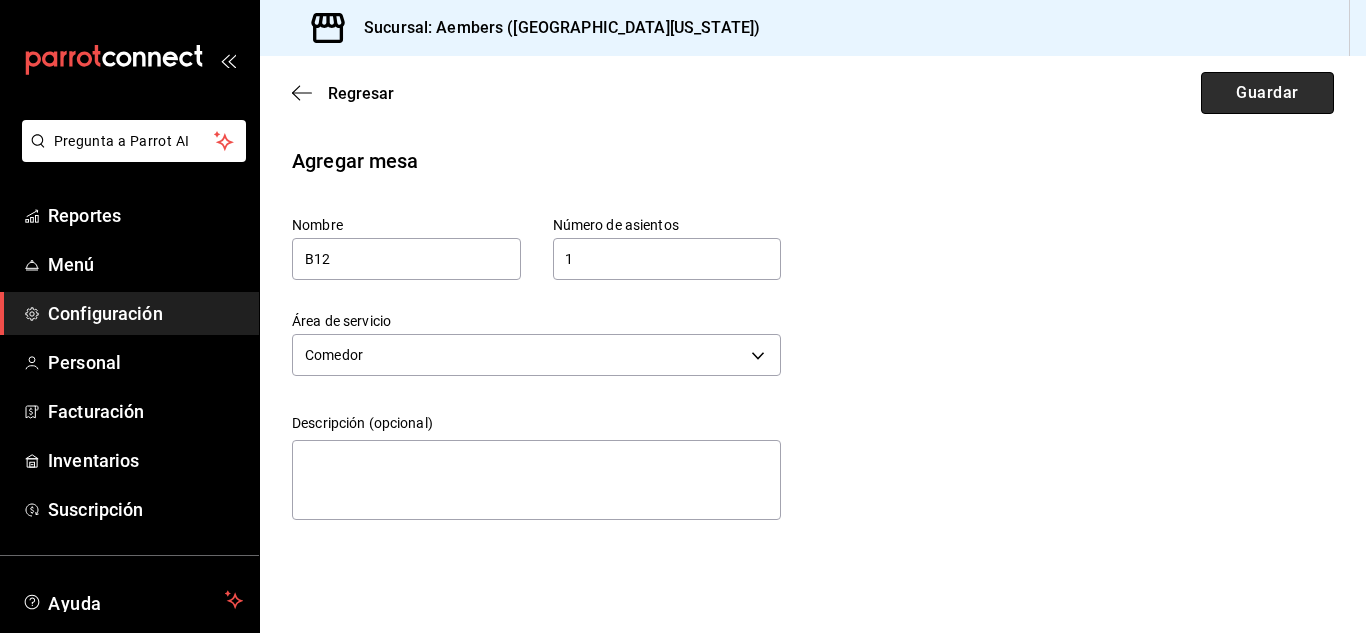 click on "Guardar" at bounding box center [1267, 93] 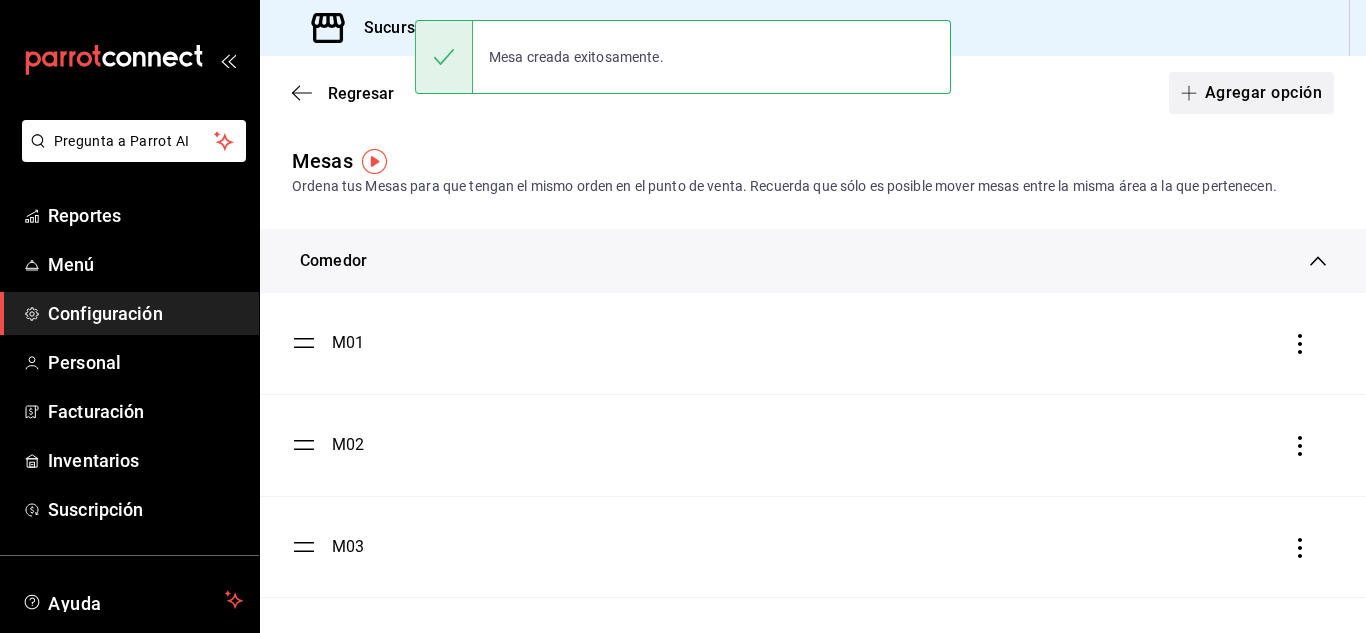 click on "Agregar opción" at bounding box center [1251, 93] 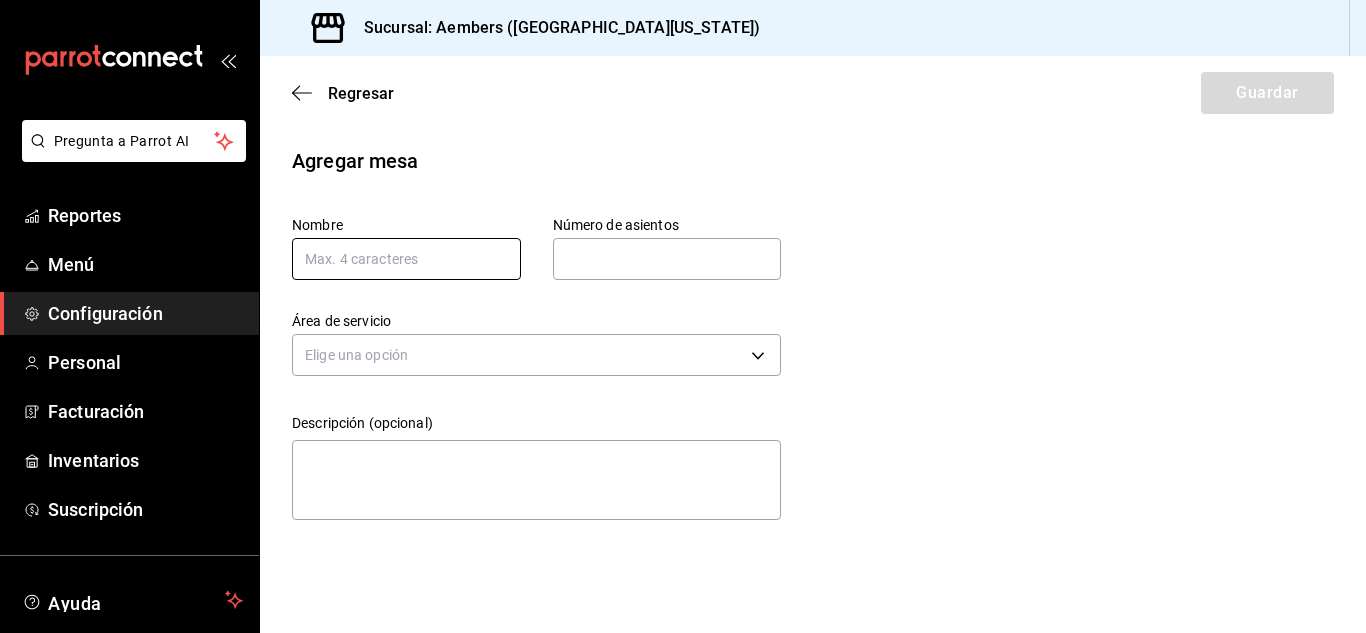 click at bounding box center (406, 259) 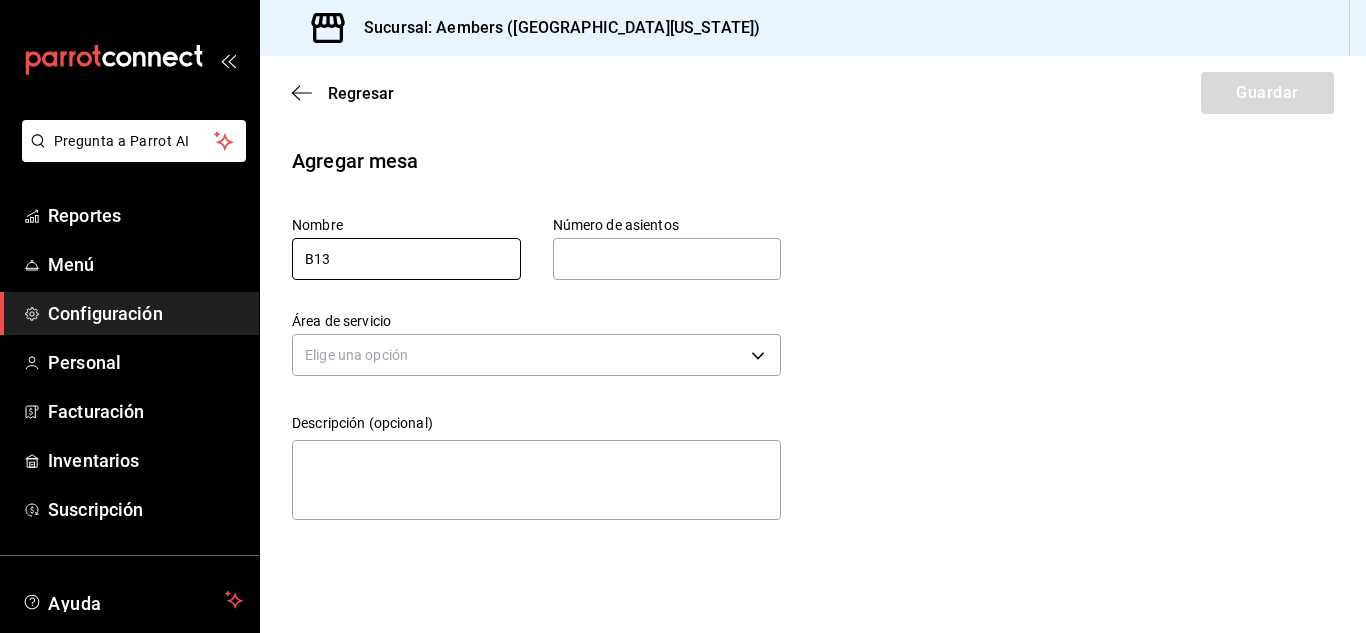 type on "B13" 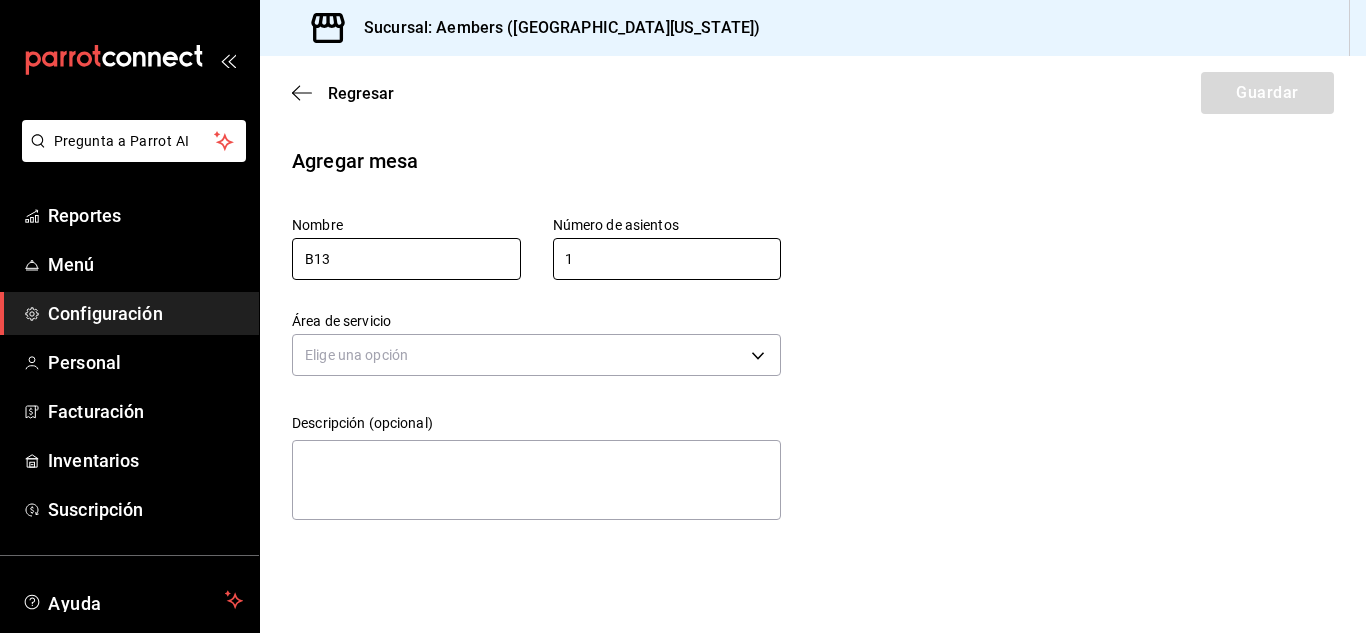 type on "1" 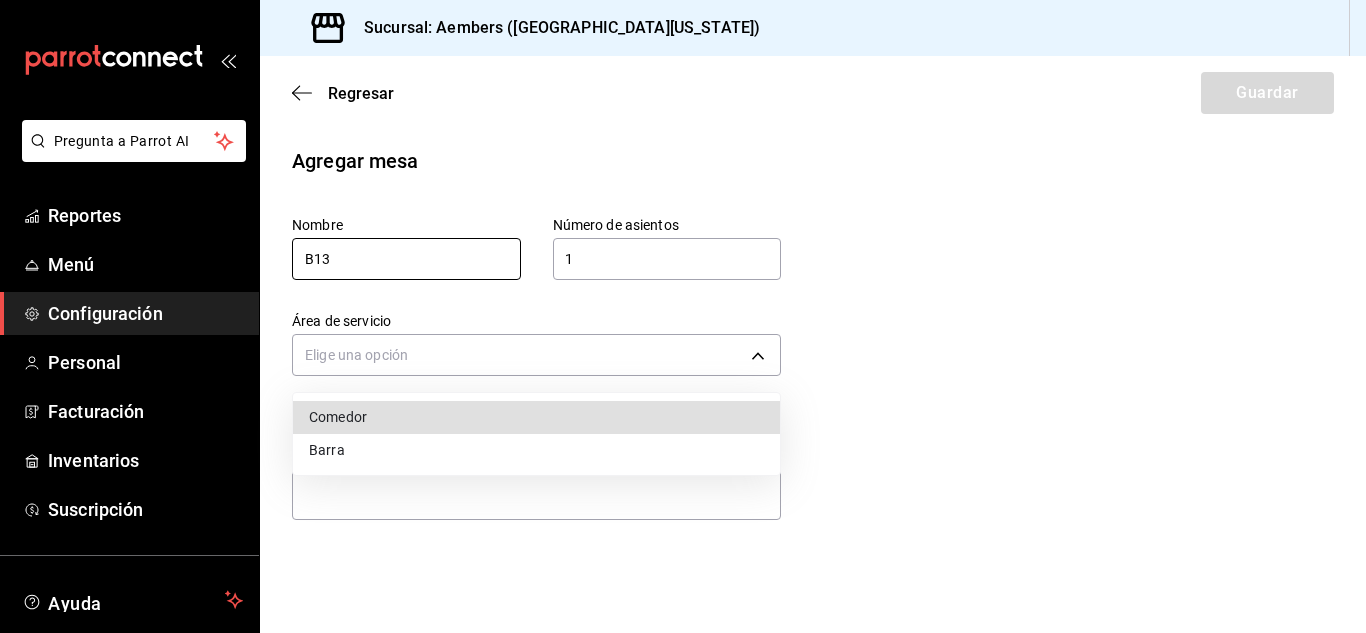 type 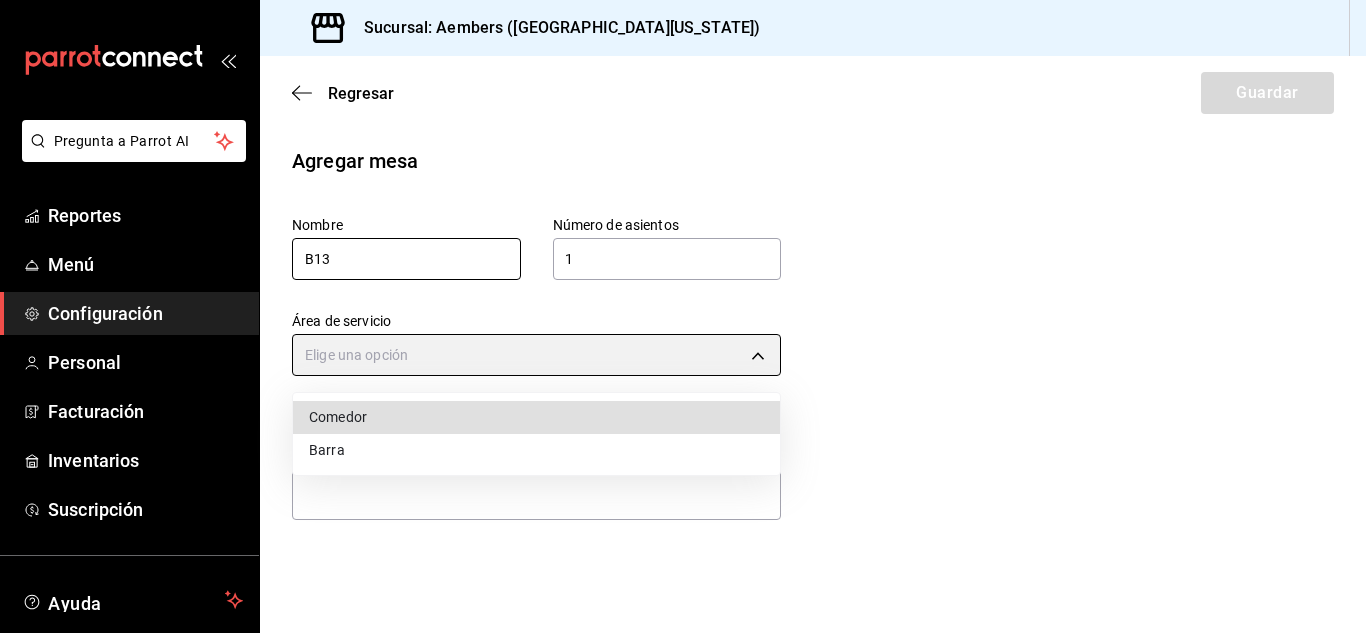 type on "de2e5e62-0d3f-46da-9976-893393435061" 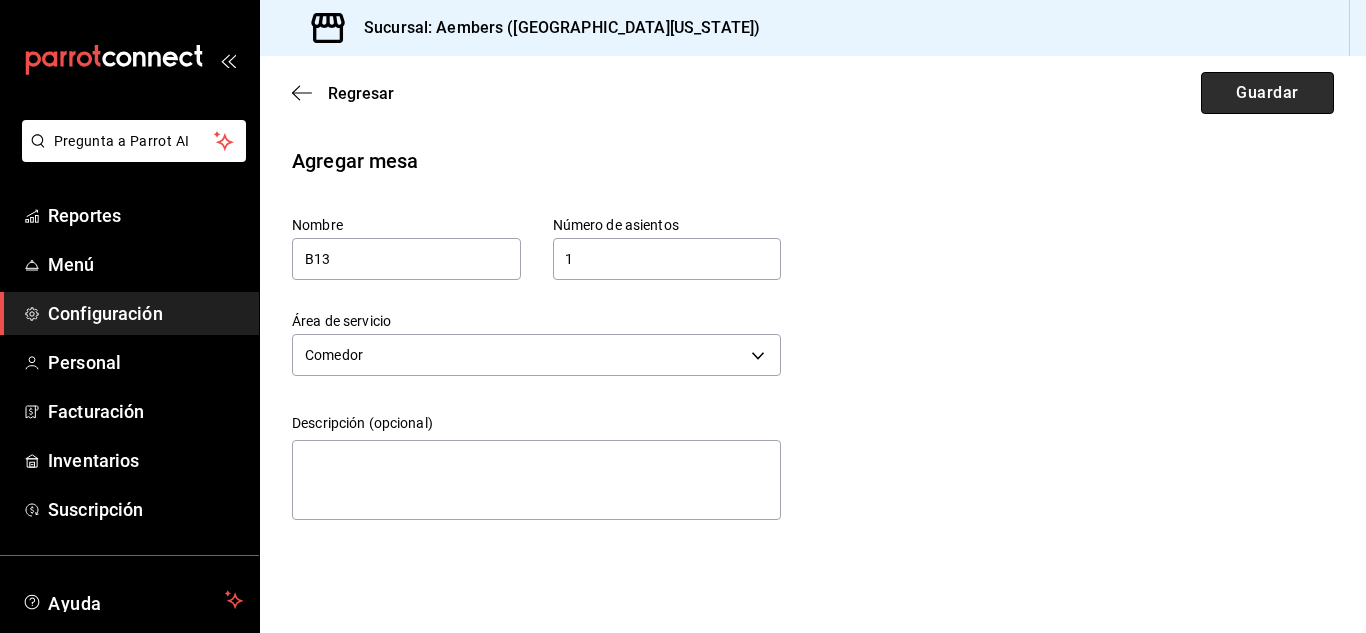 click on "Guardar" at bounding box center (1267, 93) 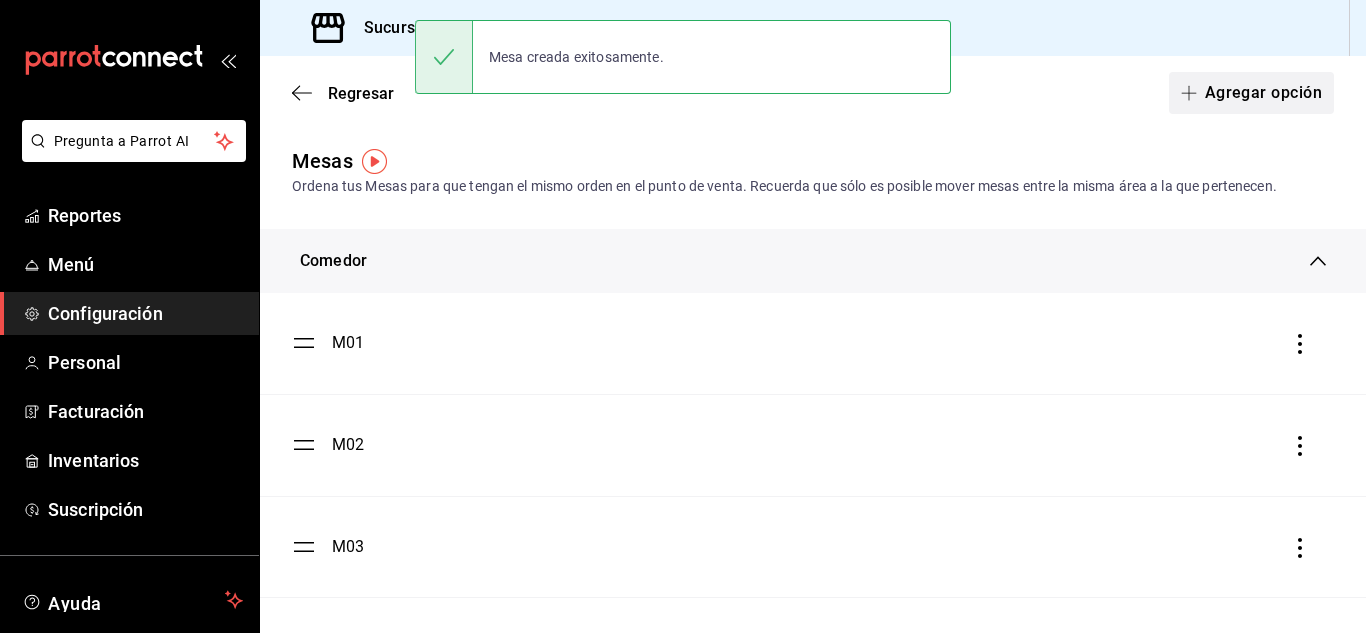 click on "Agregar opción" at bounding box center (1251, 93) 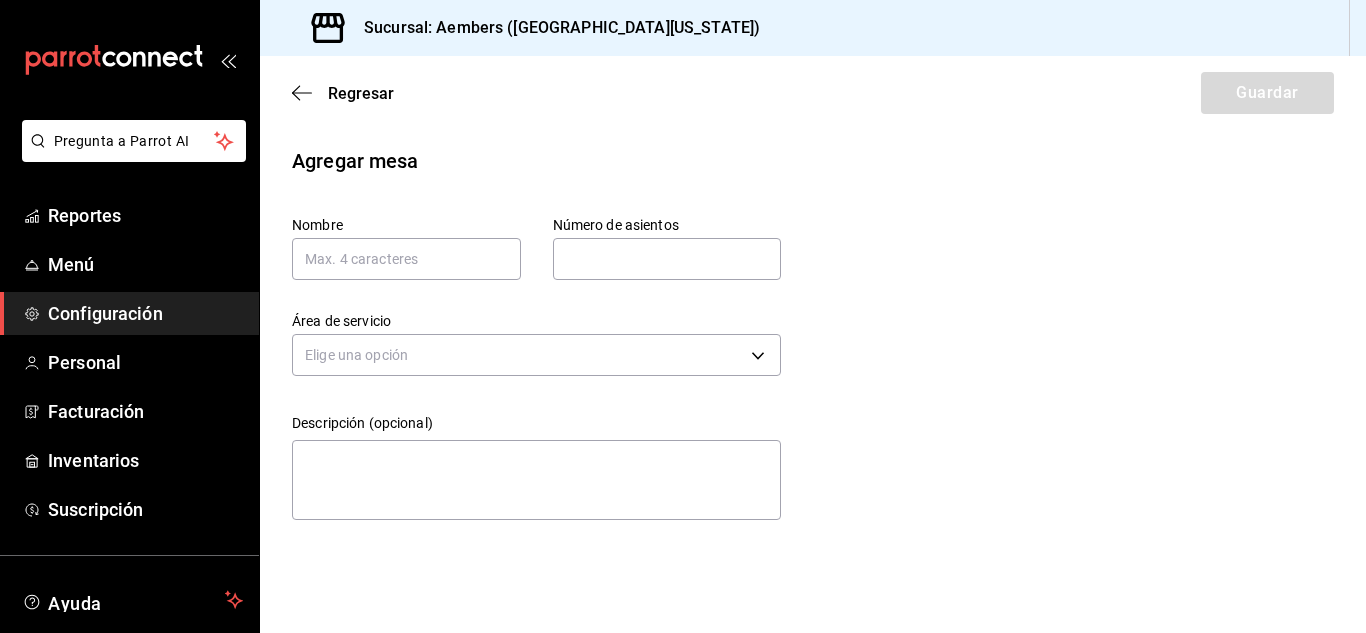 type 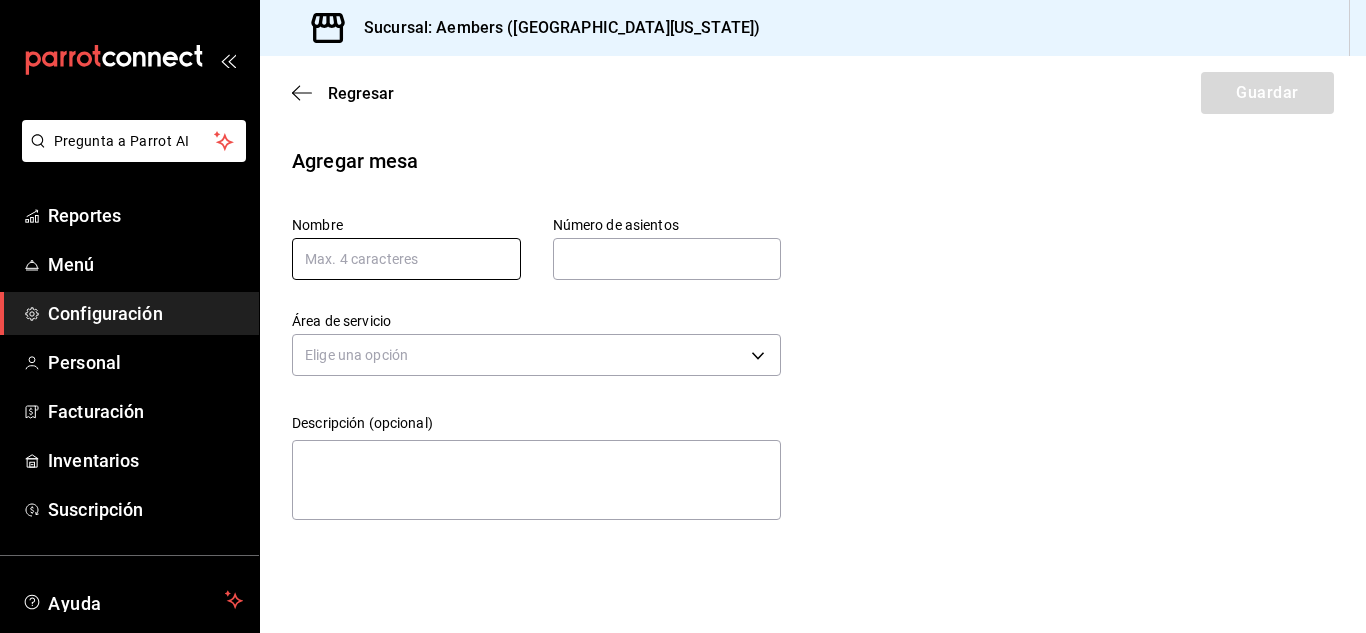 click at bounding box center (406, 259) 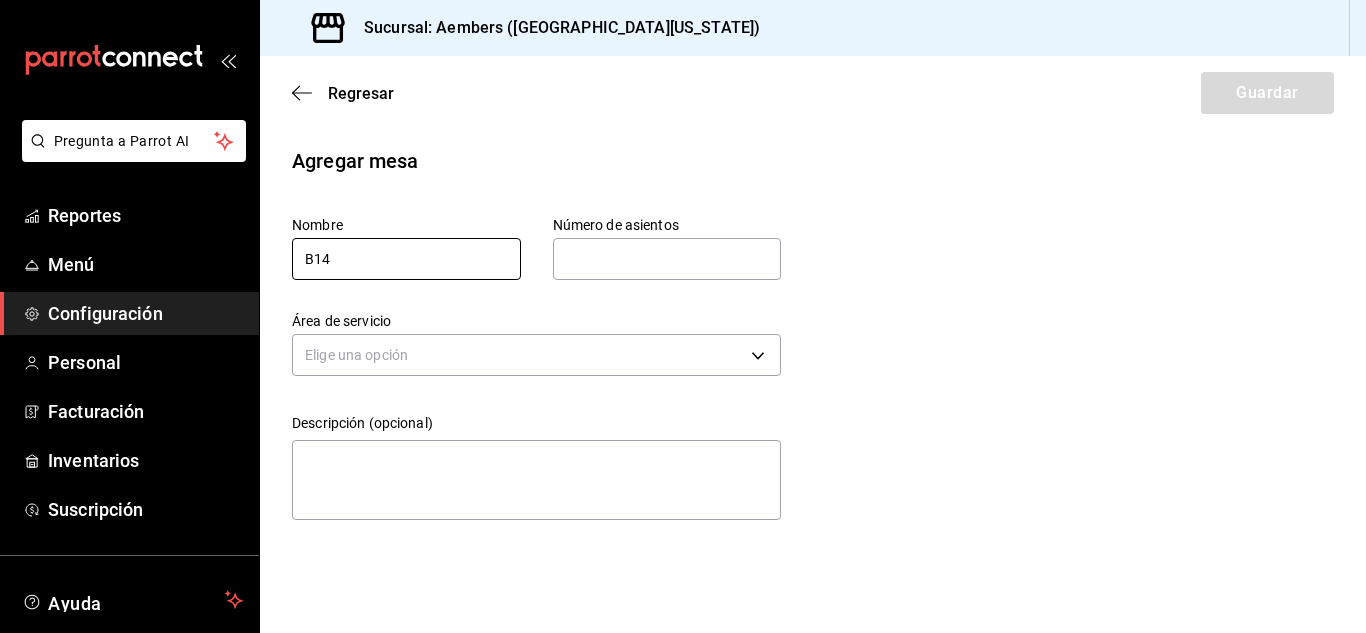 type on "B14" 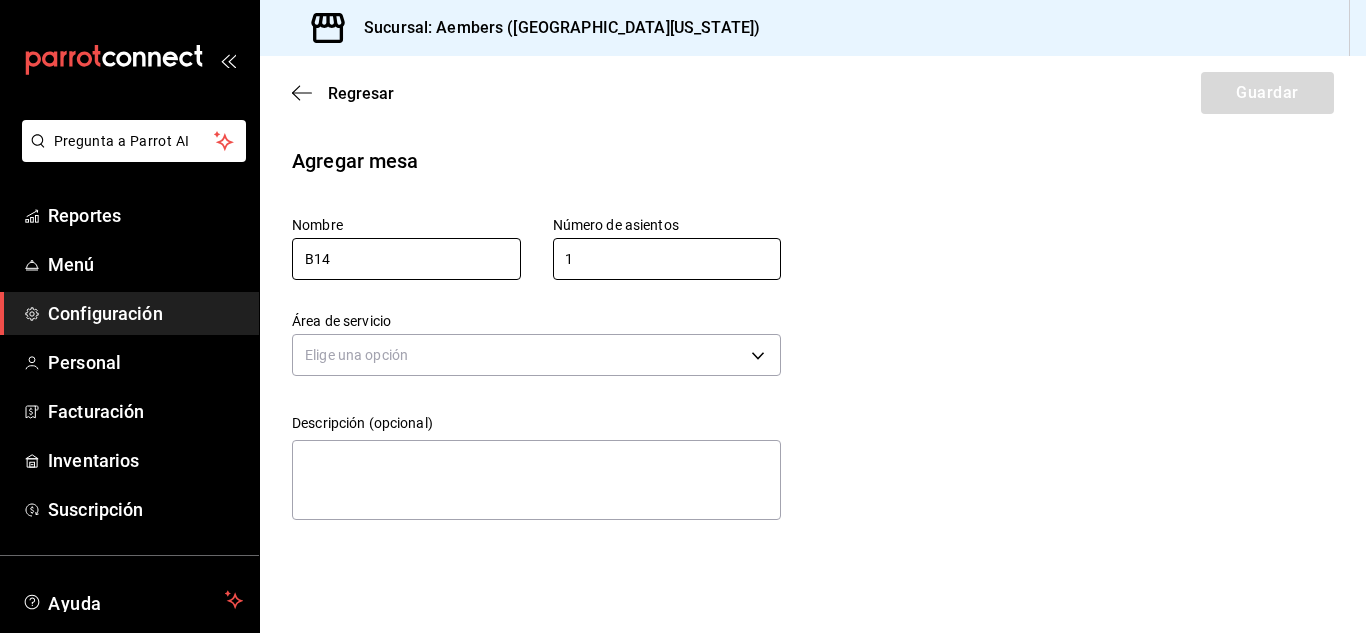 type on "1" 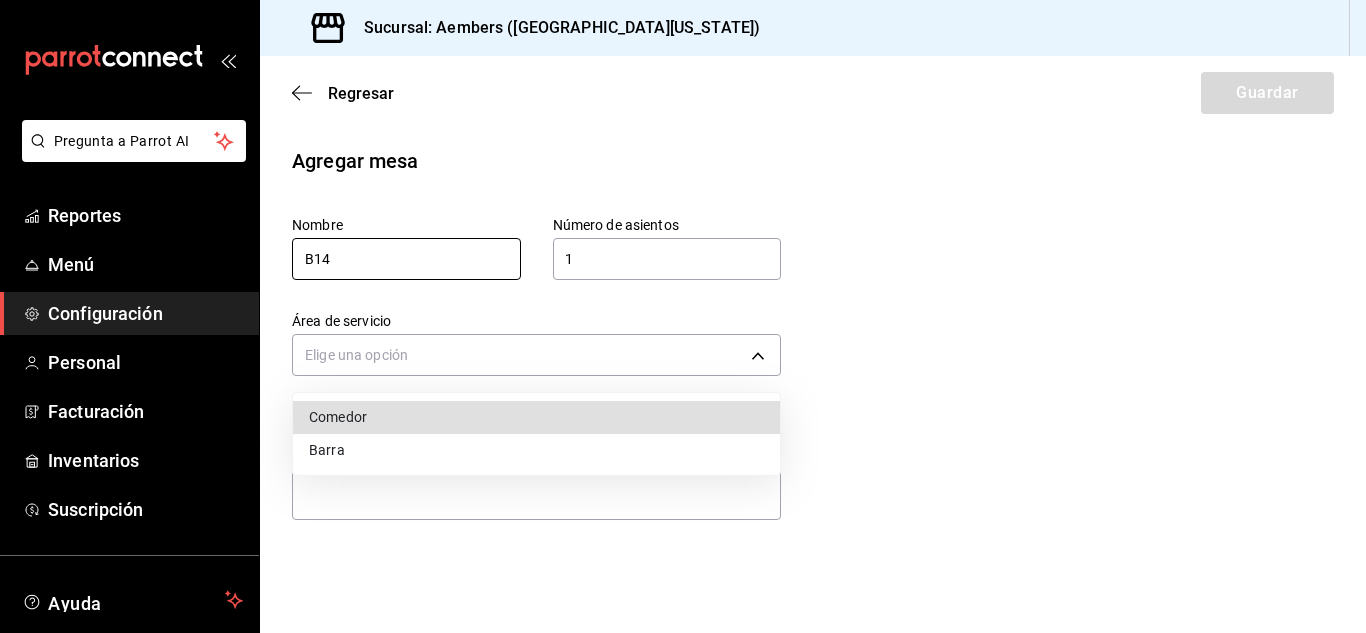 type 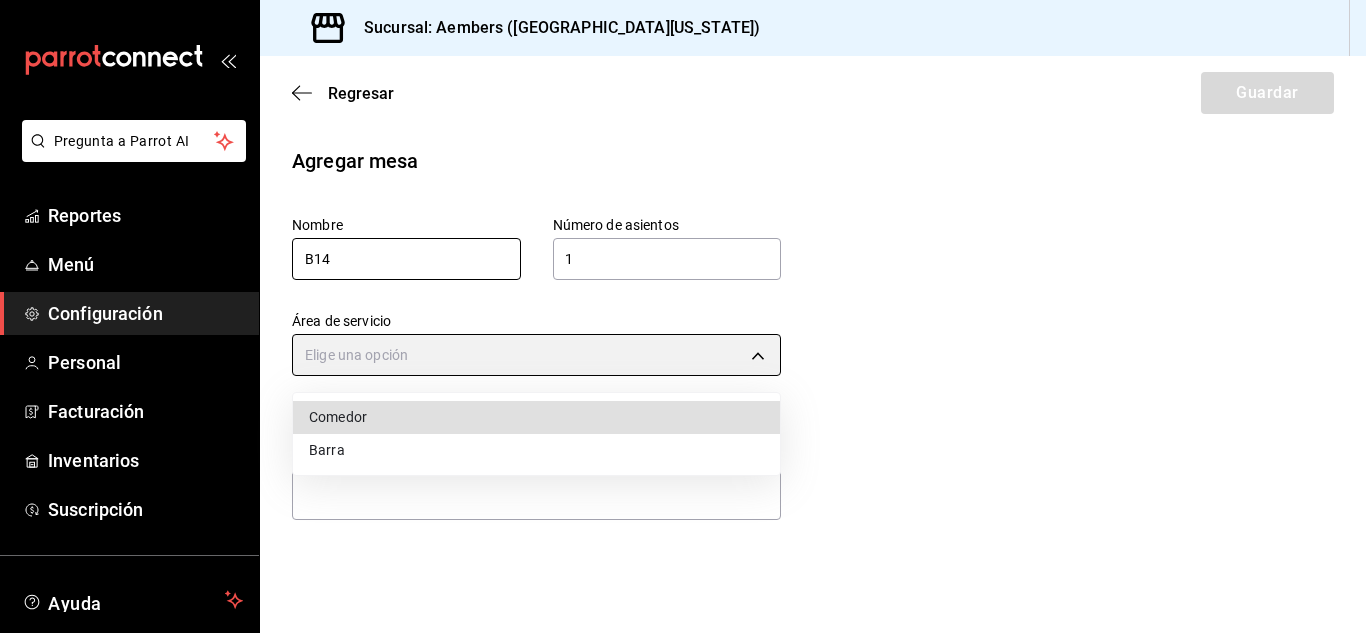 type on "de2e5e62-0d3f-46da-9976-893393435061" 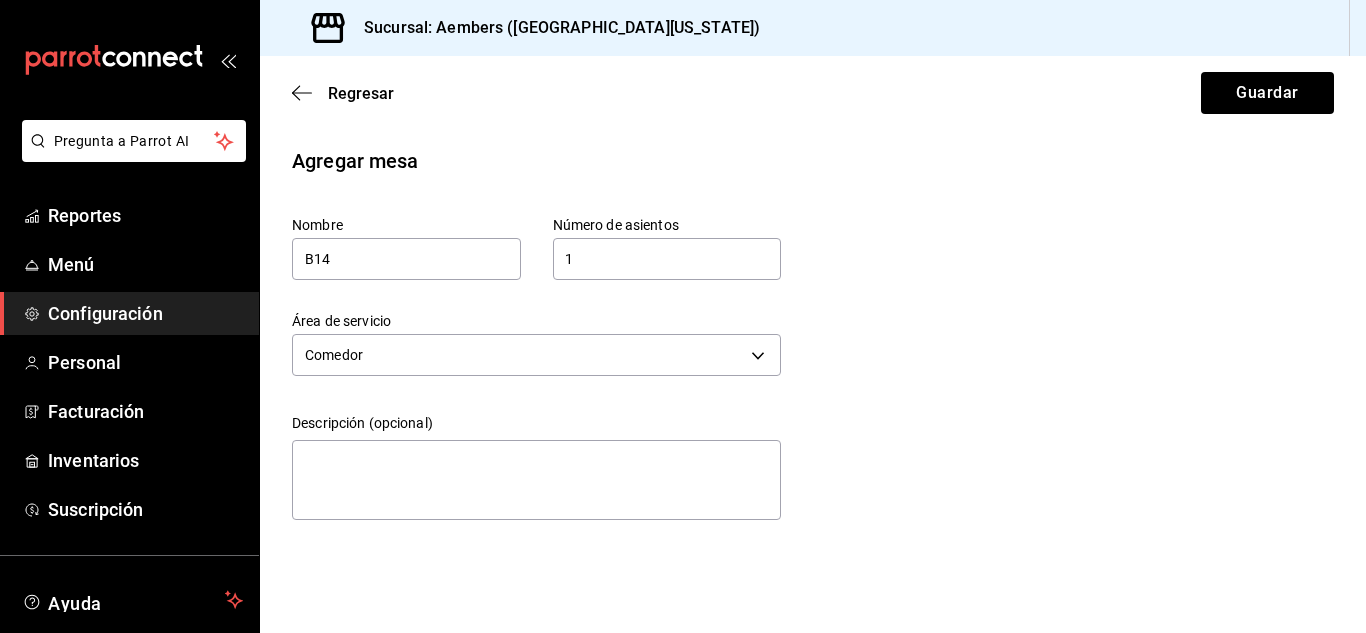 click on "Regresar Guardar" at bounding box center [813, 93] 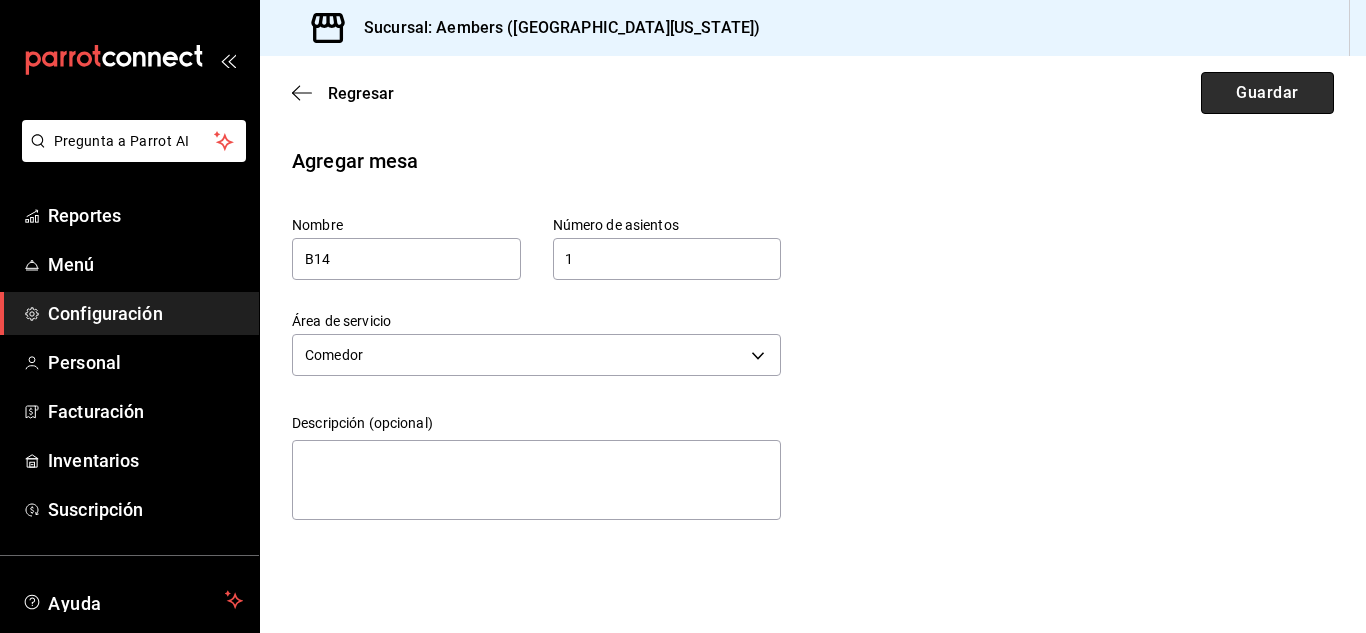 click on "Guardar" at bounding box center [1267, 93] 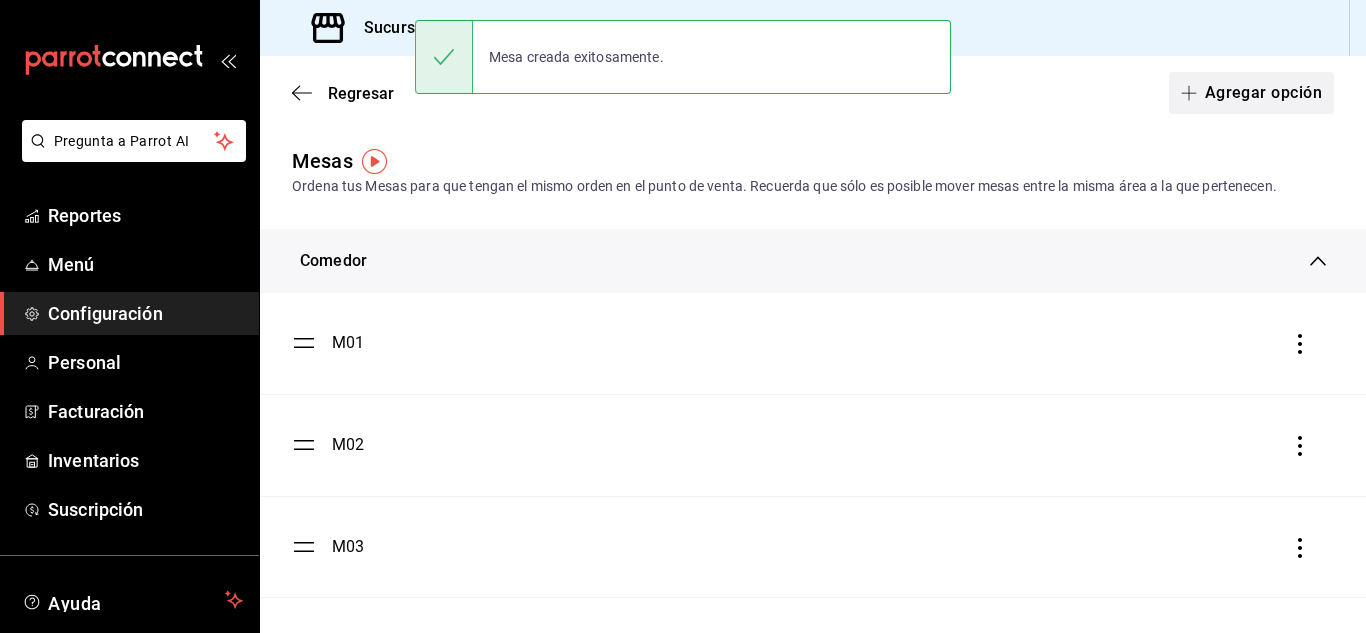 click on "Agregar opción" at bounding box center (1251, 93) 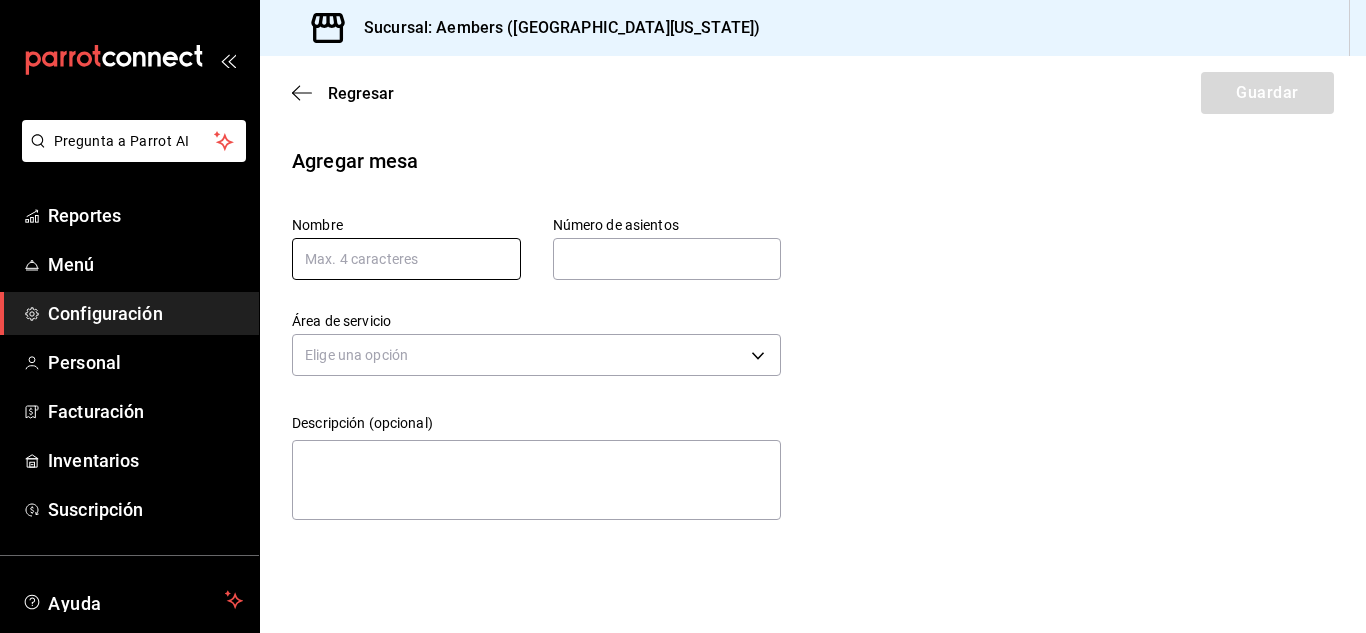 click at bounding box center (406, 259) 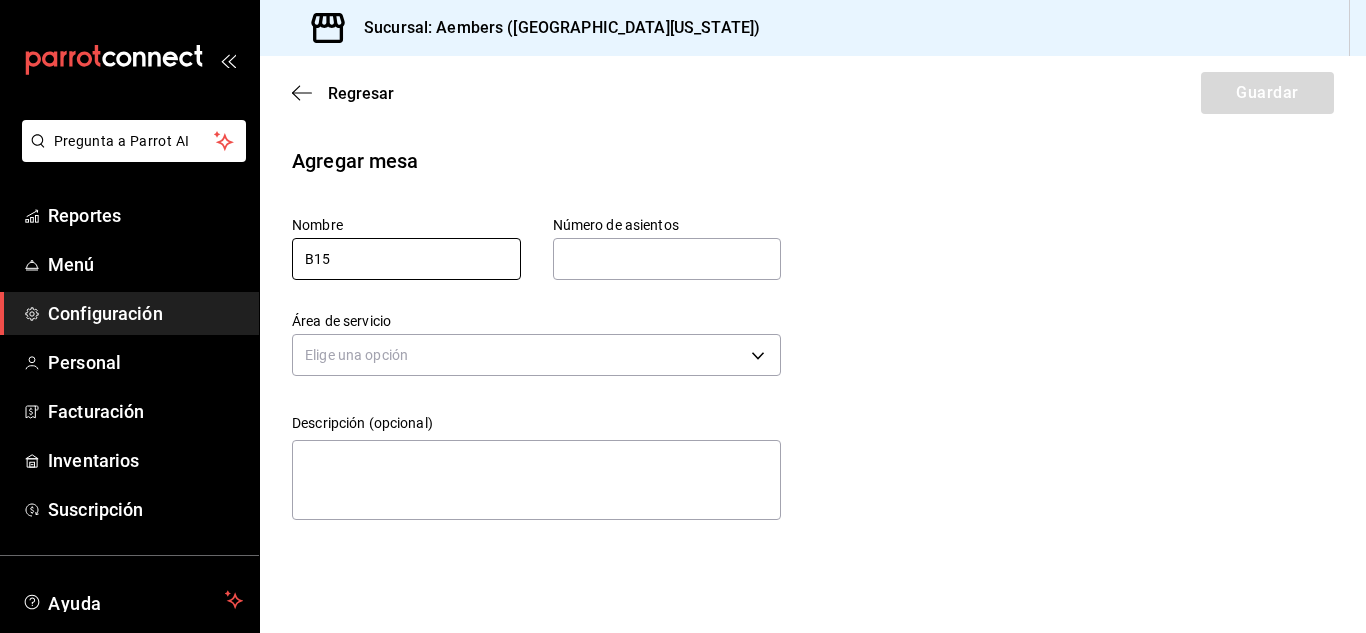 type on "B15" 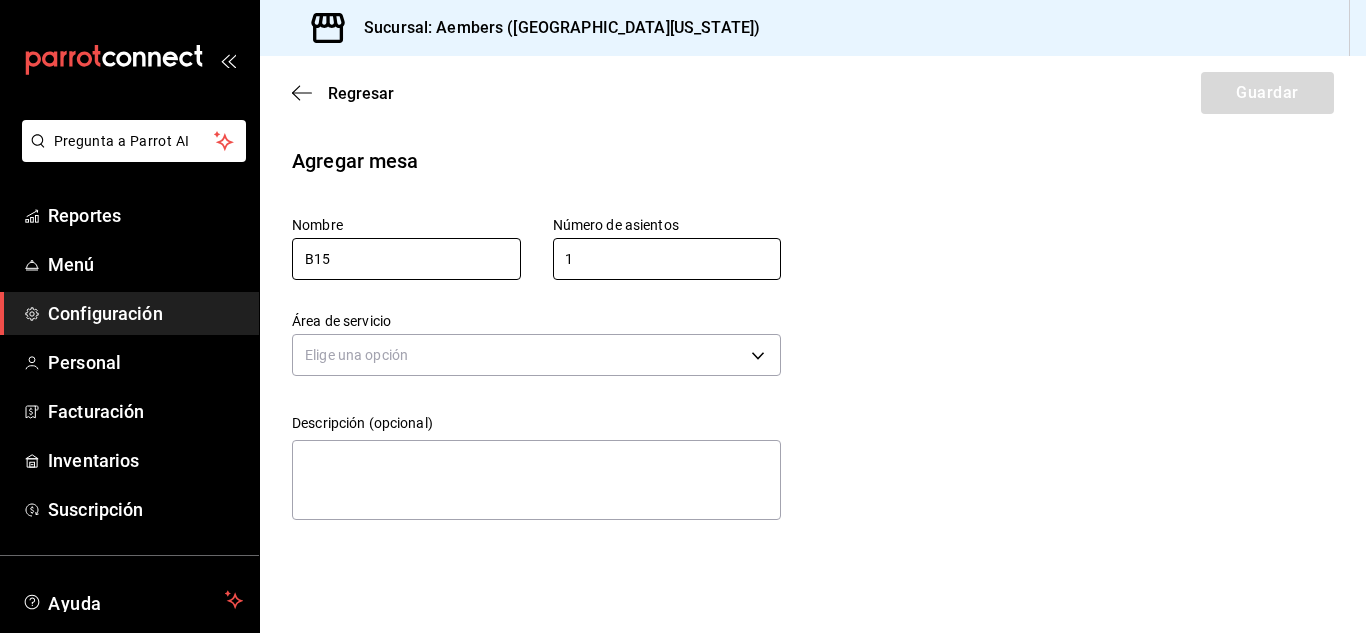 type on "1" 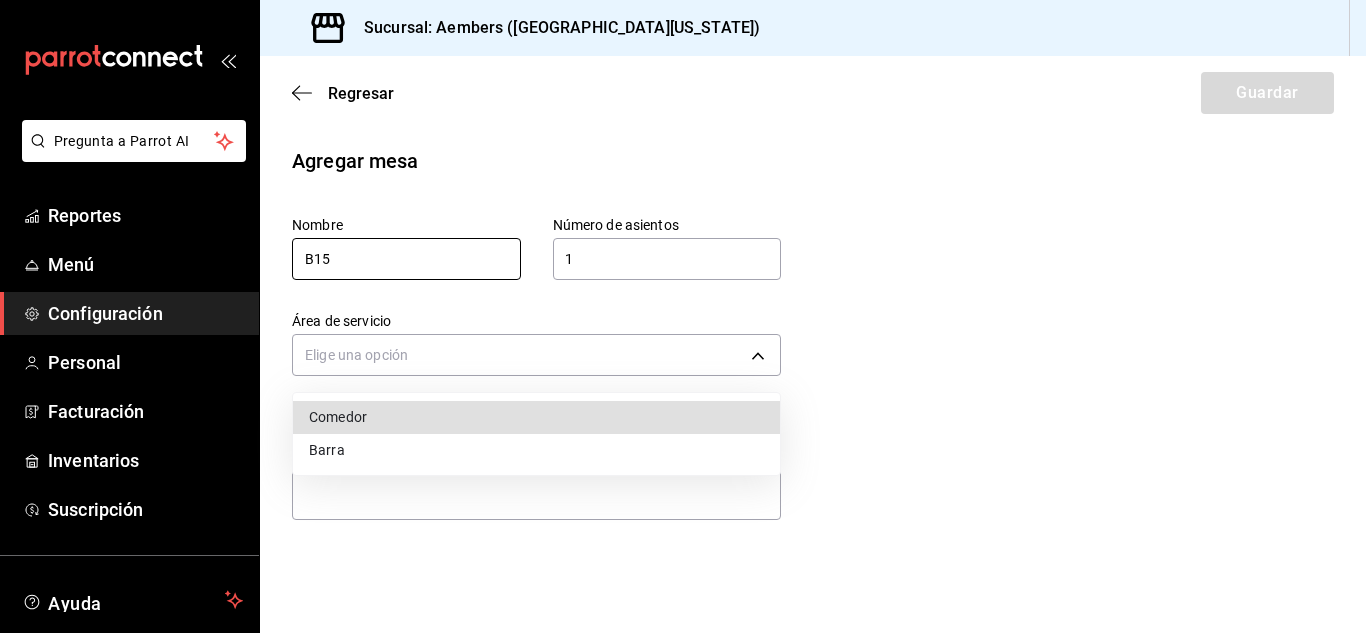 type 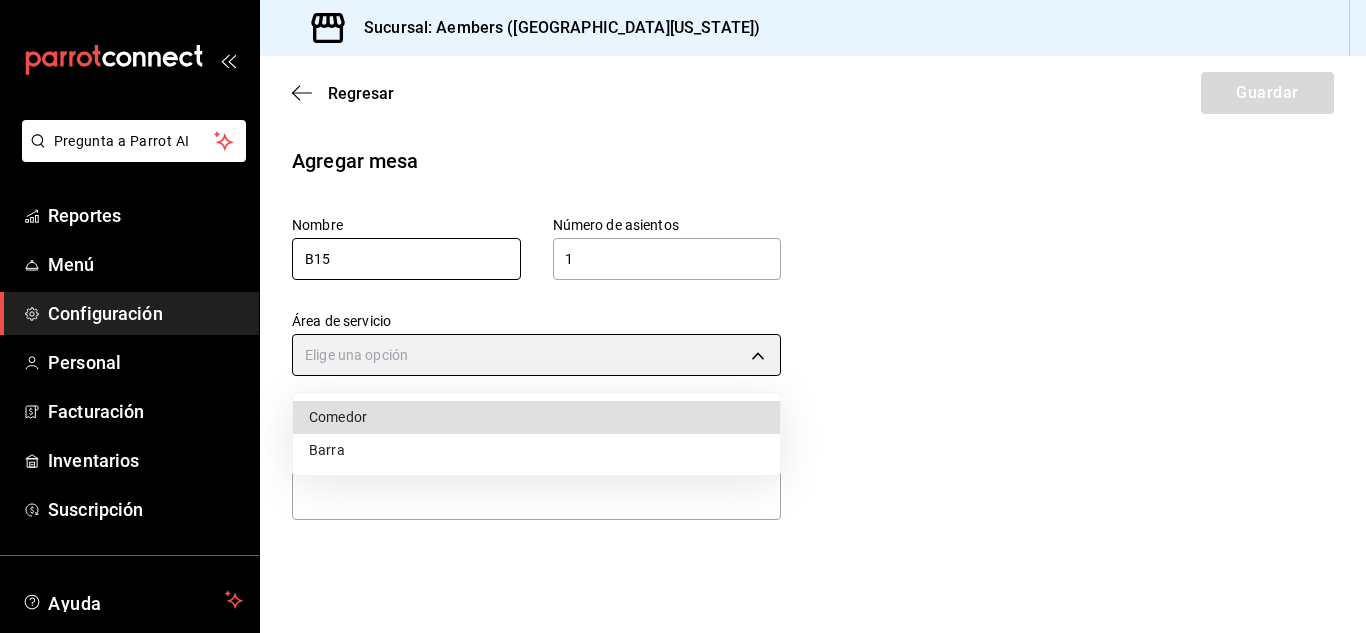 type on "de2e5e62-0d3f-46da-9976-893393435061" 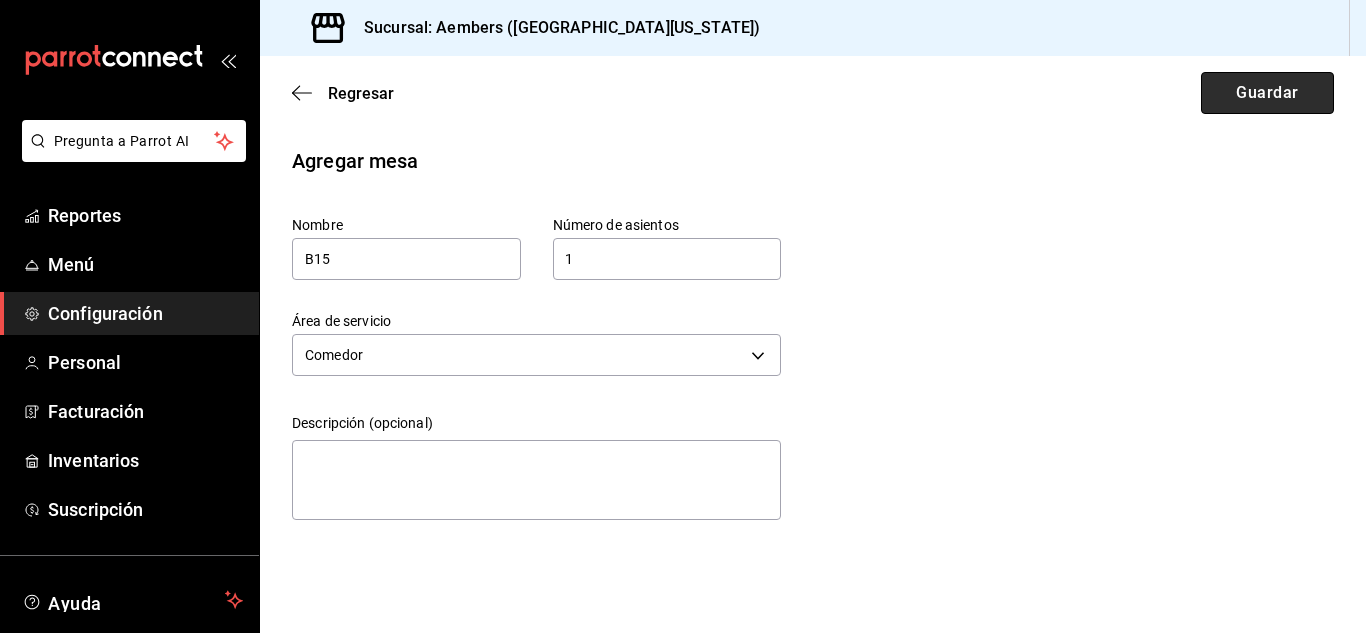 click on "Guardar" at bounding box center [1267, 93] 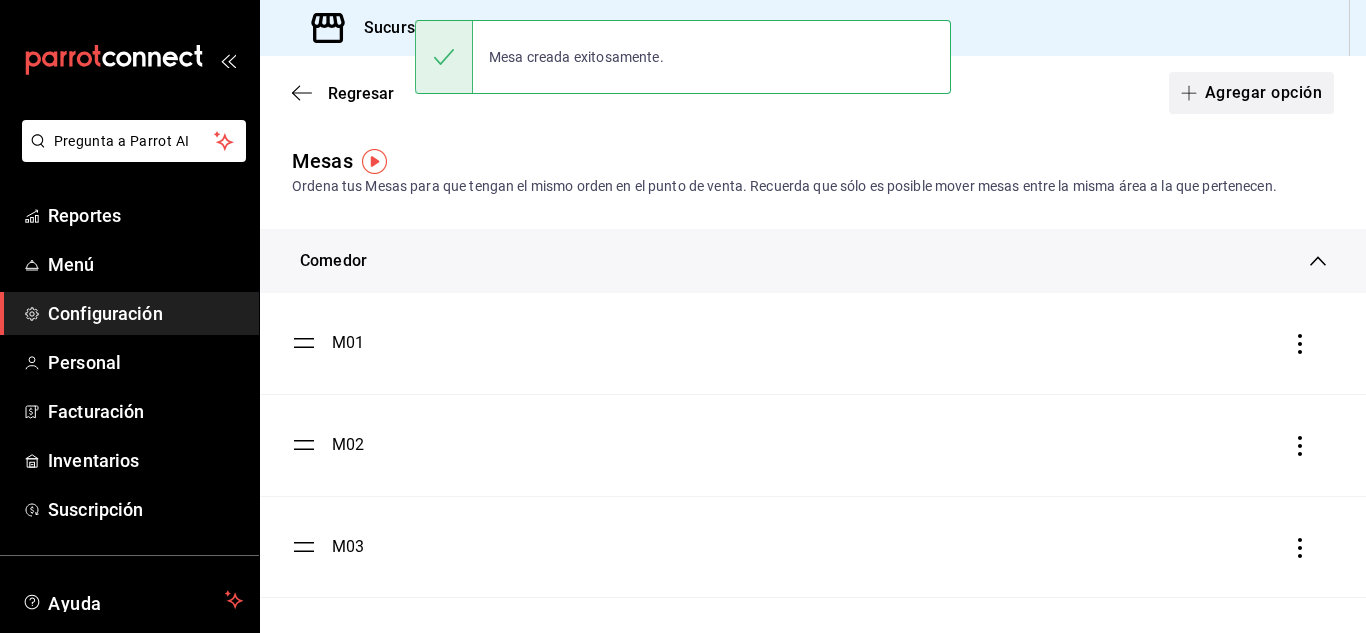 click on "Agregar opción" at bounding box center [1251, 93] 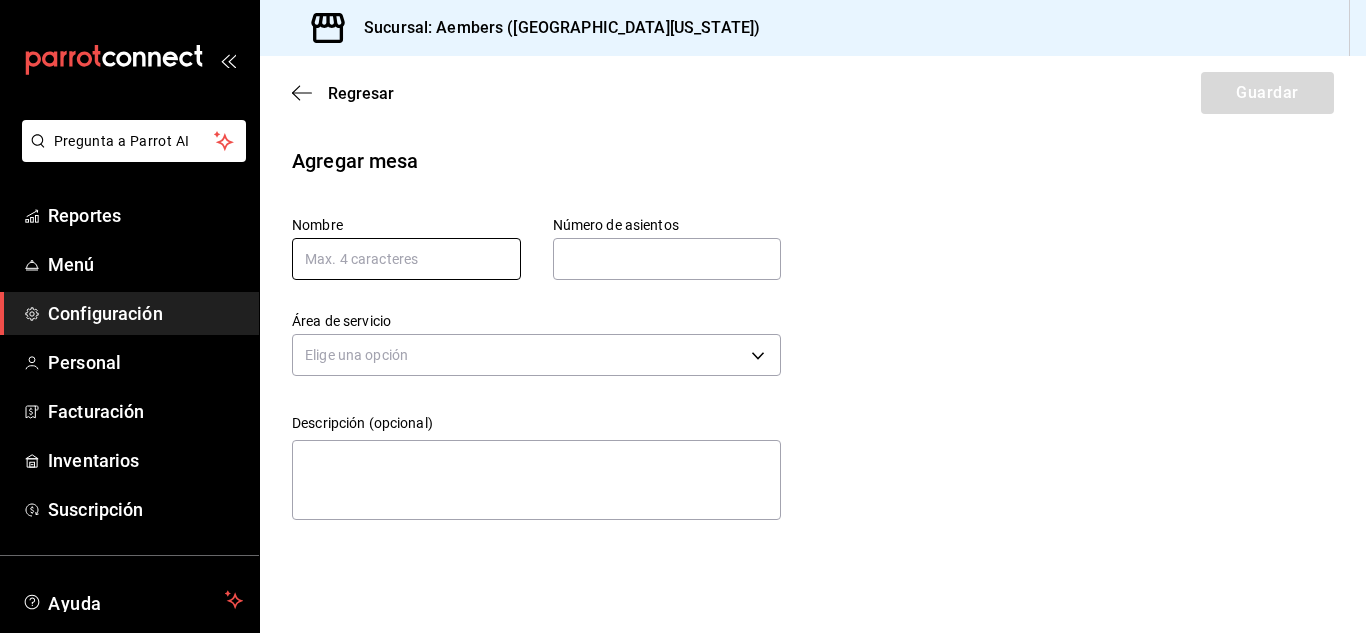 click at bounding box center [406, 259] 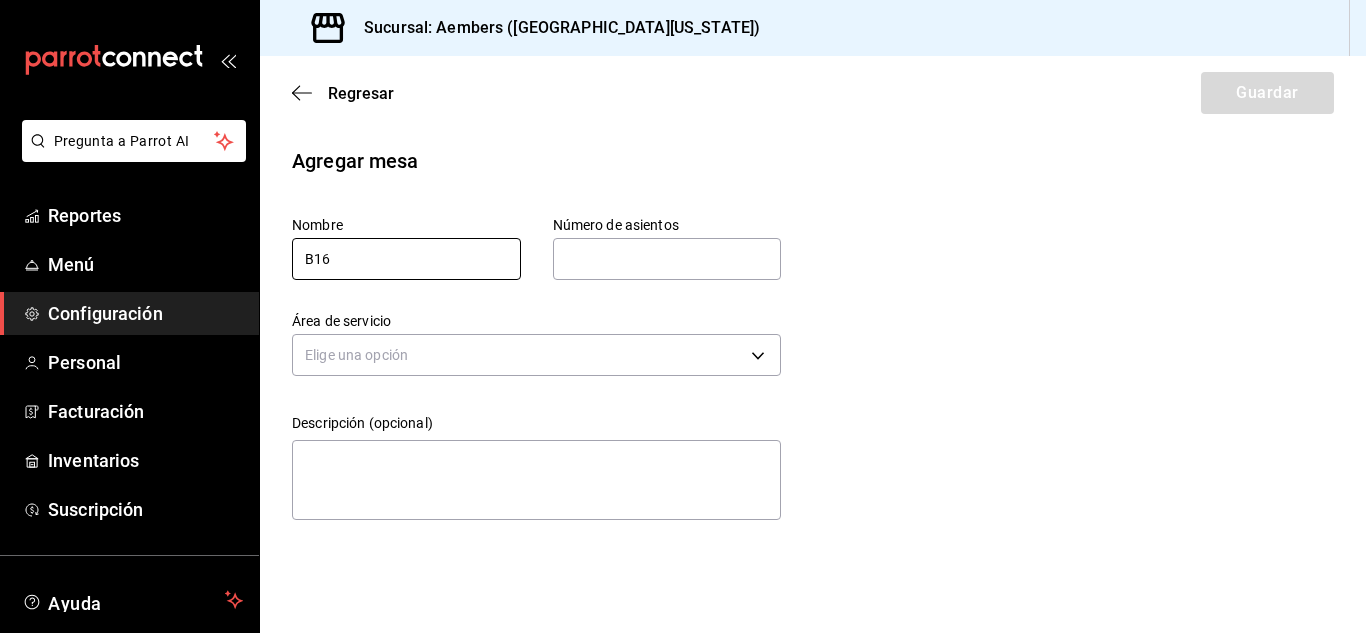 type on "B16" 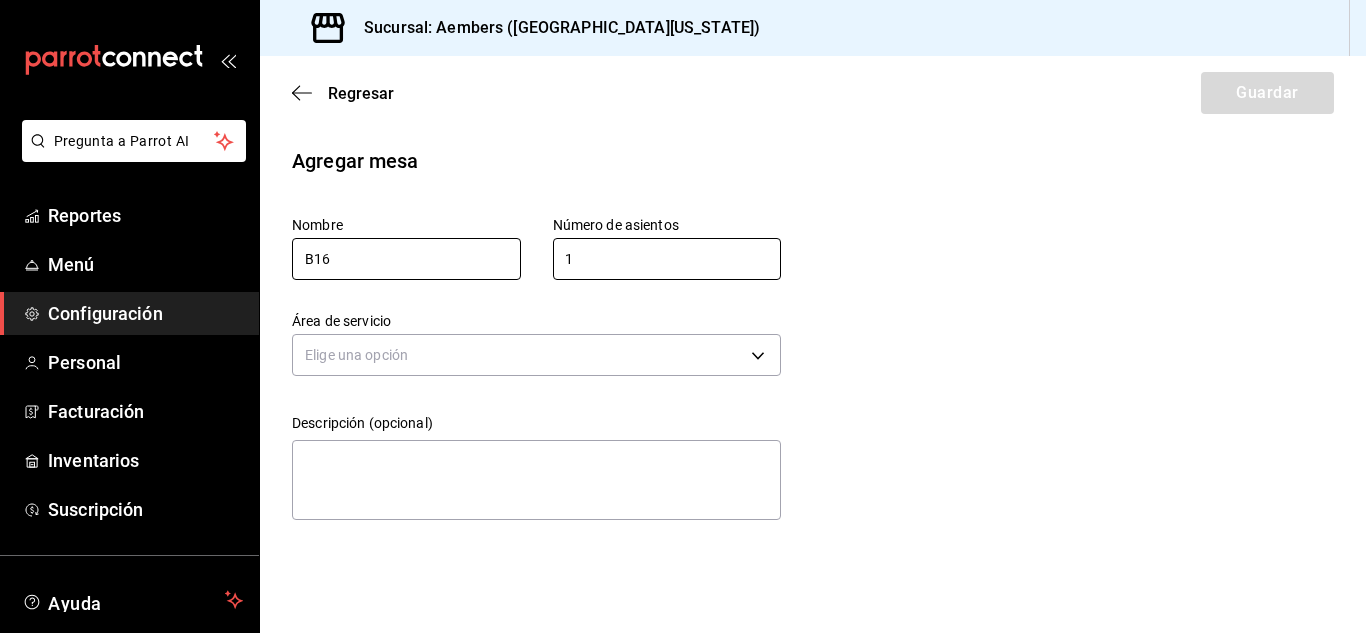 type on "1" 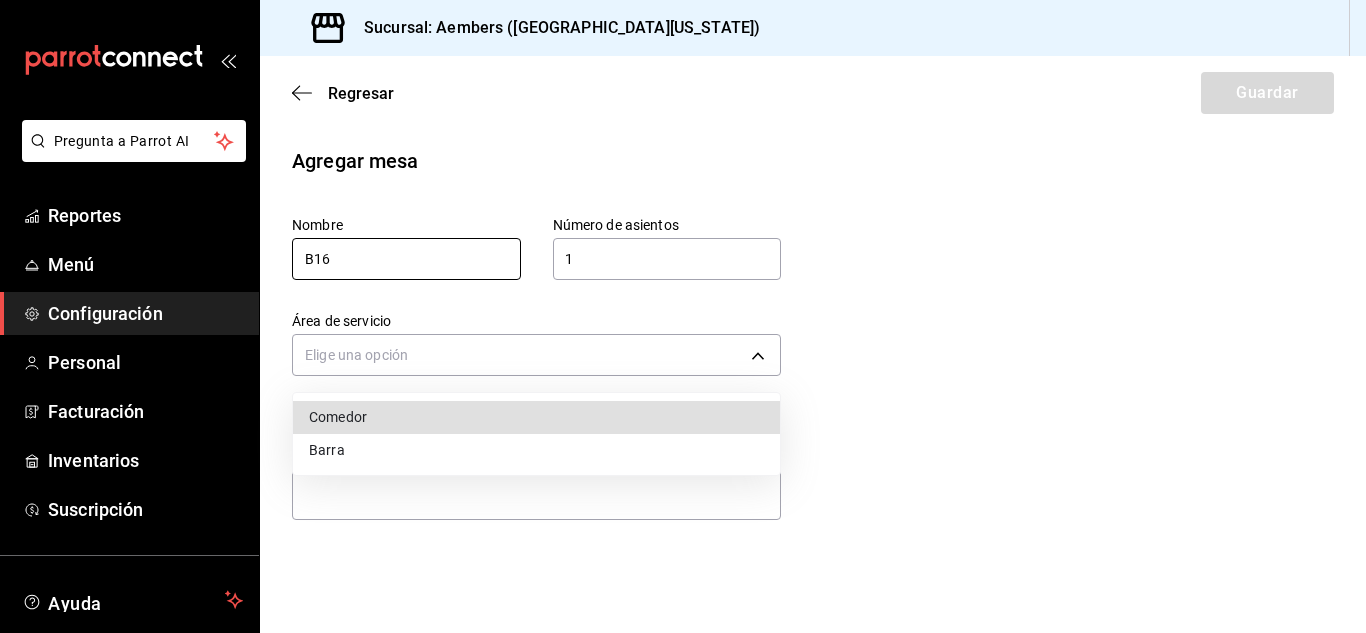 type 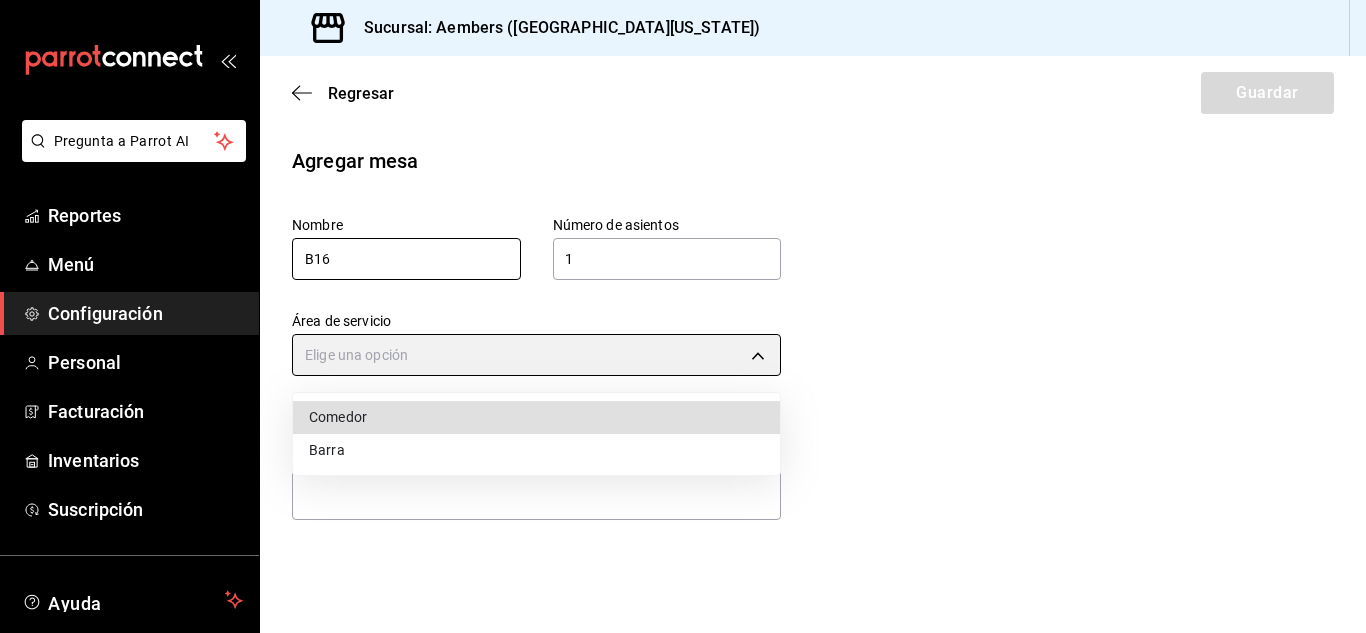 type on "de2e5e62-0d3f-46da-9976-893393435061" 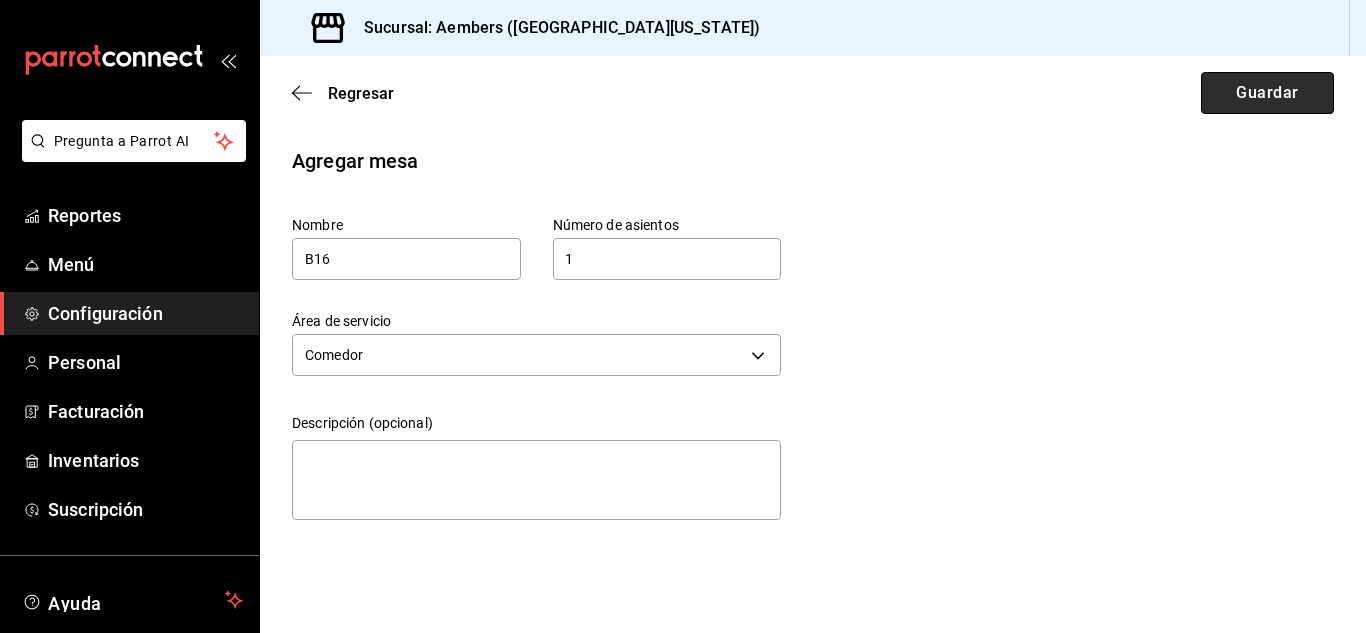 click on "Guardar" at bounding box center [1267, 93] 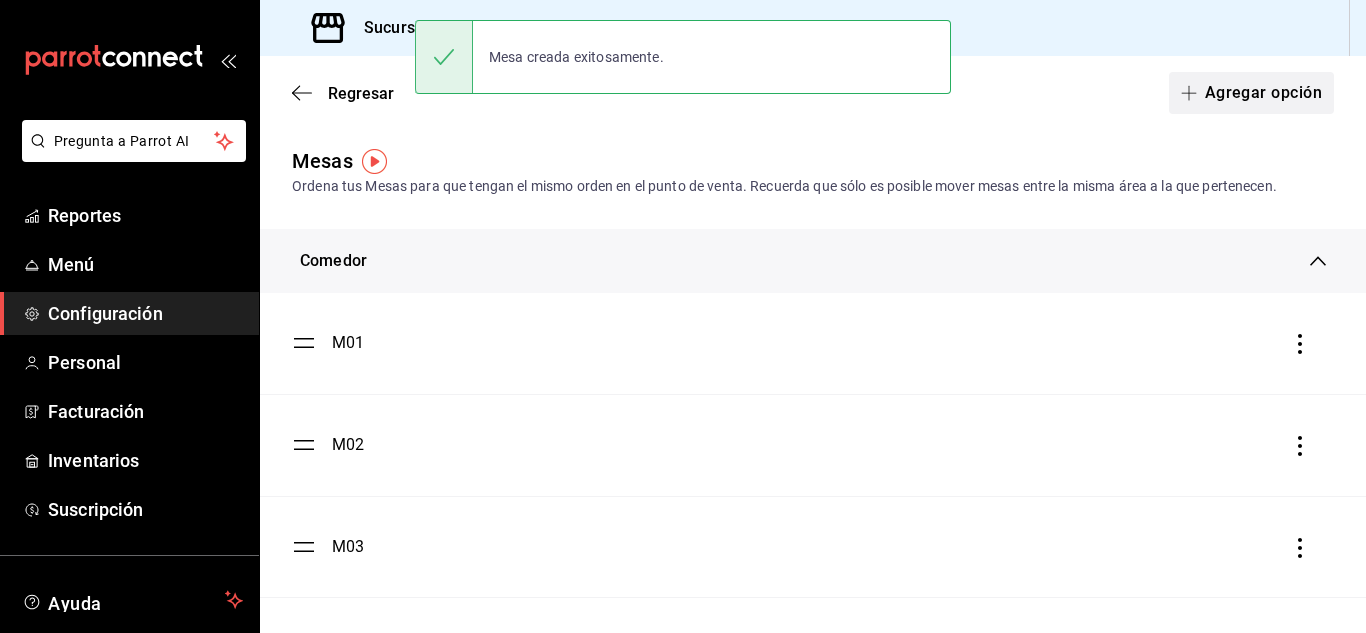 click on "Agregar opción" at bounding box center [1251, 93] 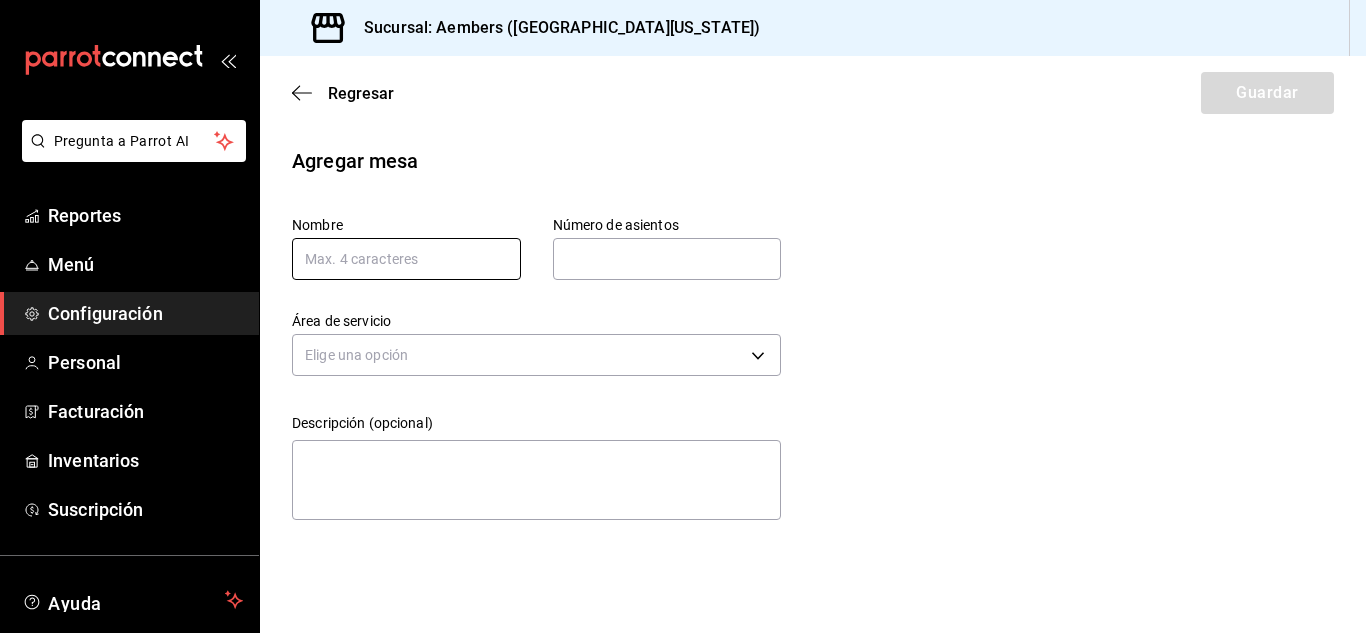 click at bounding box center (406, 259) 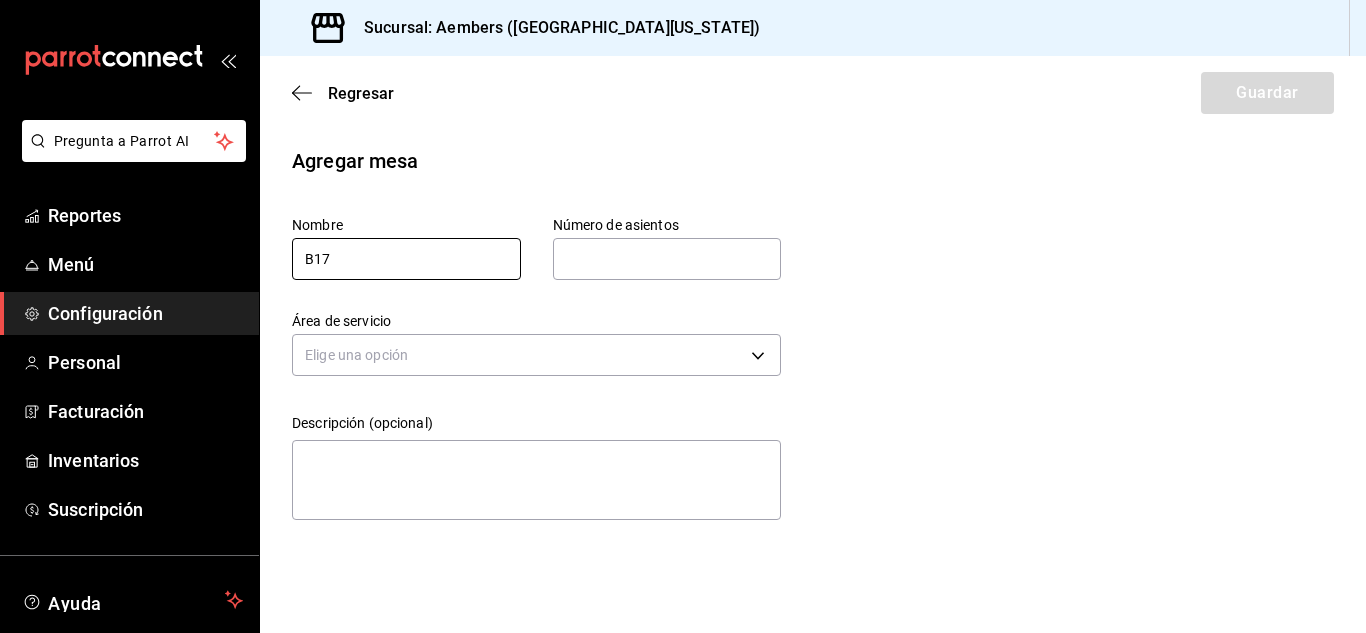 type on "B17" 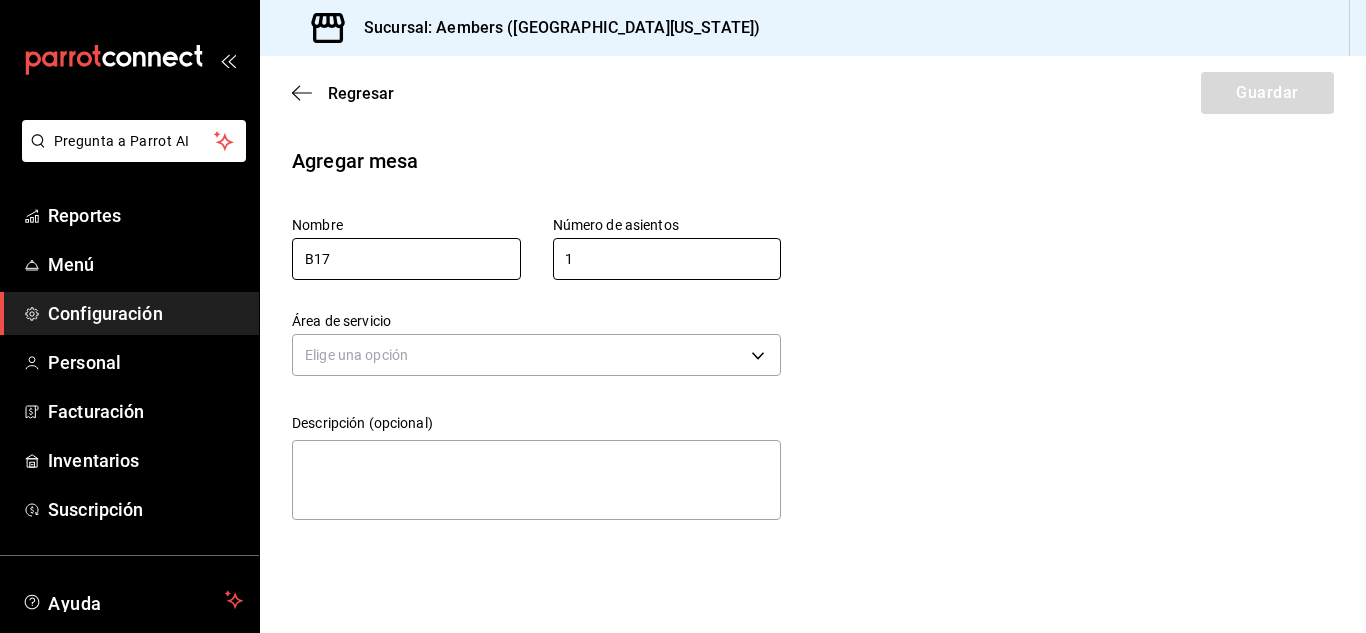 type on "1" 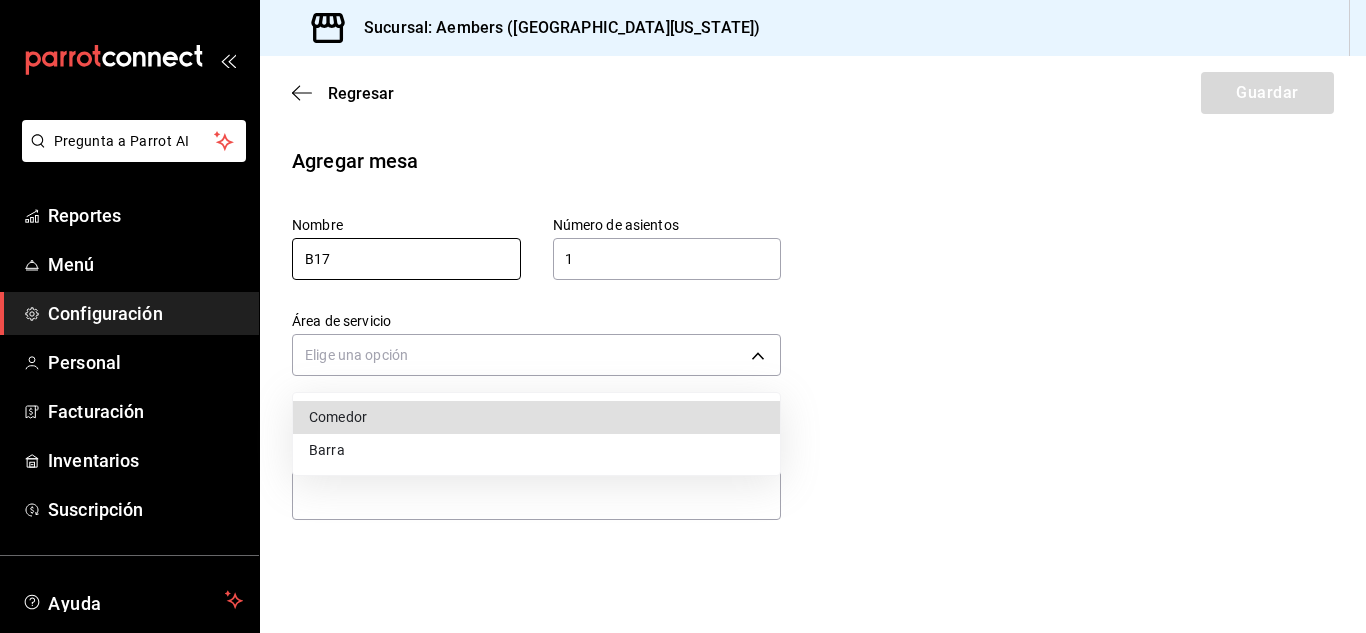 type 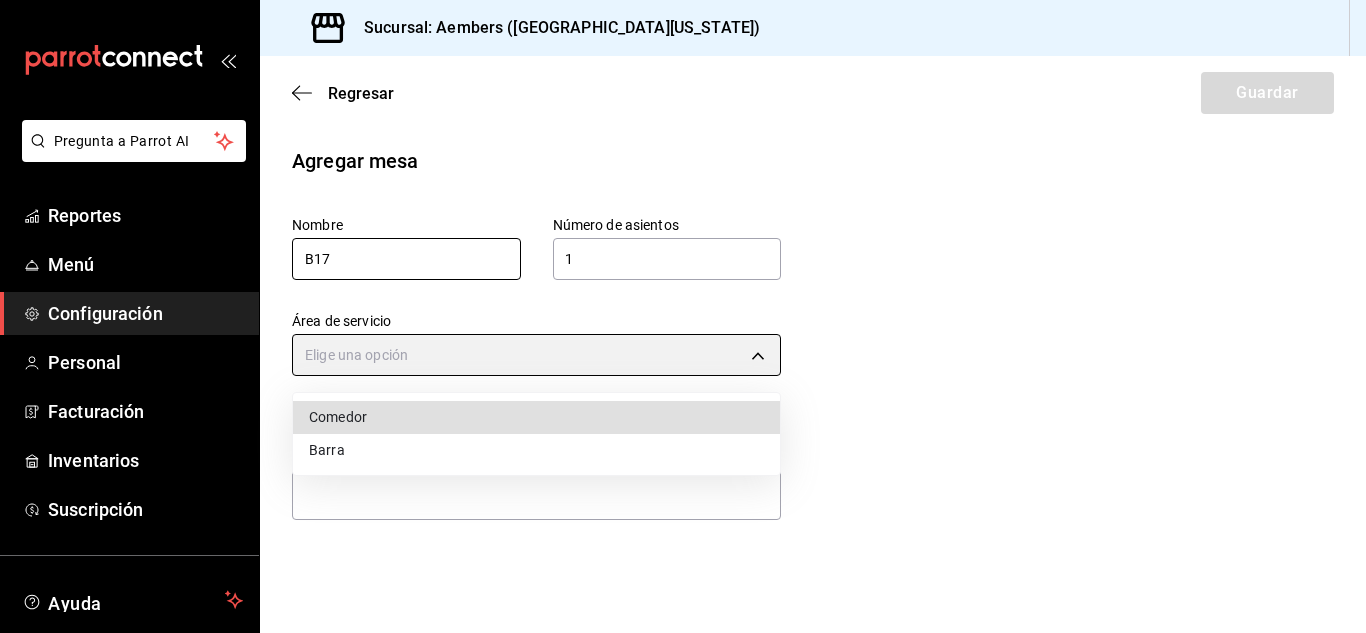 type on "de2e5e62-0d3f-46da-9976-893393435061" 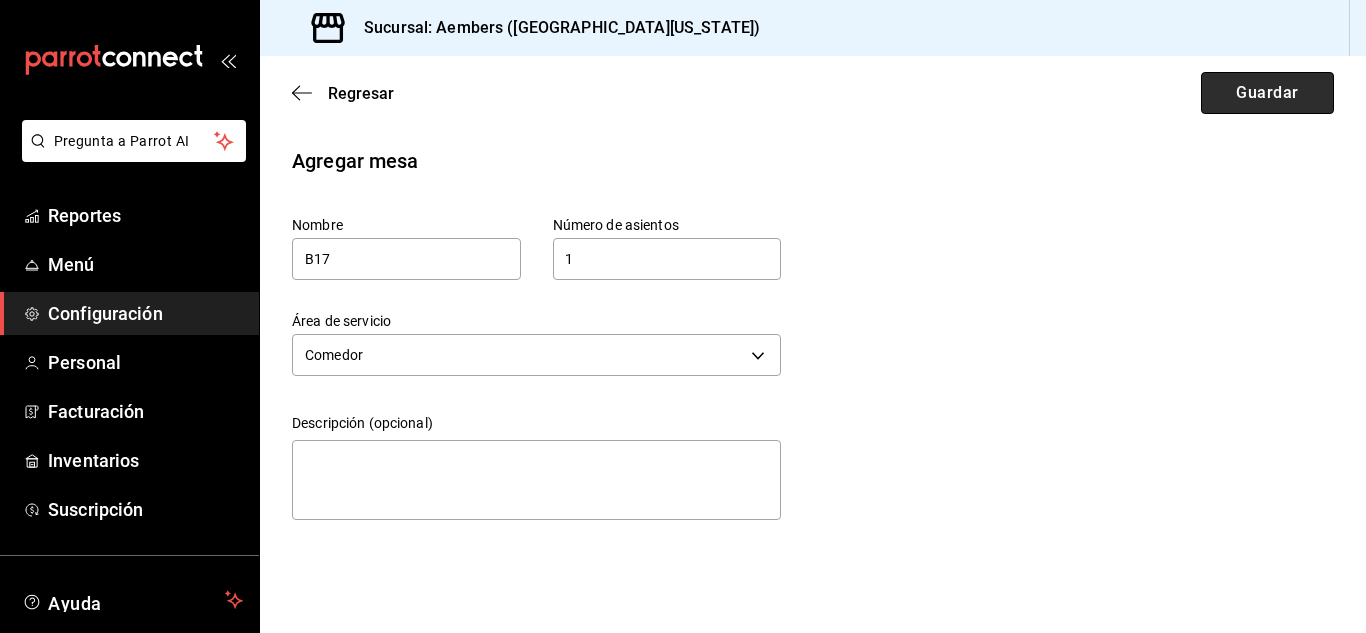 click on "Guardar" at bounding box center (1267, 93) 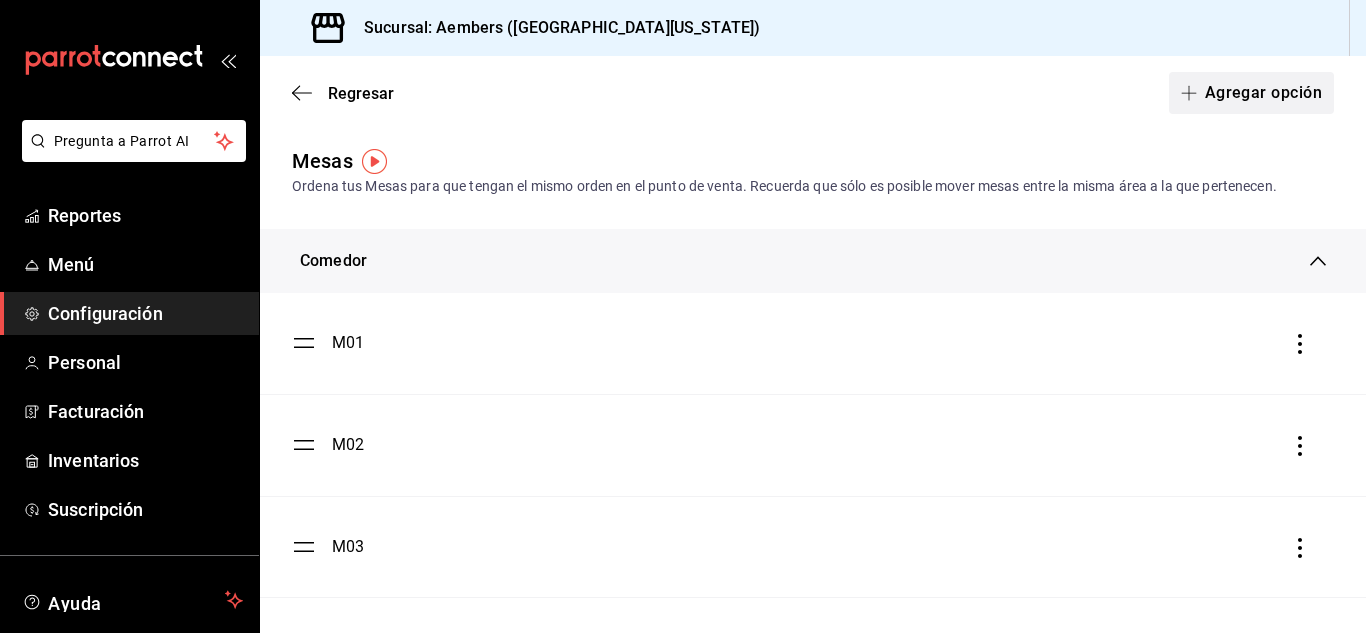 click on "Agregar opción" at bounding box center (1251, 93) 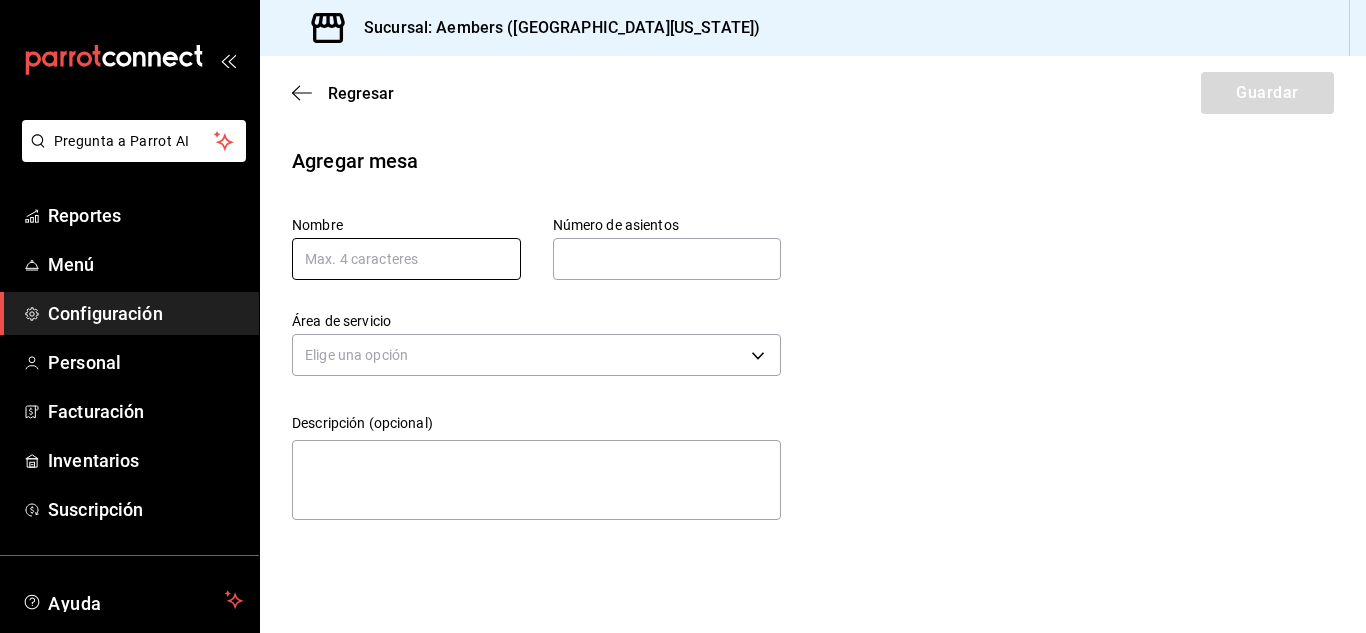 click at bounding box center [406, 259] 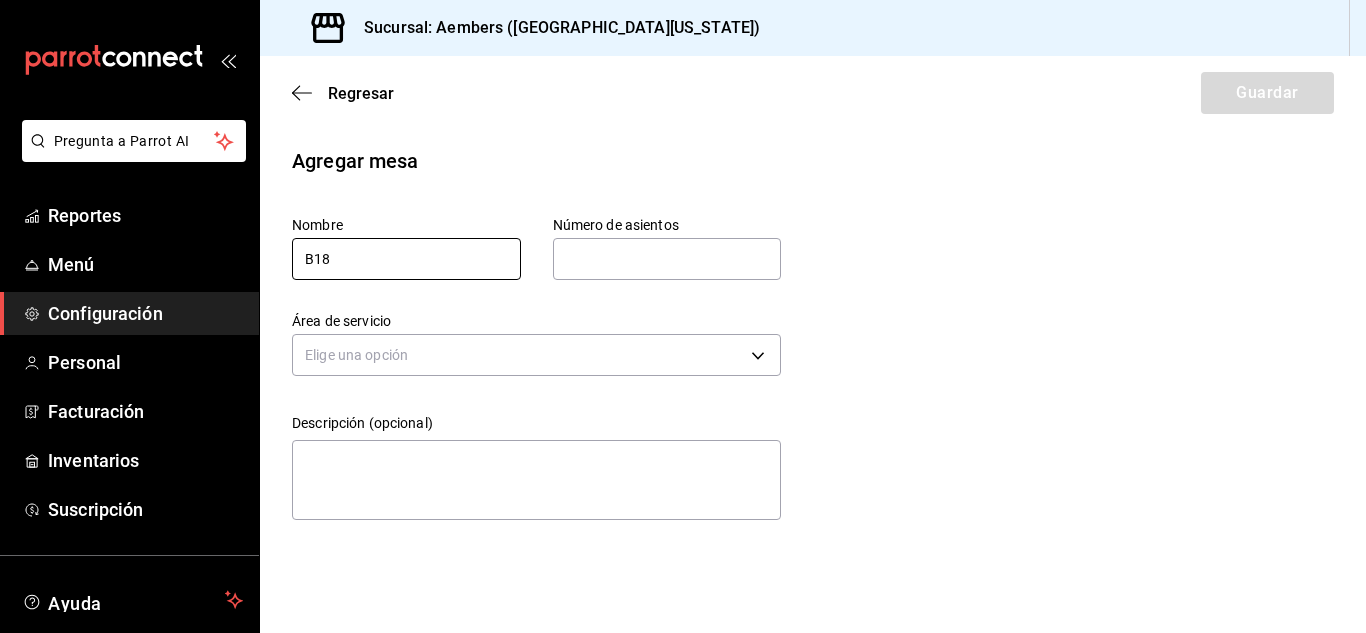 type on "B18" 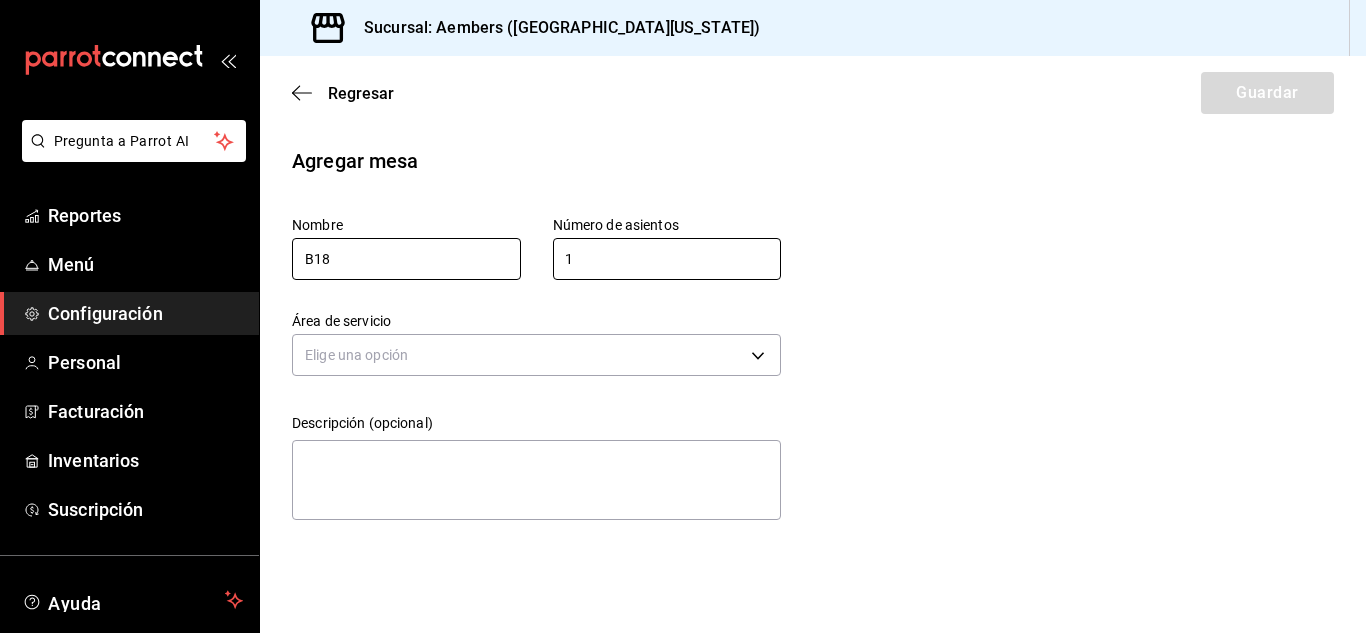 type on "1" 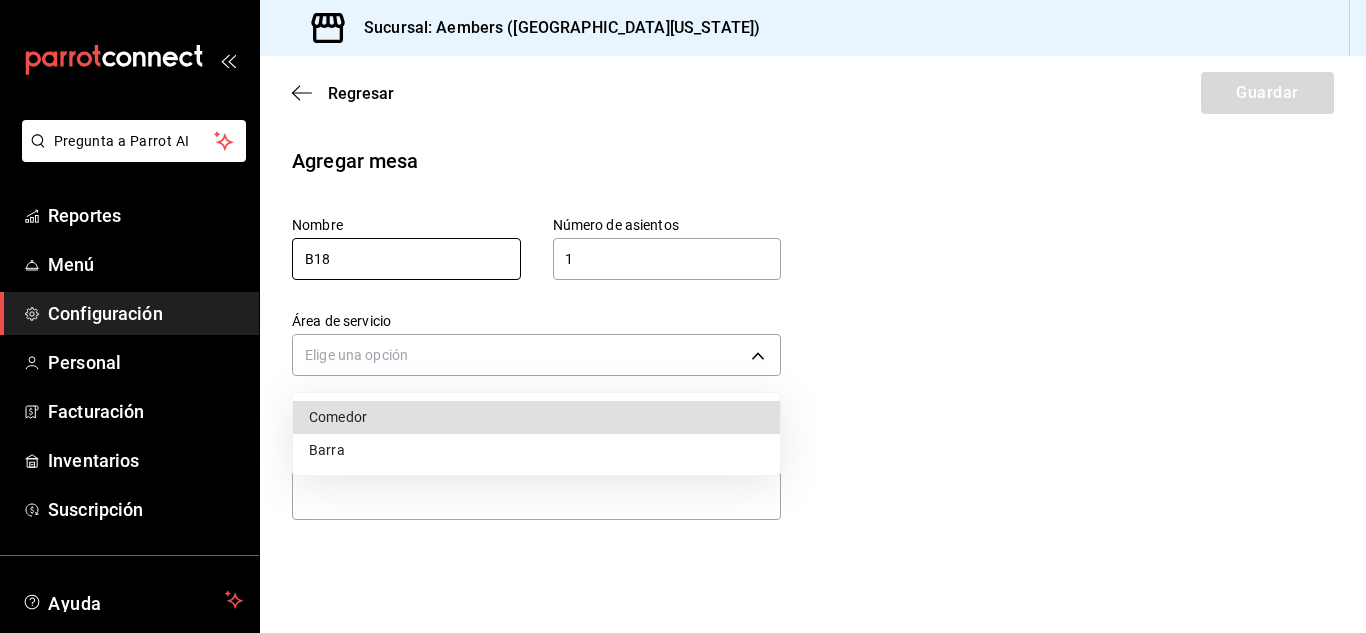 type 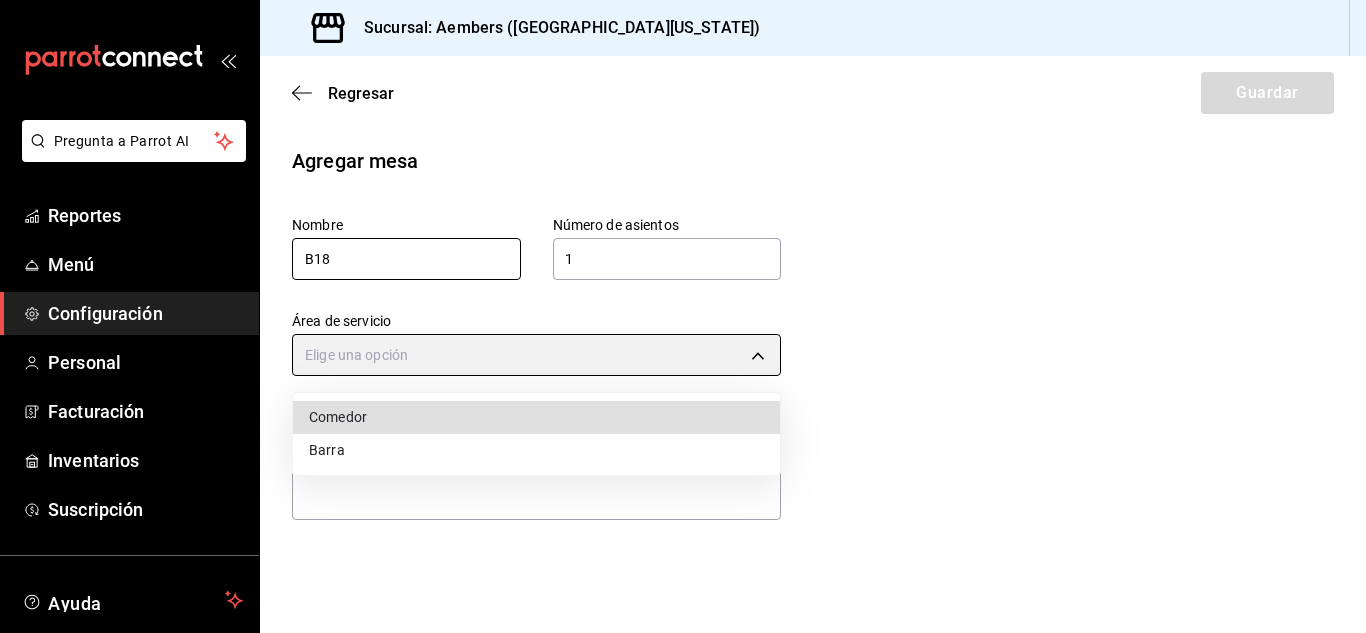 type on "de2e5e62-0d3f-46da-9976-893393435061" 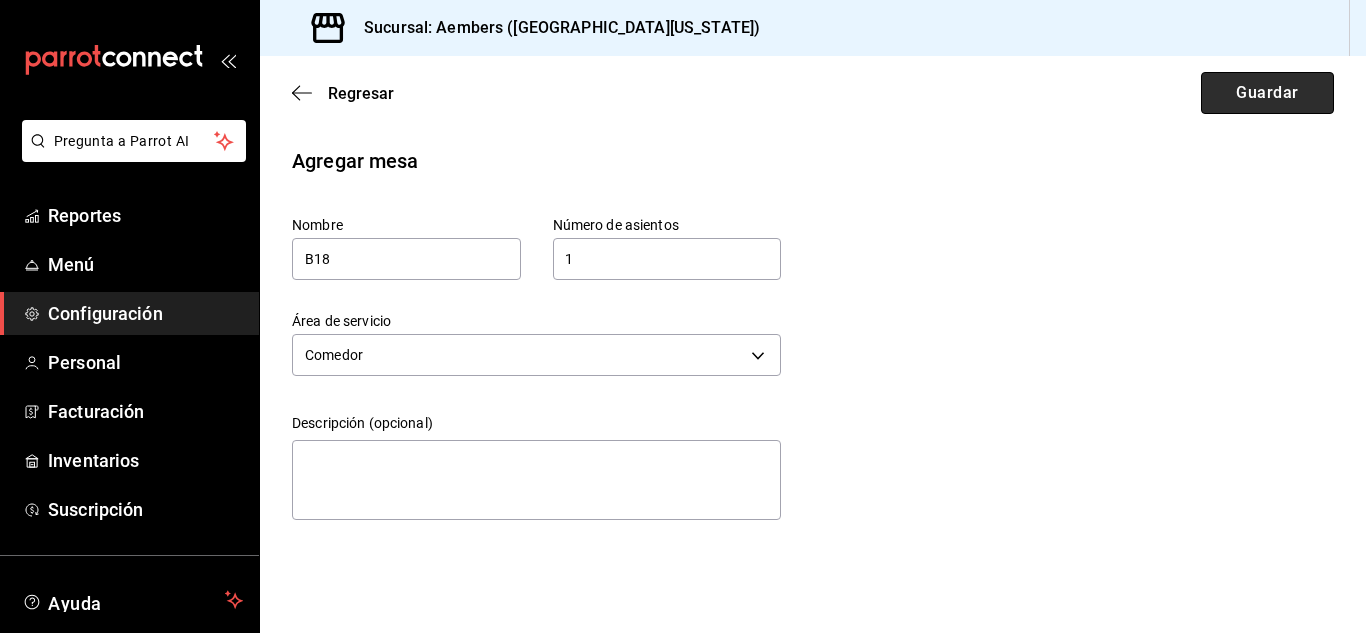 click on "Guardar" at bounding box center [1267, 93] 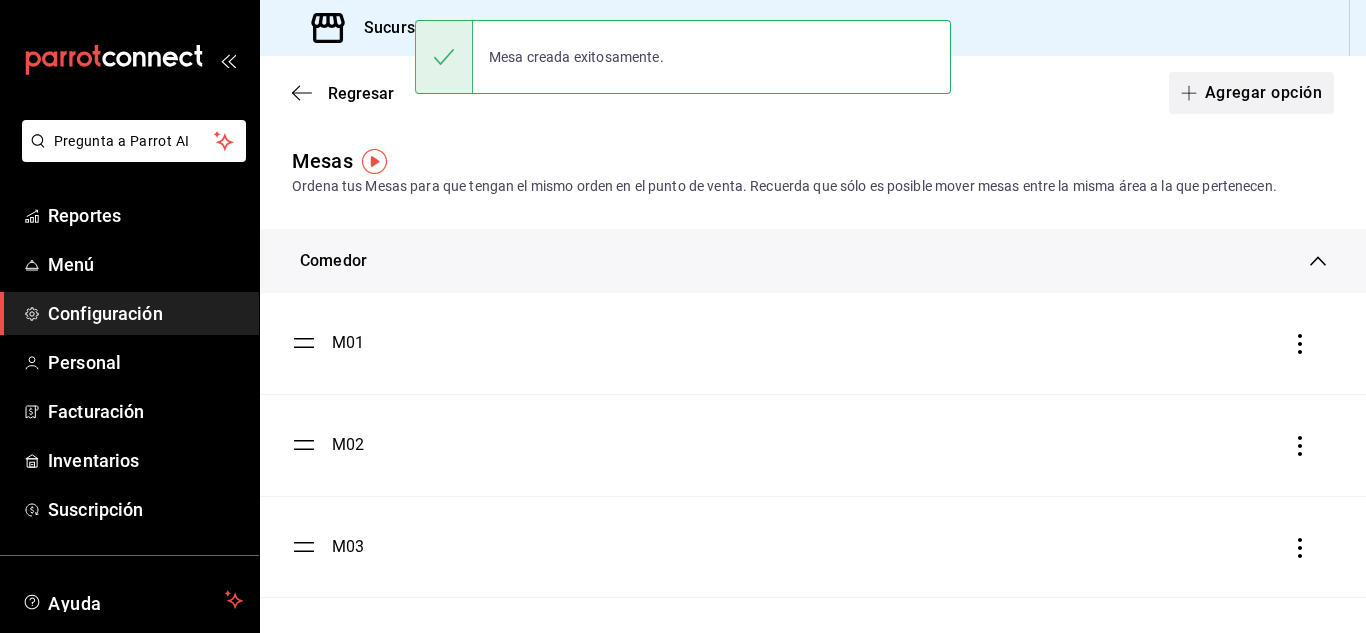 click on "Agregar opción" at bounding box center (1251, 93) 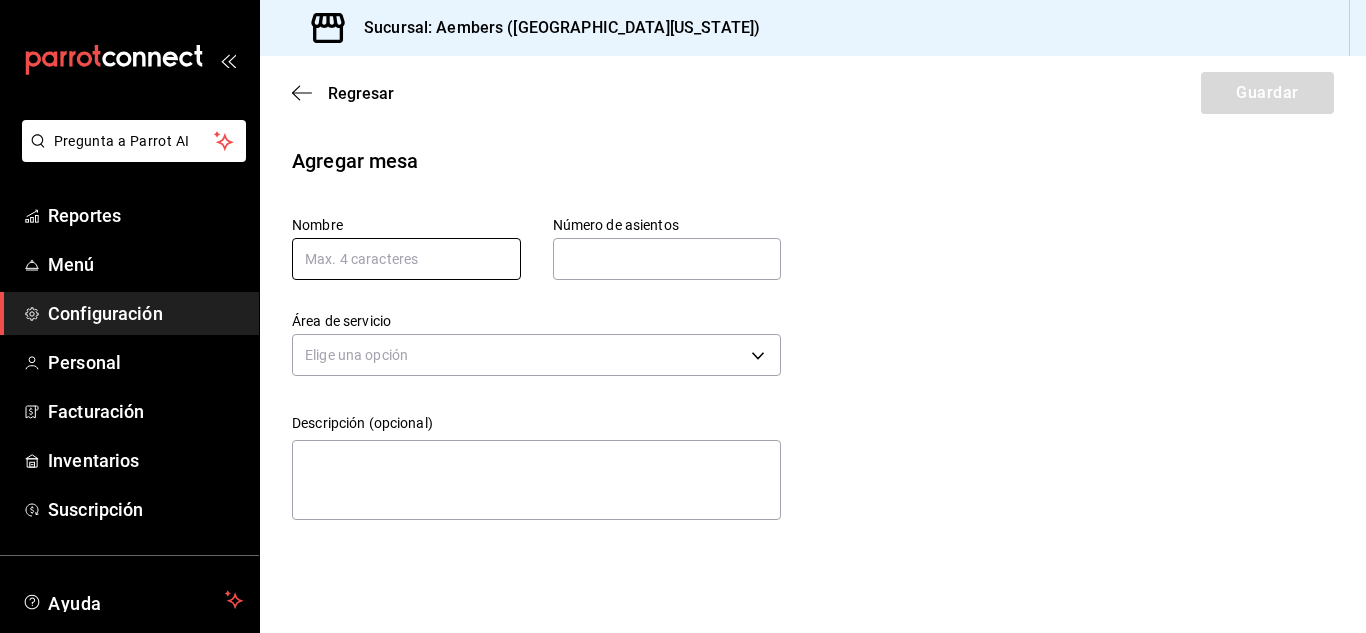 click at bounding box center (406, 259) 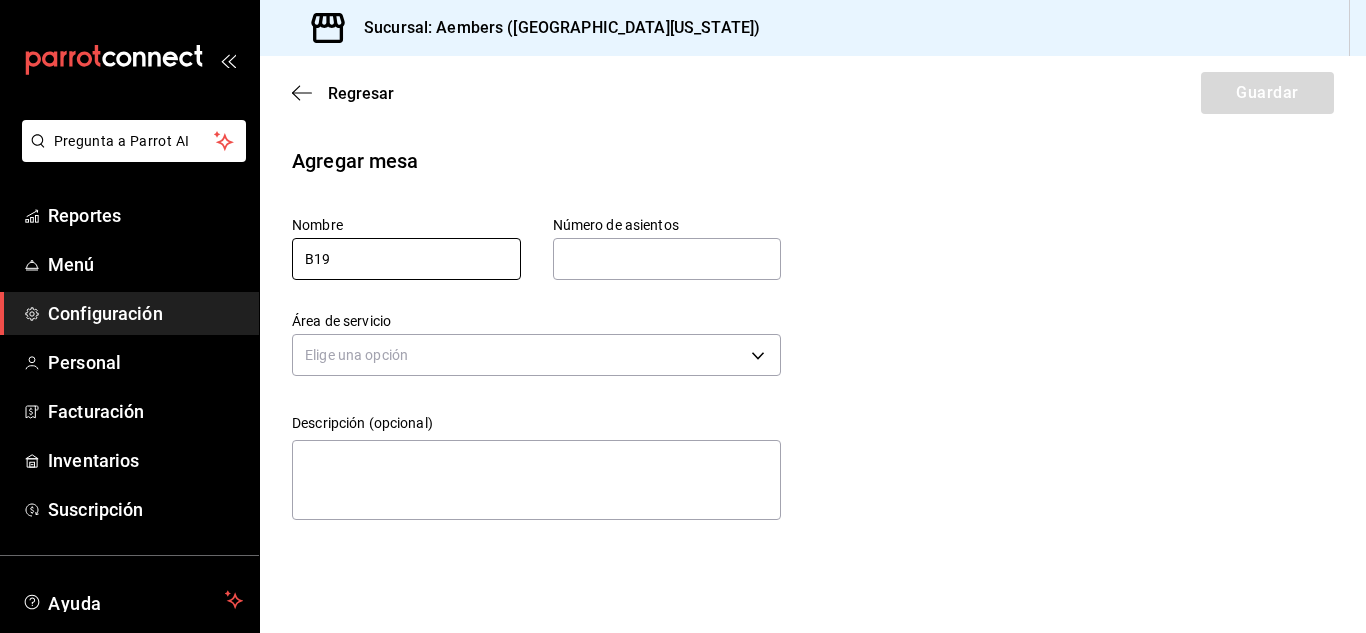 type on "B19" 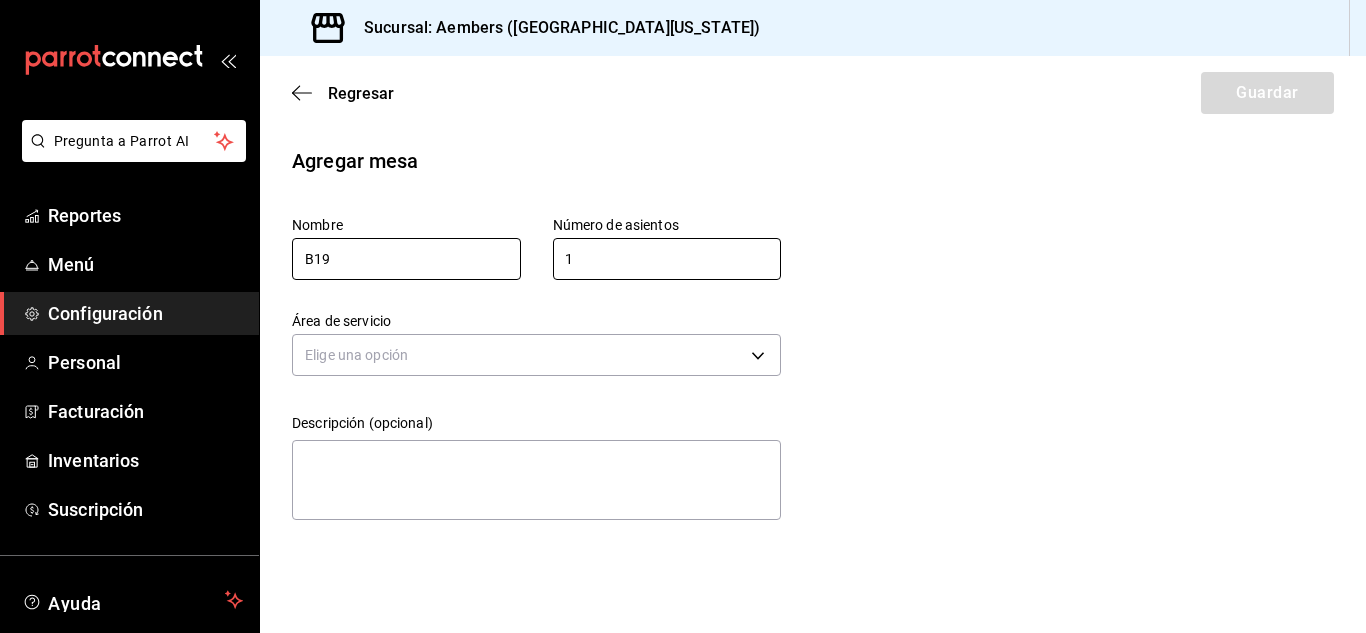 type on "1" 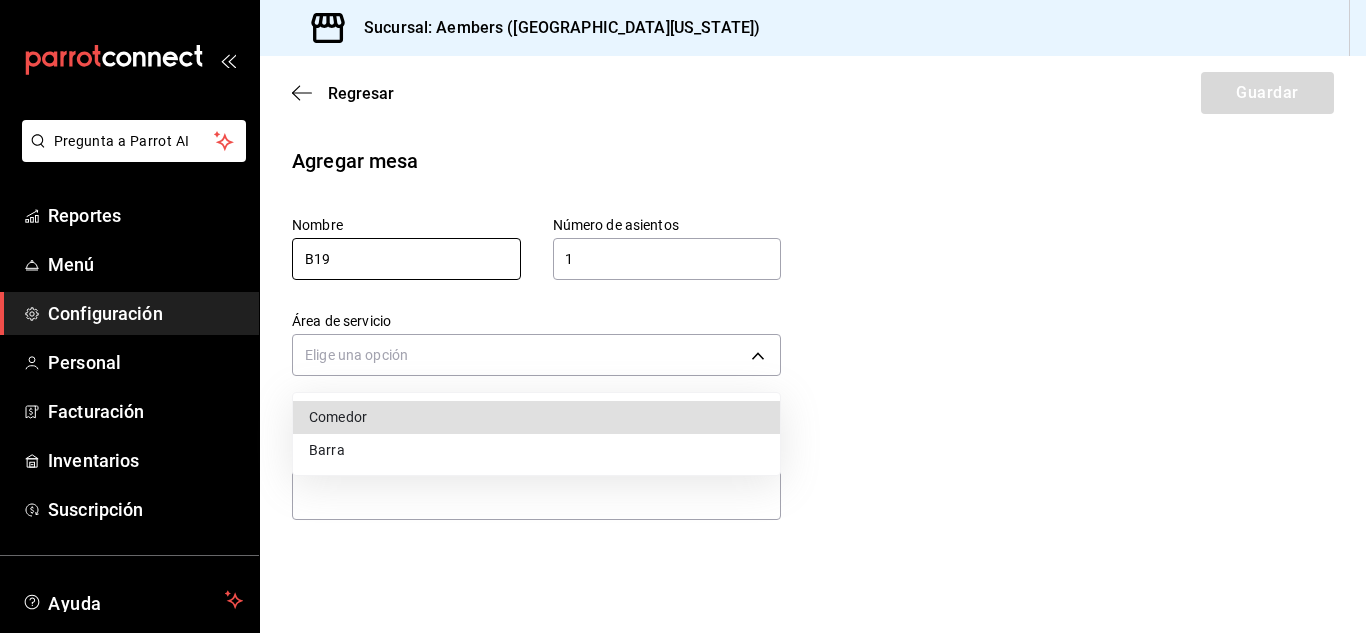 type 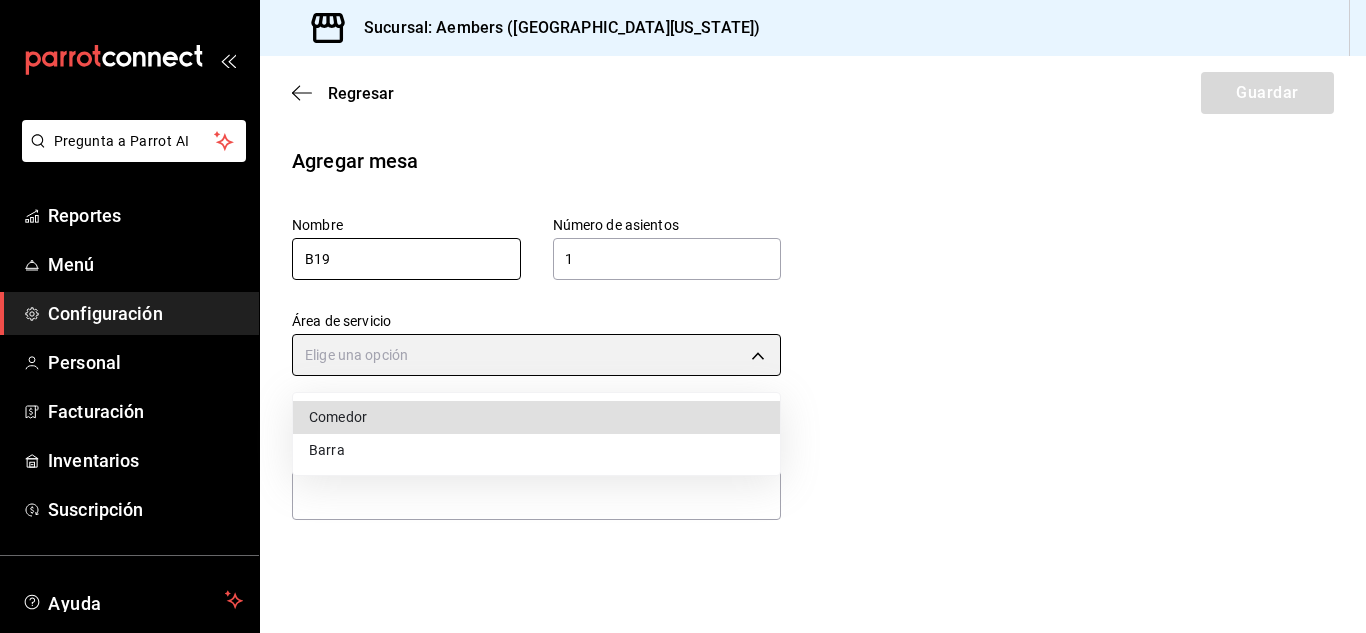 type on "de2e5e62-0d3f-46da-9976-893393435061" 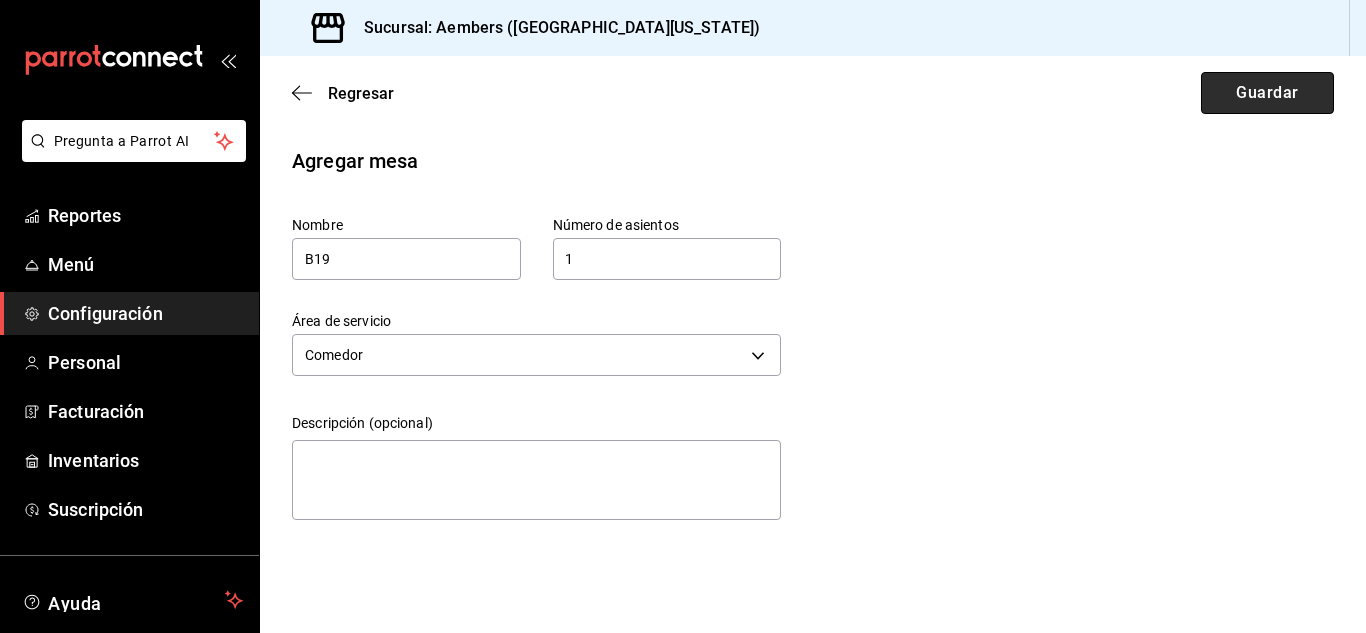 click on "Guardar" at bounding box center [1267, 93] 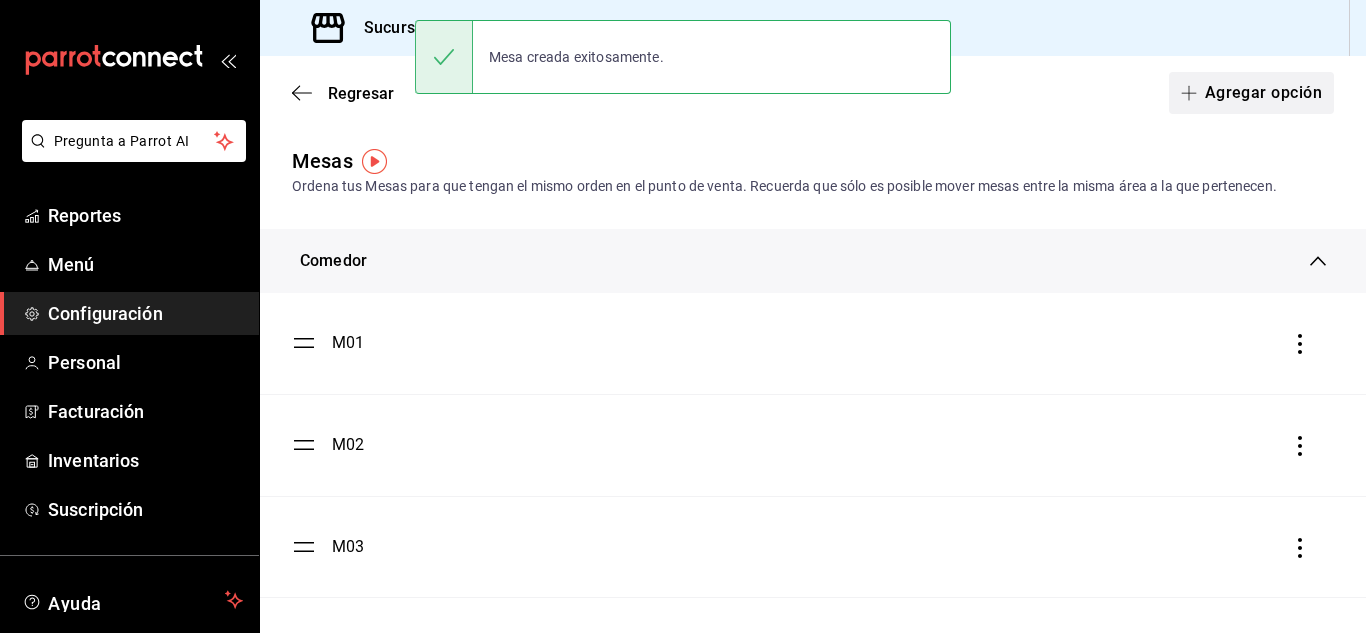 click on "Agregar opción" at bounding box center [1251, 93] 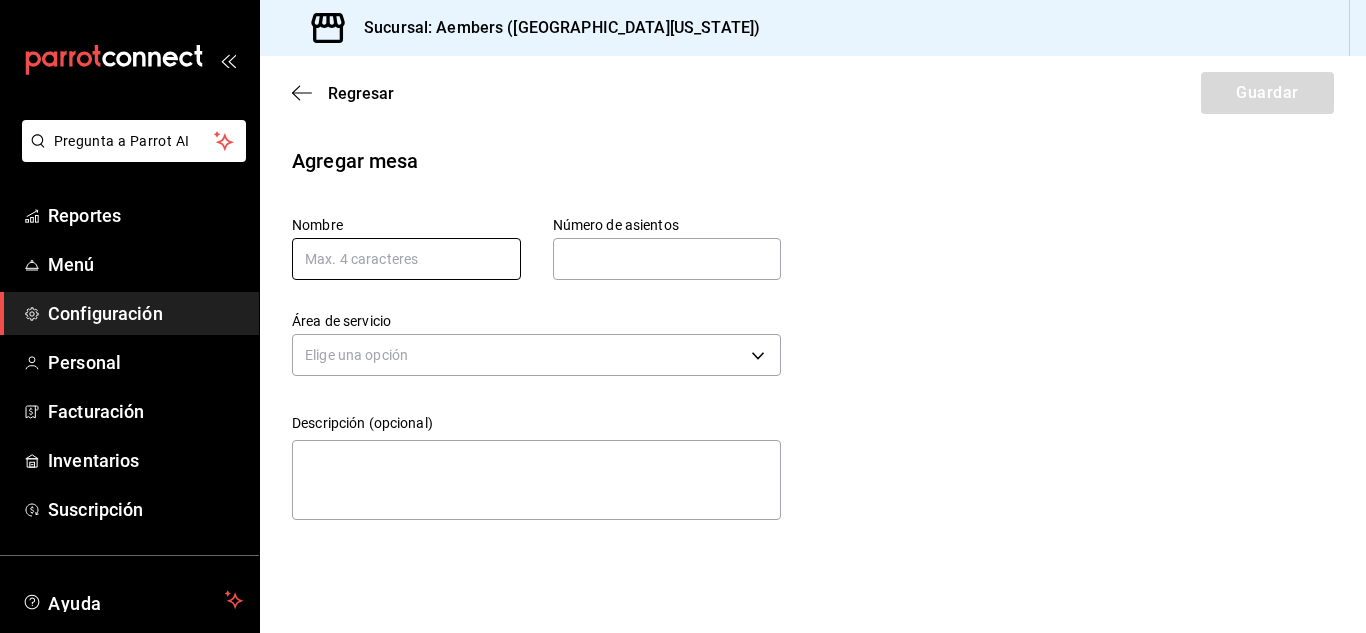 click at bounding box center (406, 259) 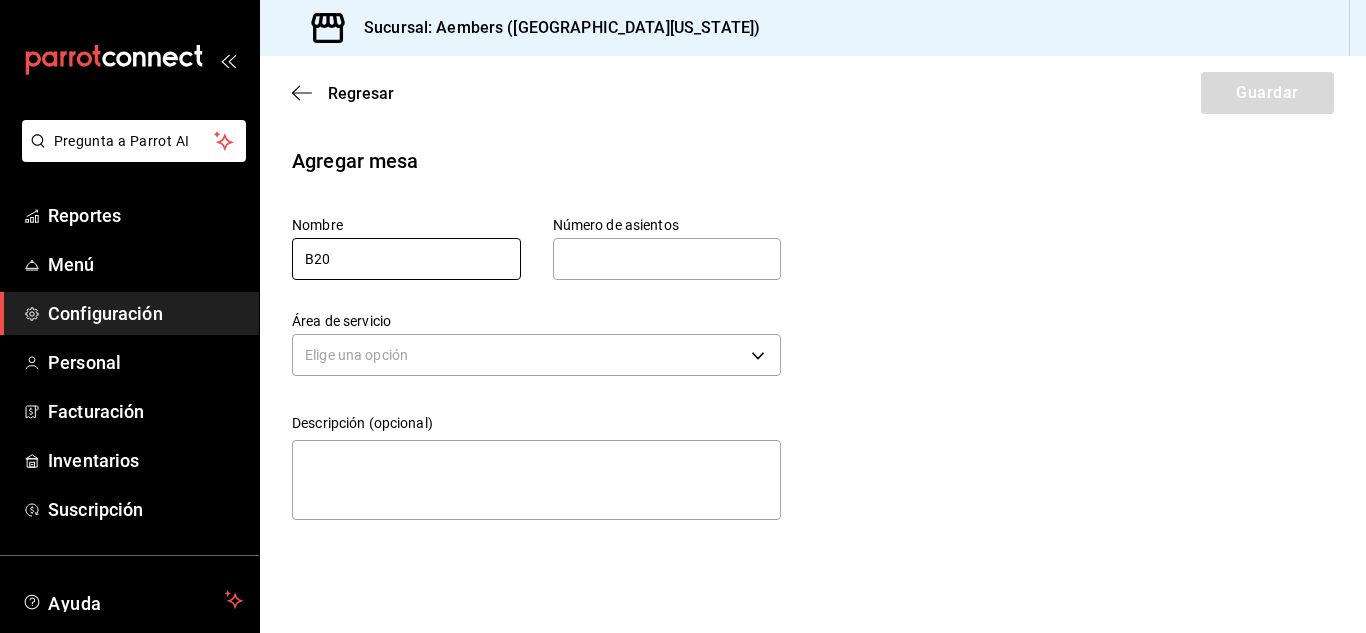 type on "B20" 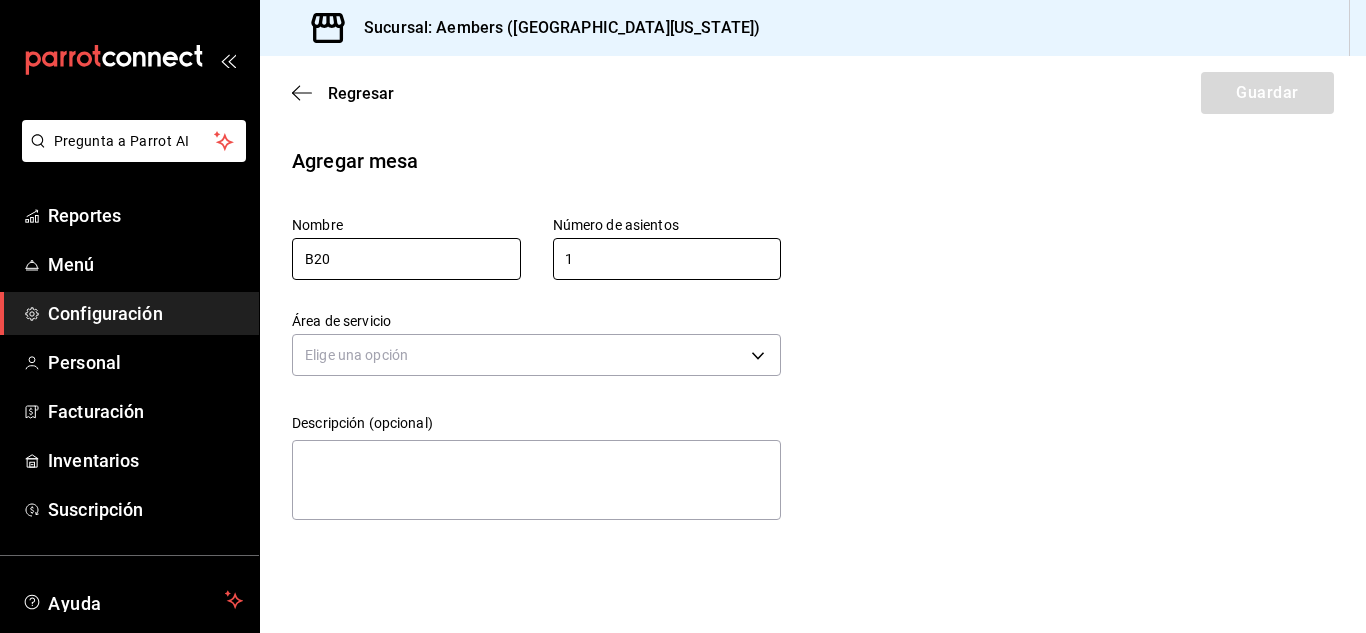 type on "1" 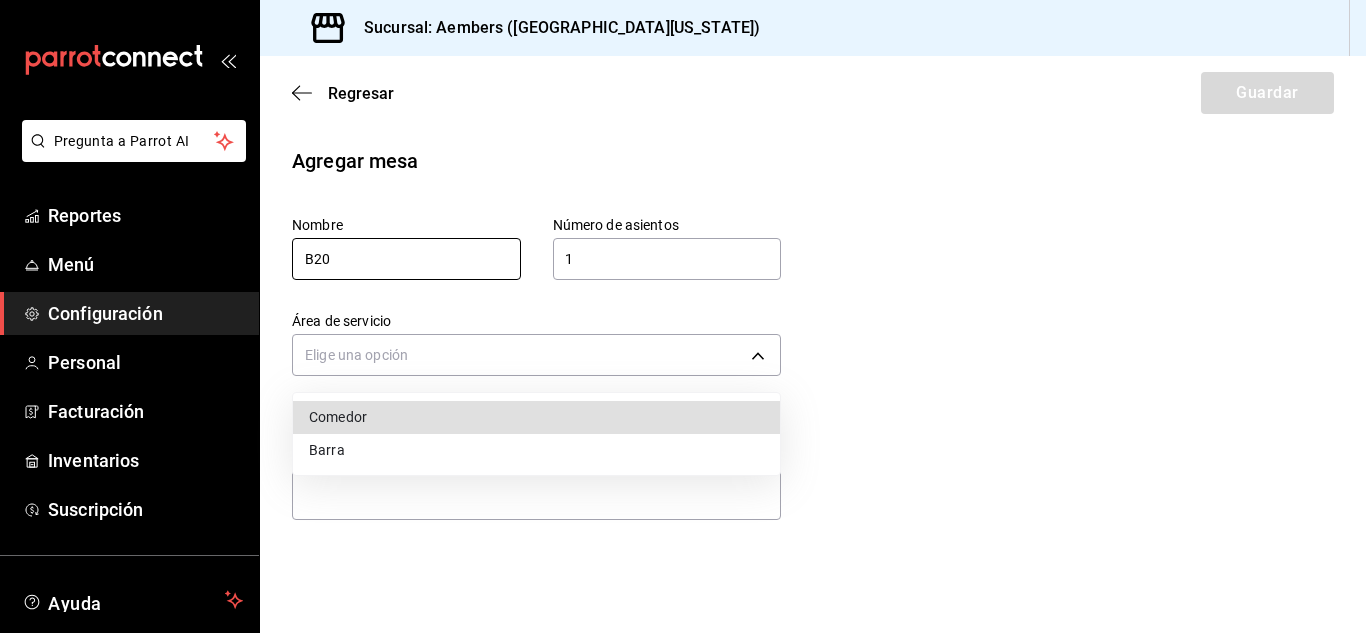 type 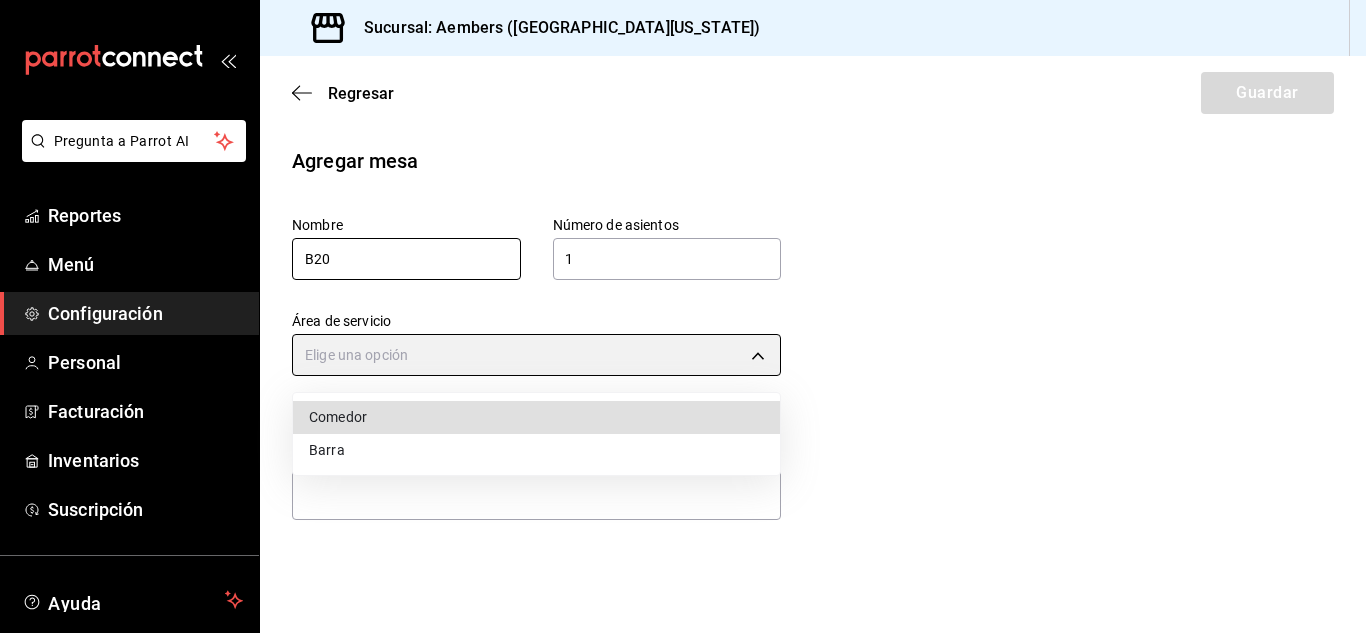 type on "de2e5e62-0d3f-46da-9976-893393435061" 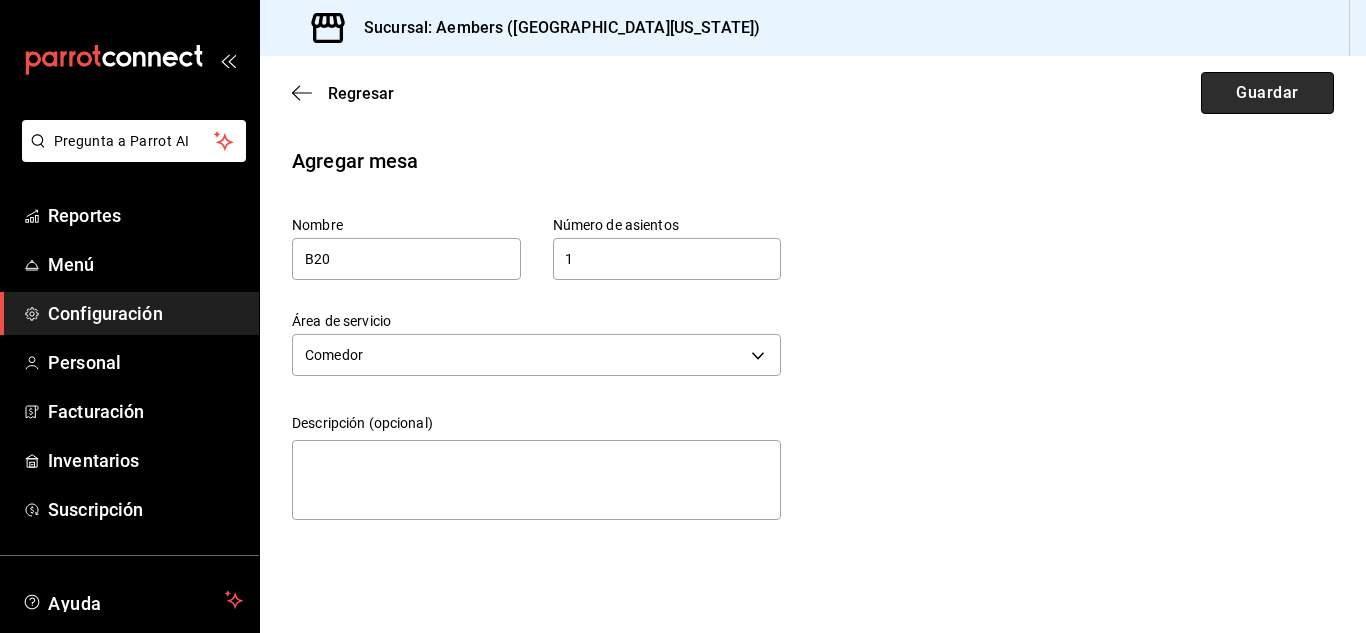 click on "Guardar" at bounding box center [1267, 93] 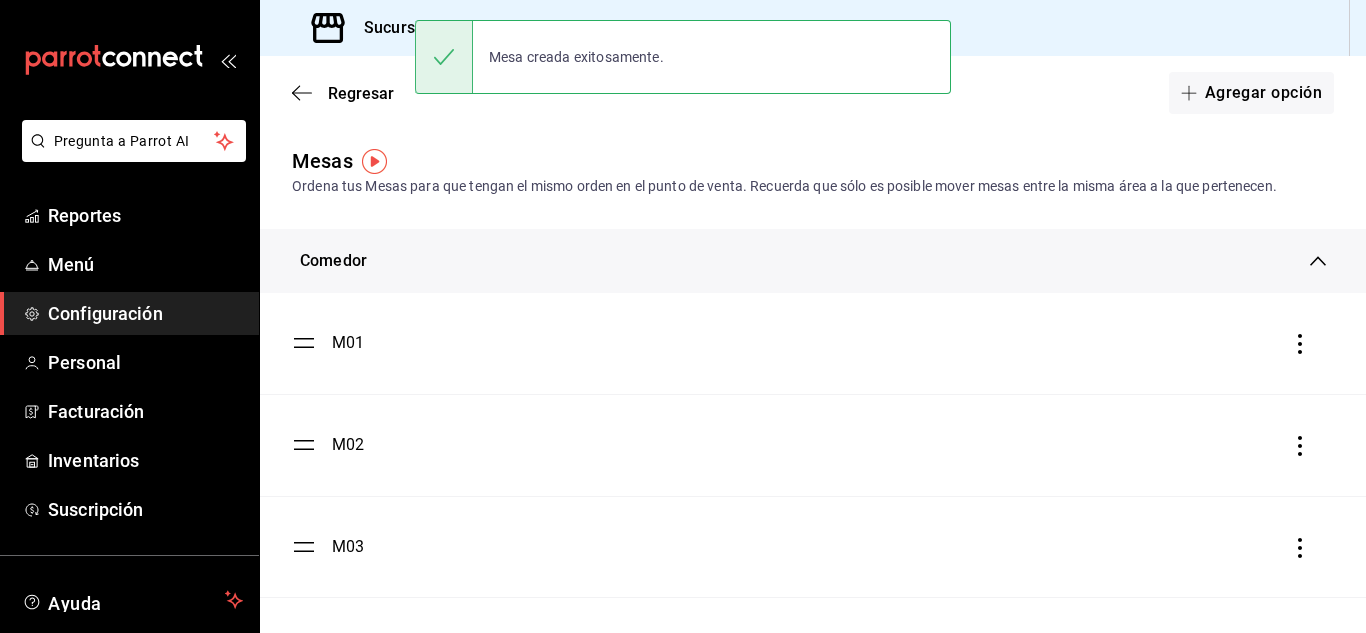 click on "Agregar opción" at bounding box center (1251, 93) 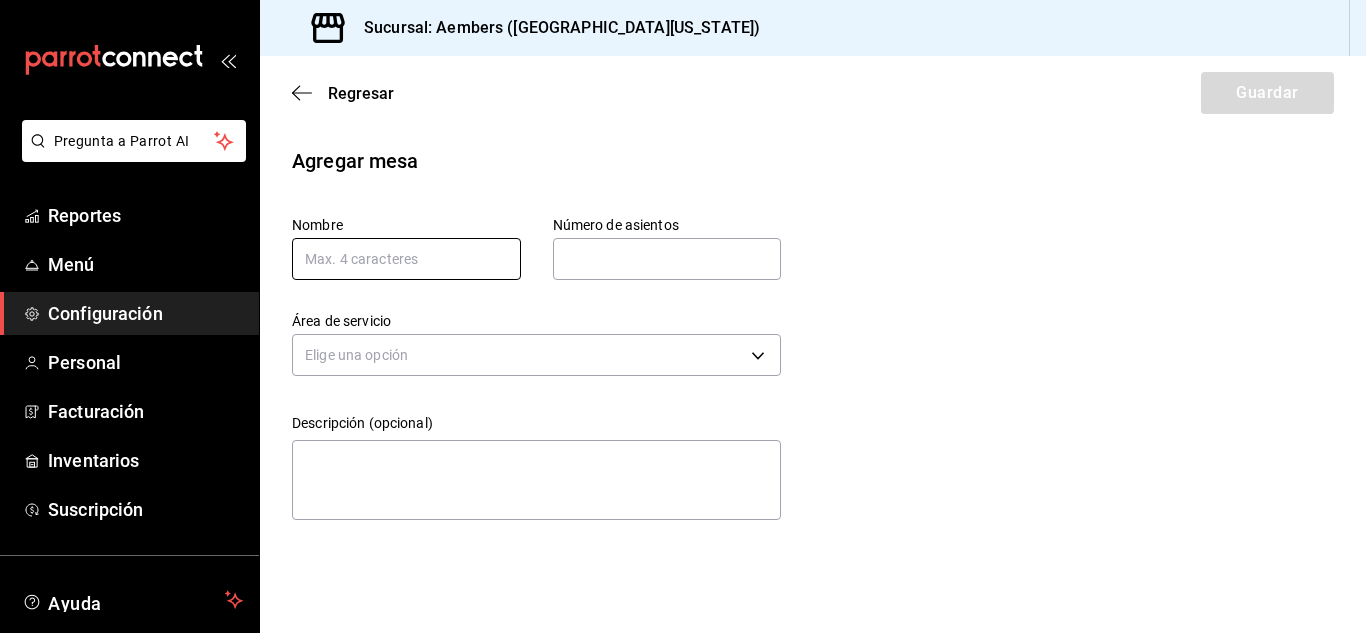 click at bounding box center [406, 259] 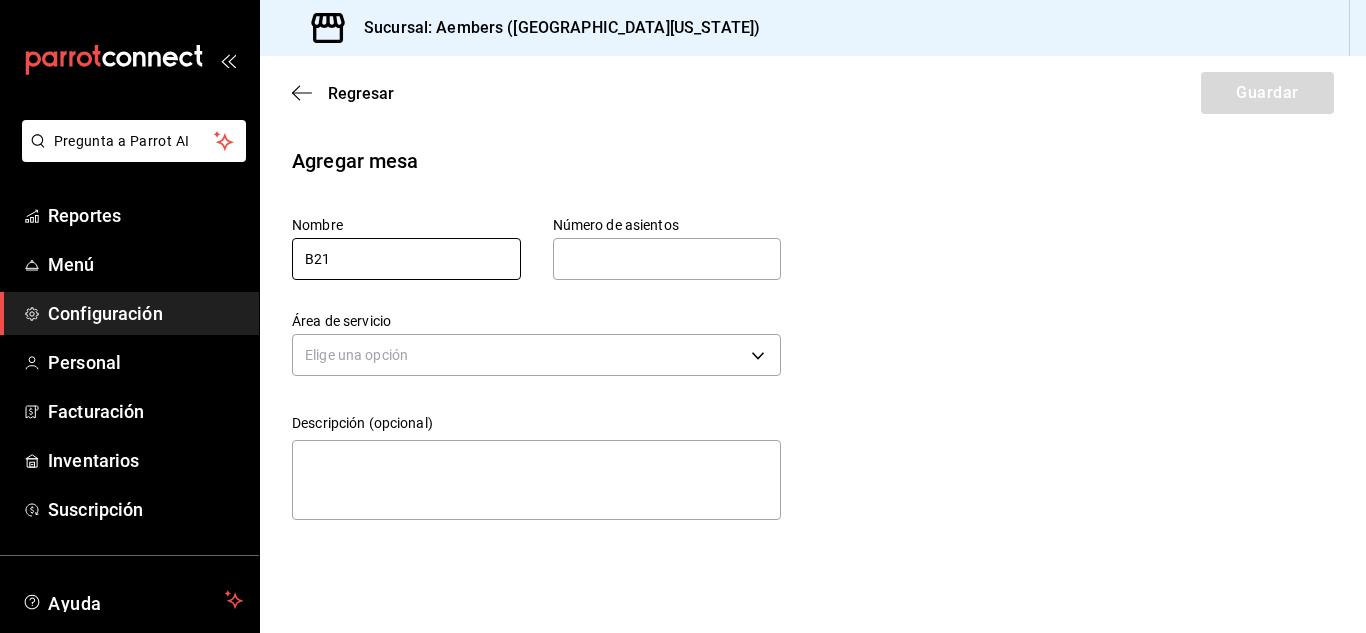 type on "B21" 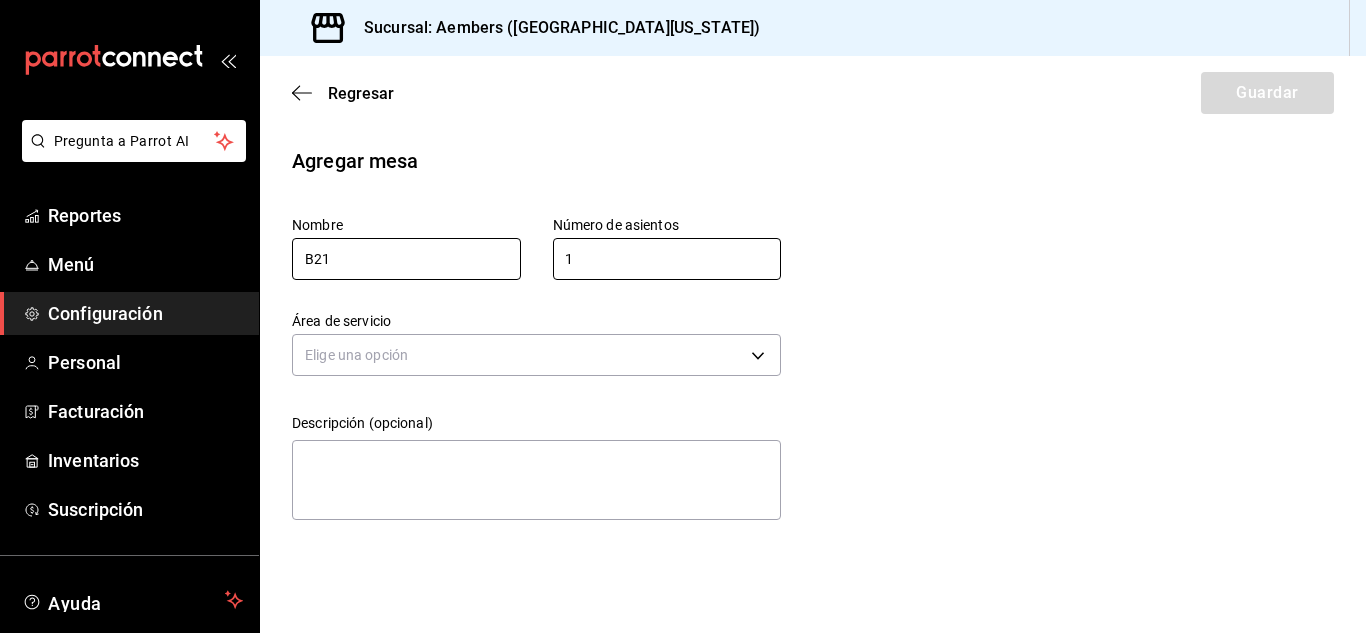 type on "1" 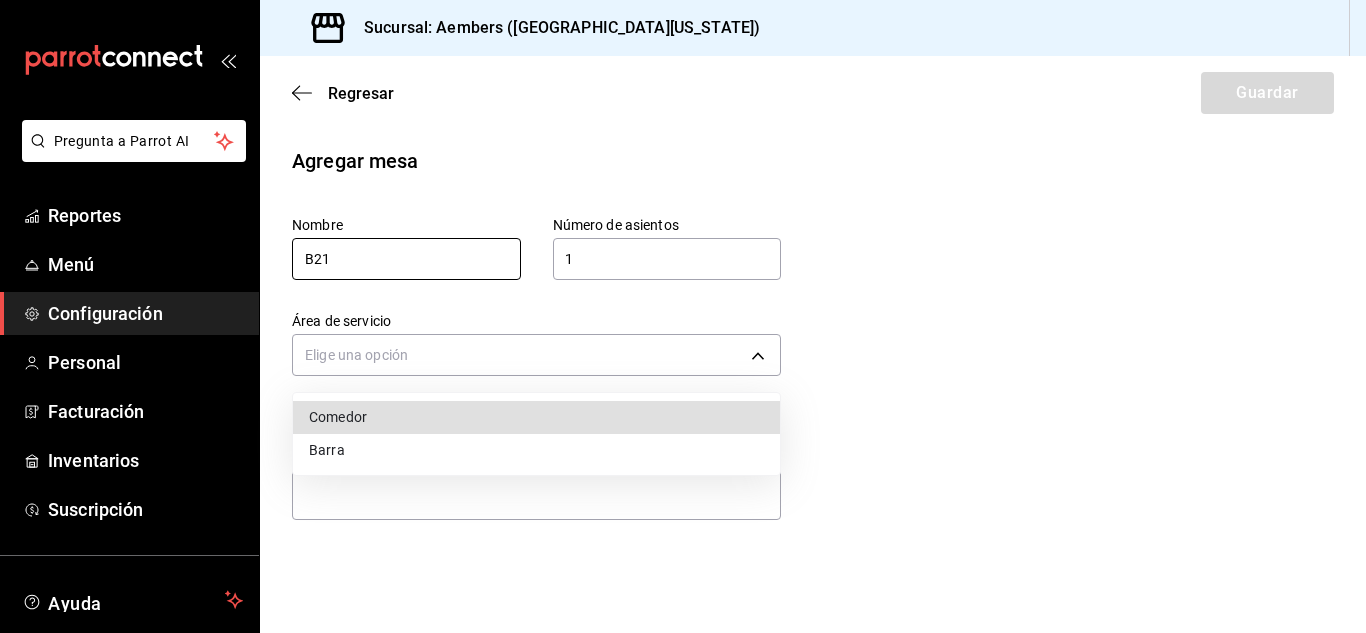 type 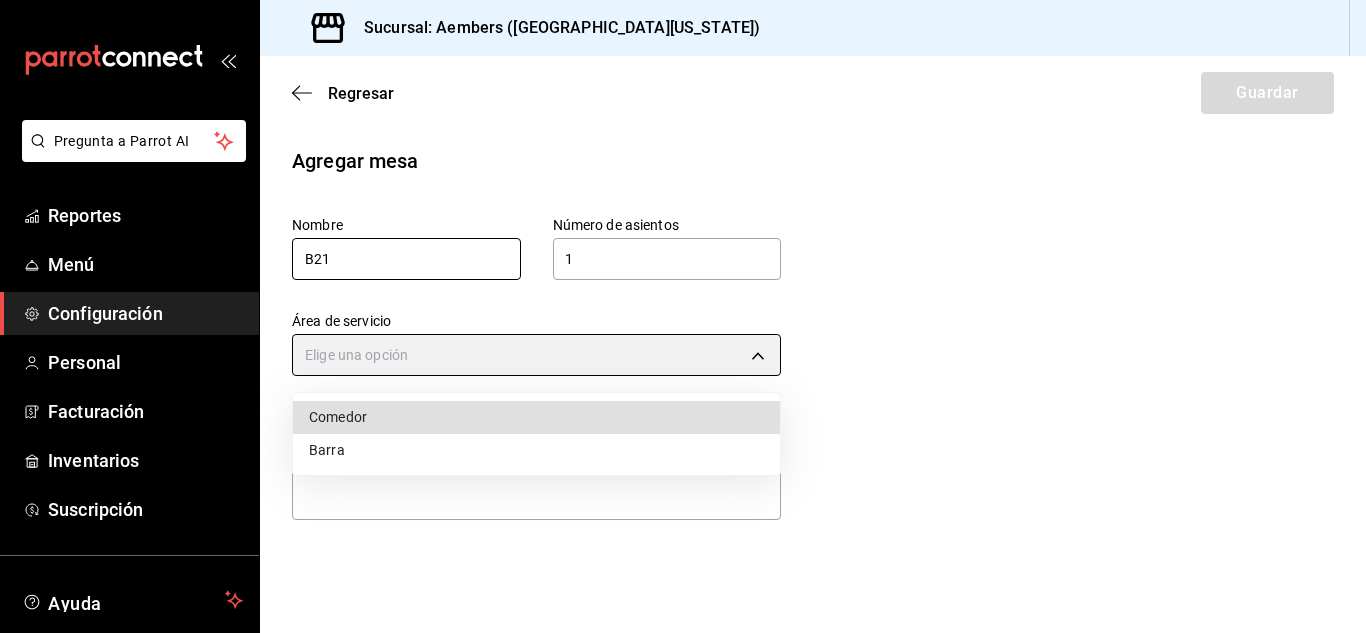 type on "de2e5e62-0d3f-46da-9976-893393435061" 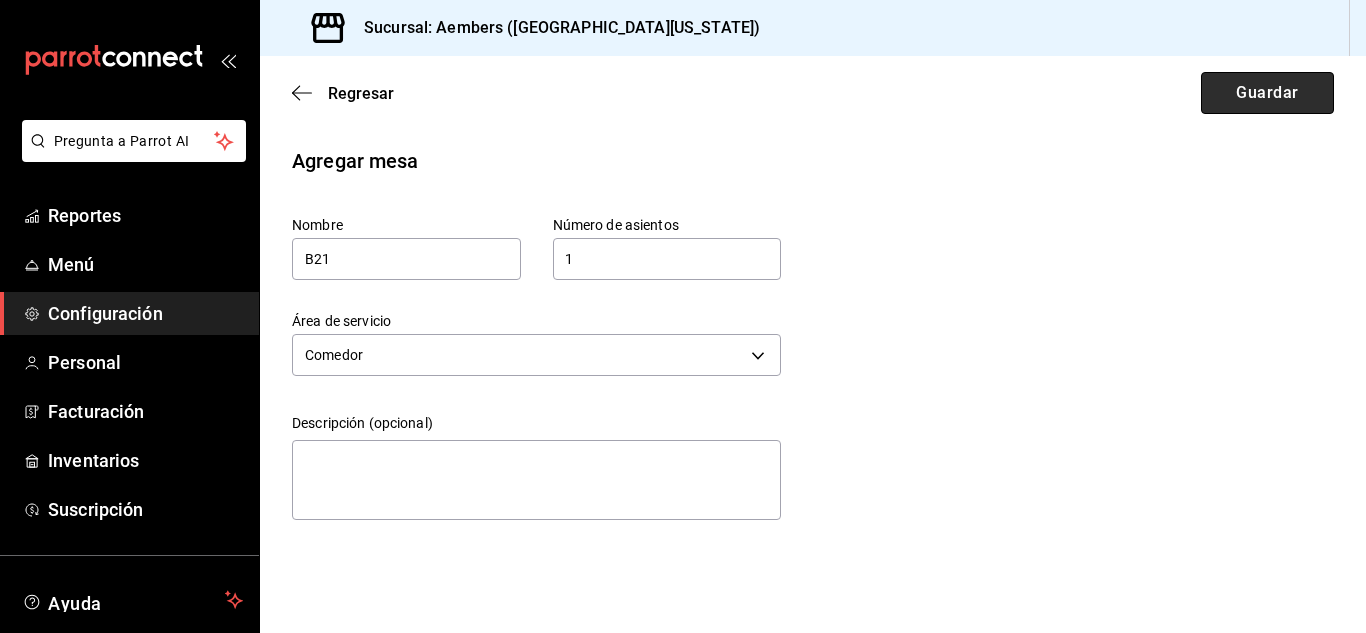 click on "Guardar" at bounding box center [1267, 93] 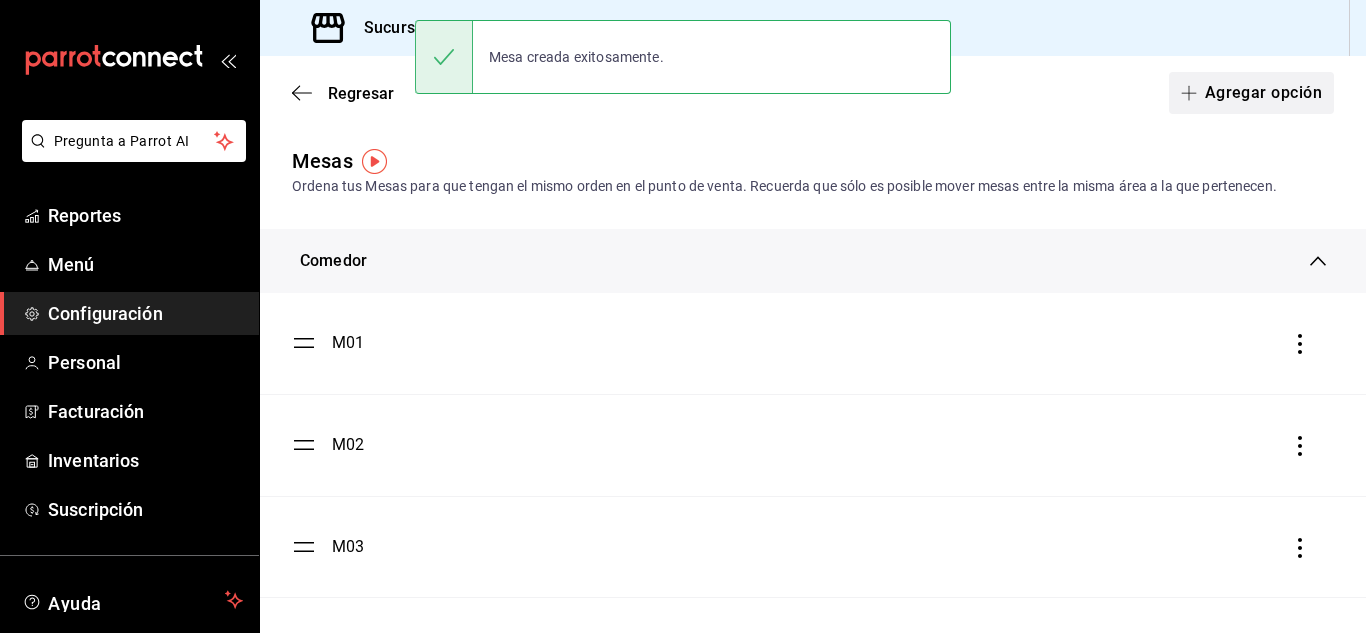 click on "Agregar opción" at bounding box center [1251, 93] 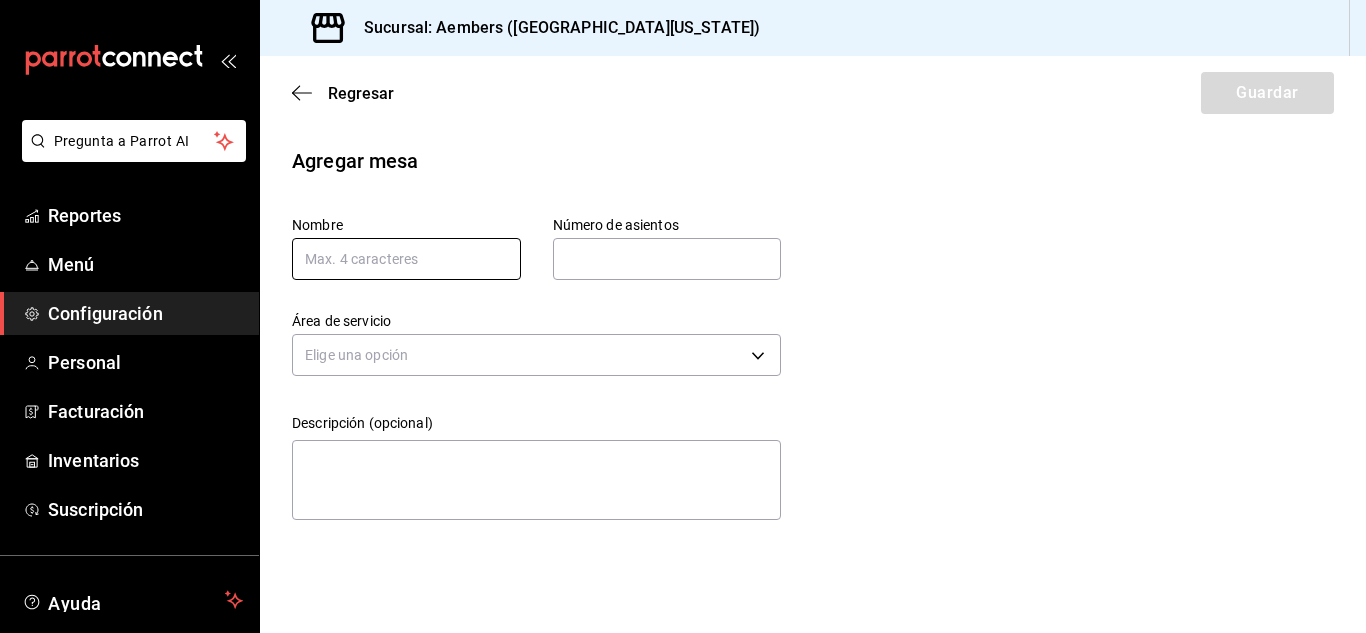 click at bounding box center [406, 259] 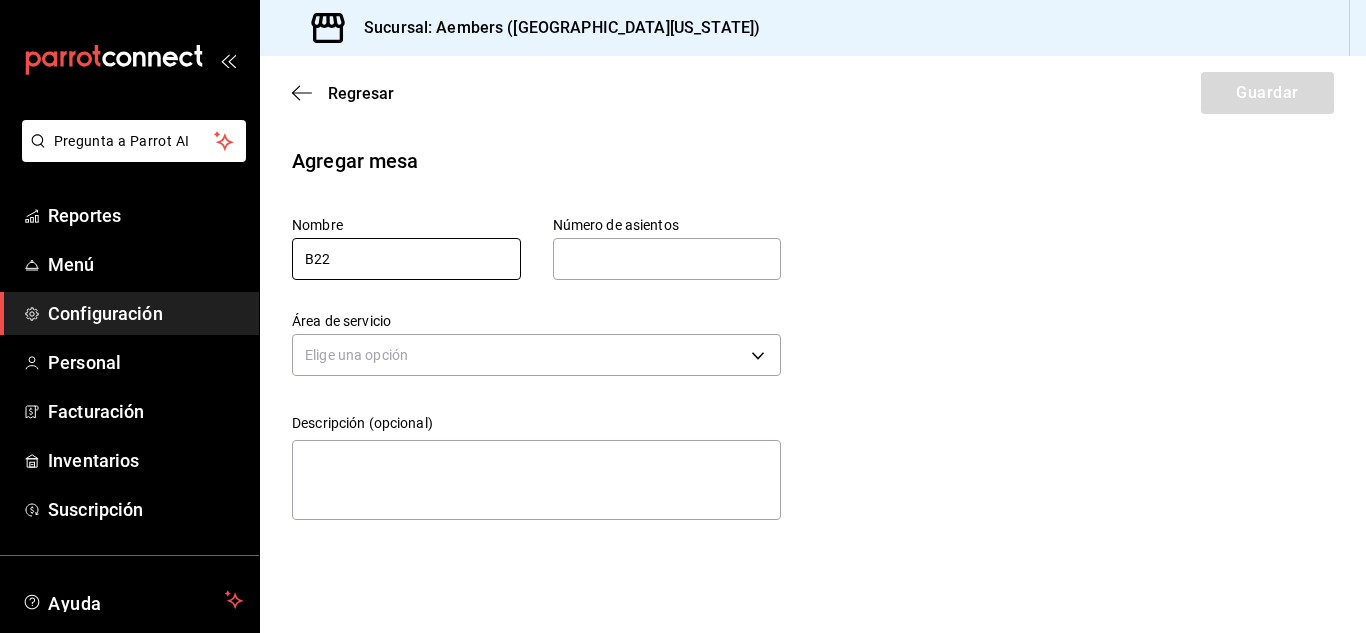 type on "B22" 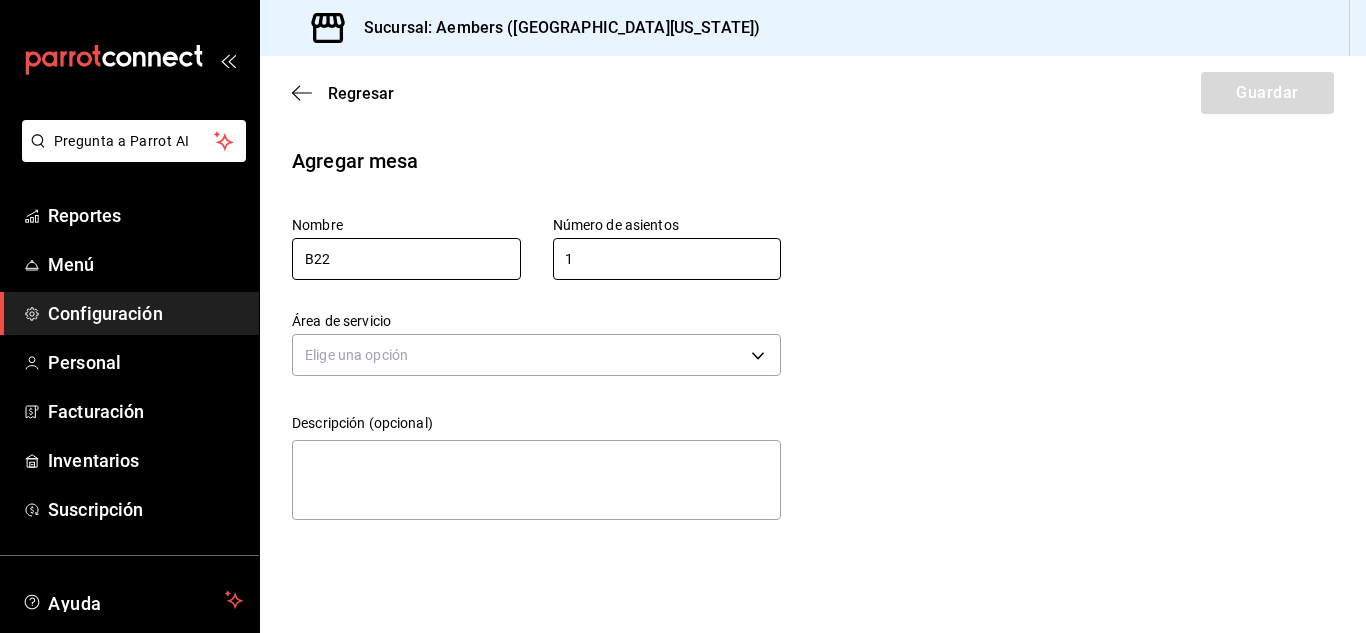 type on "1" 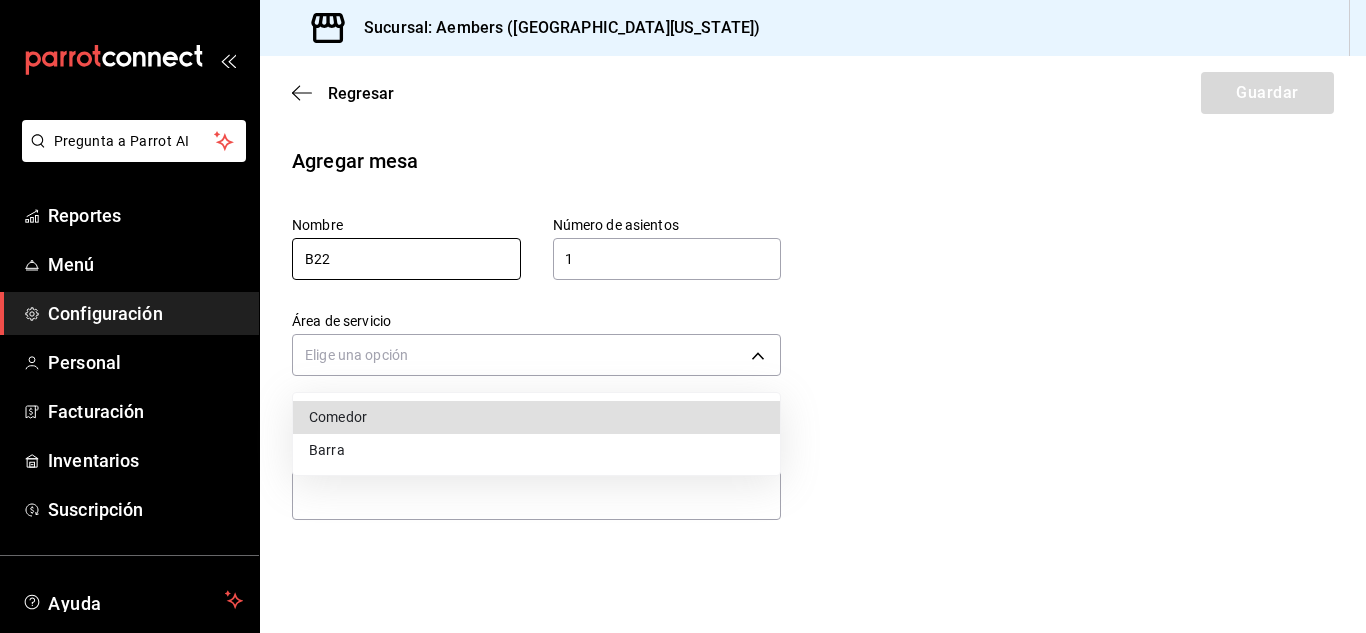 type 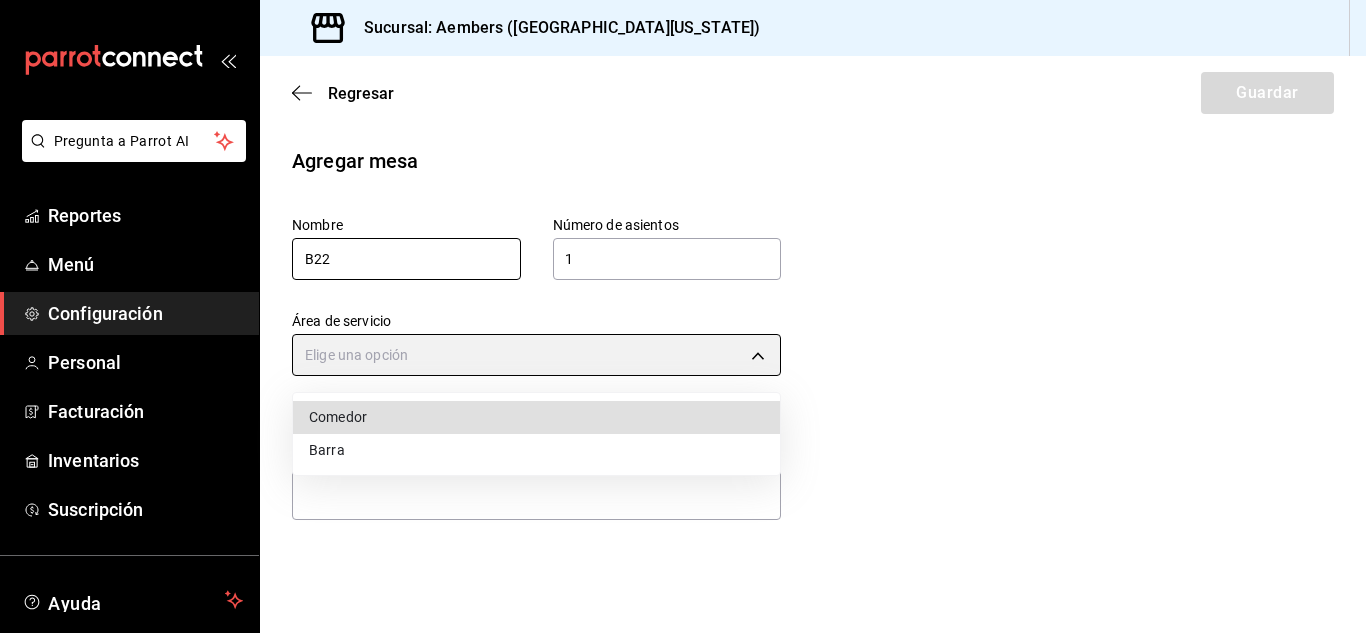 type on "de2e5e62-0d3f-46da-9976-893393435061" 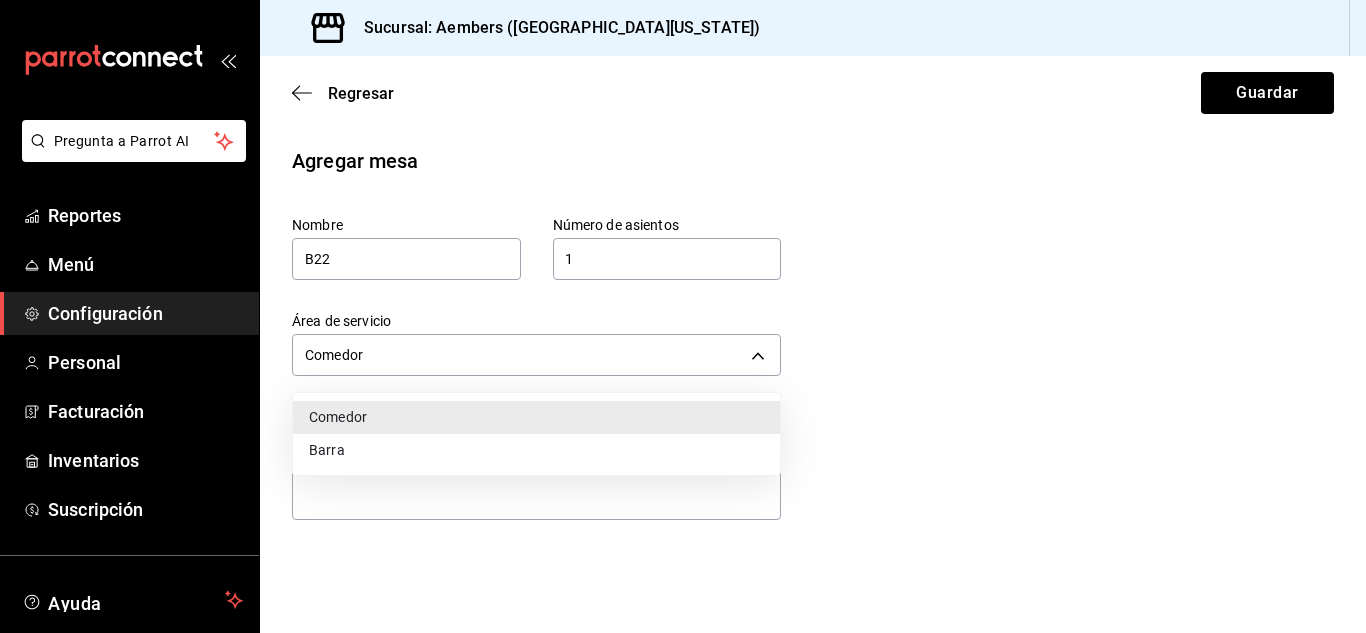 click at bounding box center [683, 316] 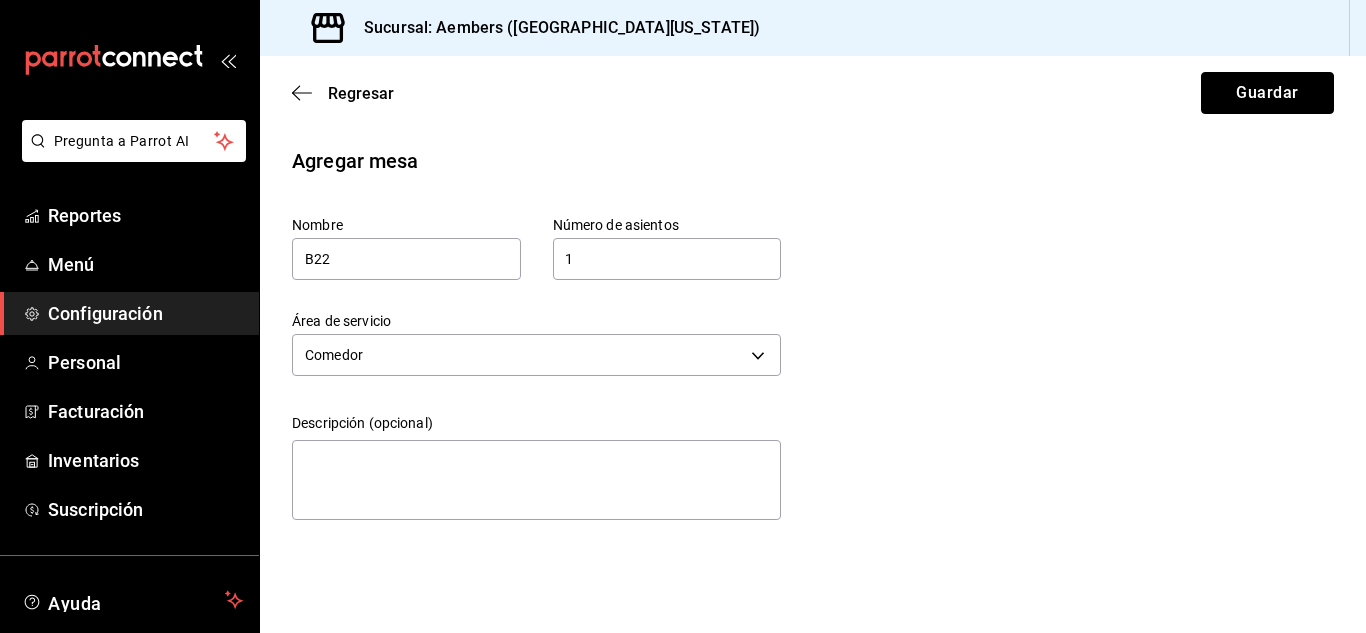 click on "Guardar" at bounding box center (1267, 93) 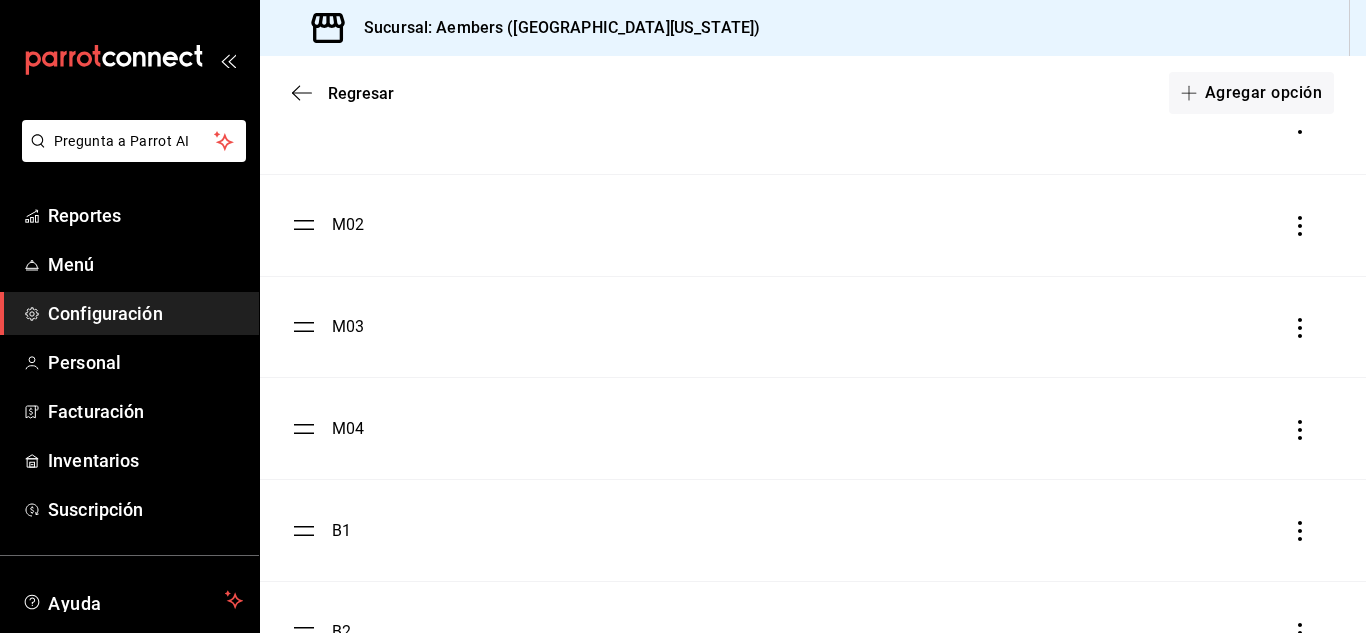 scroll, scrollTop: 0, scrollLeft: 0, axis: both 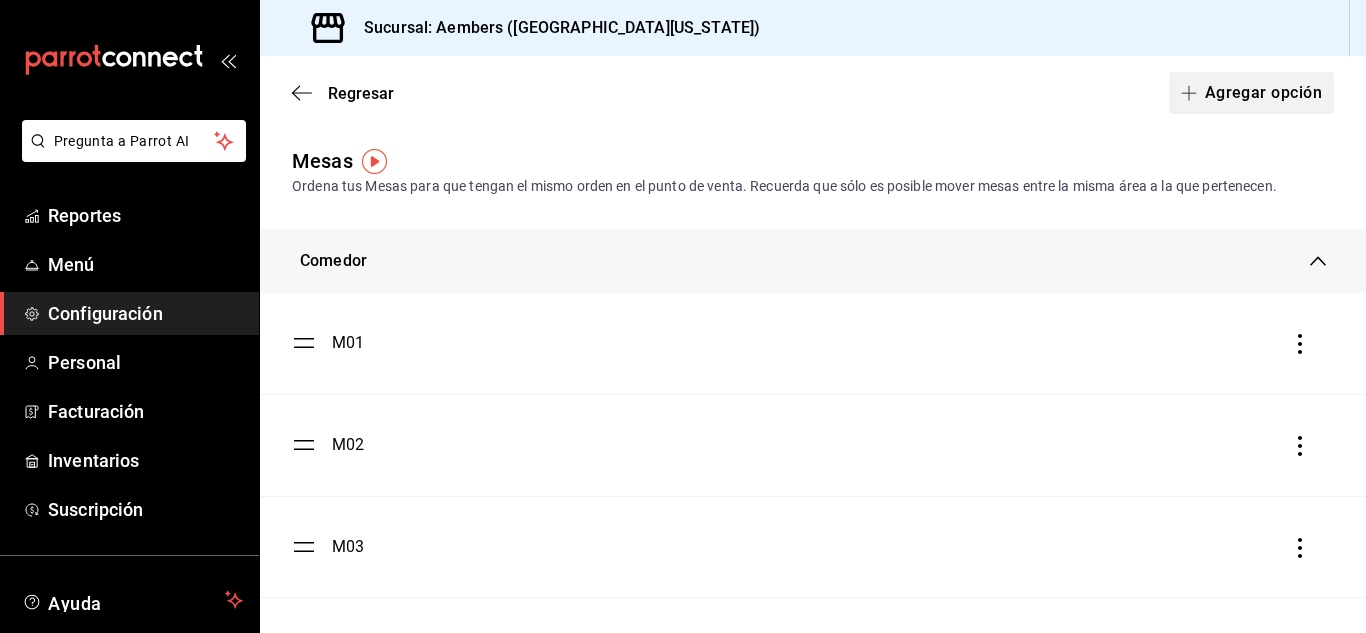 click on "Agregar opción" at bounding box center [1251, 93] 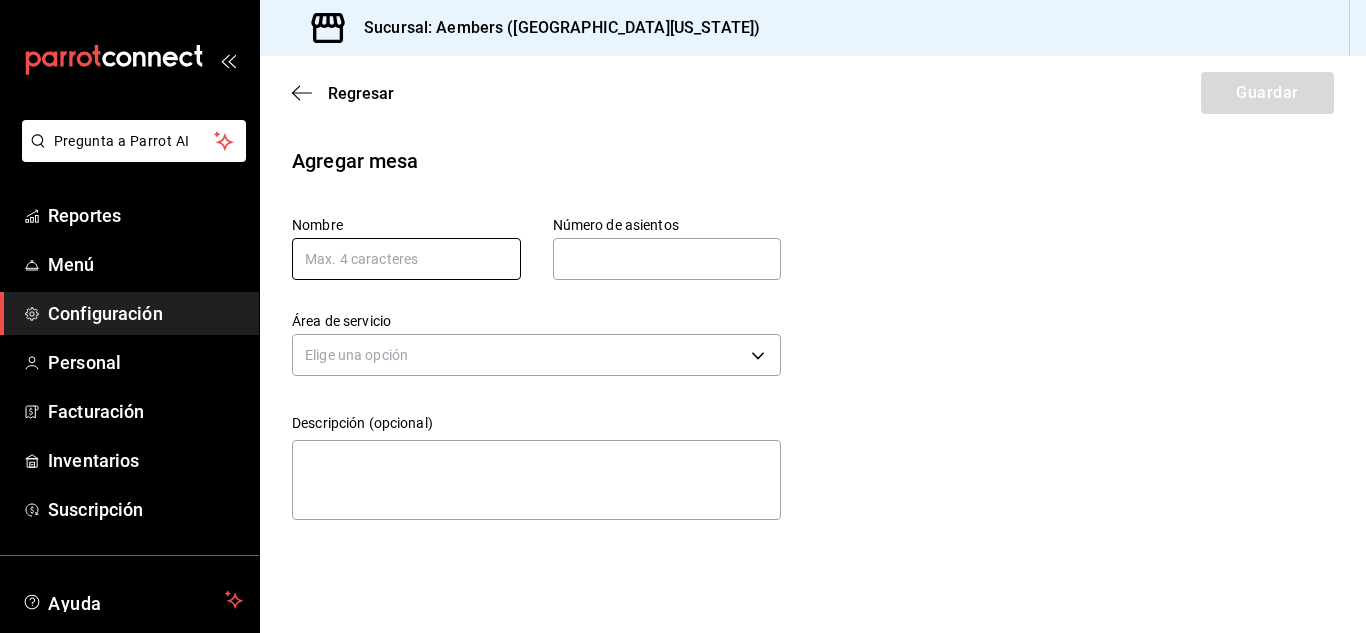 click at bounding box center [406, 259] 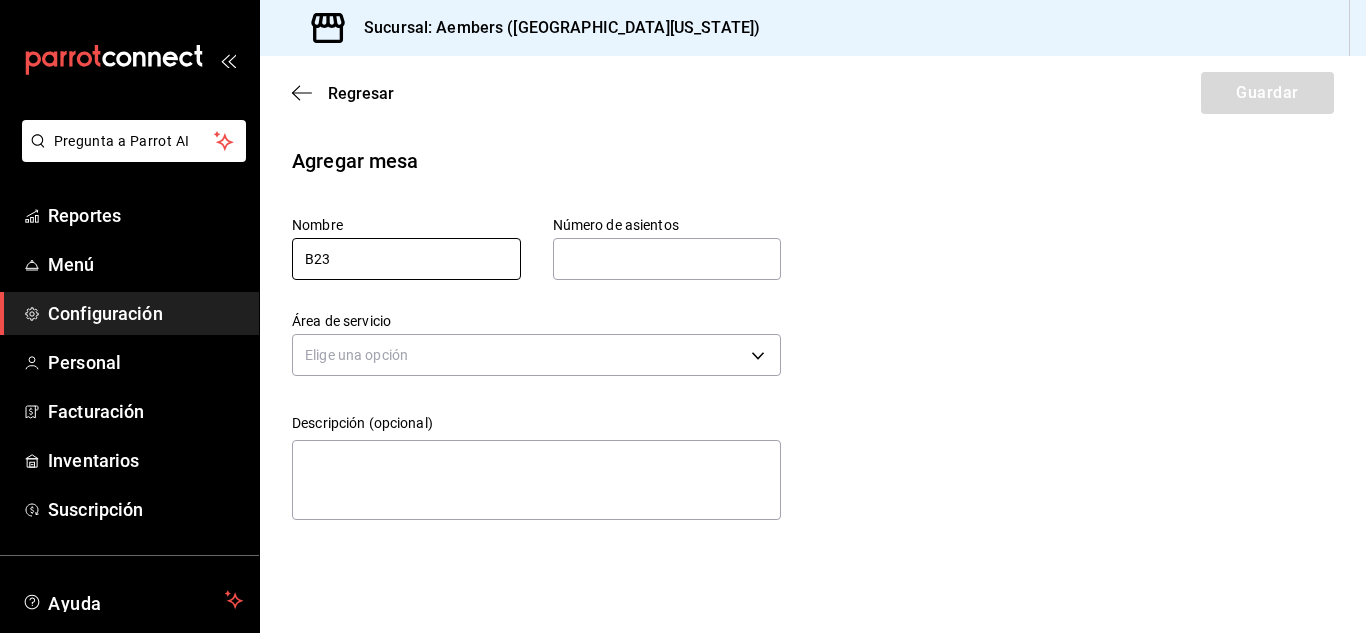type on "B23" 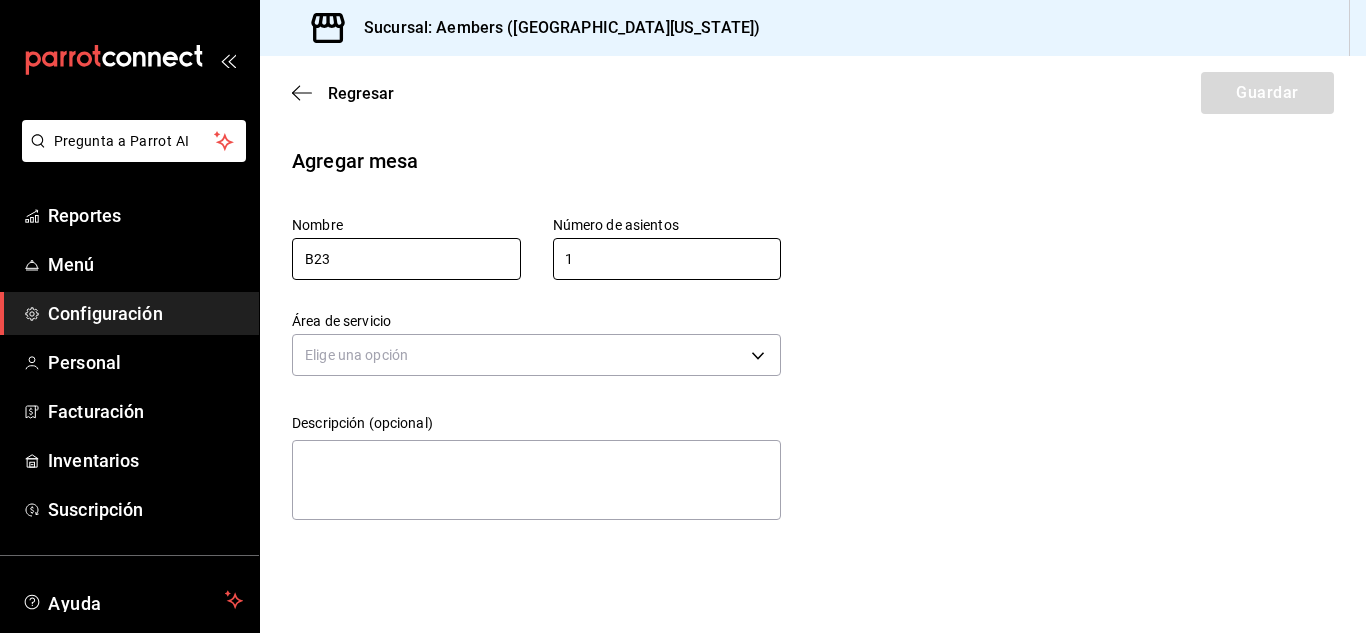 type on "1" 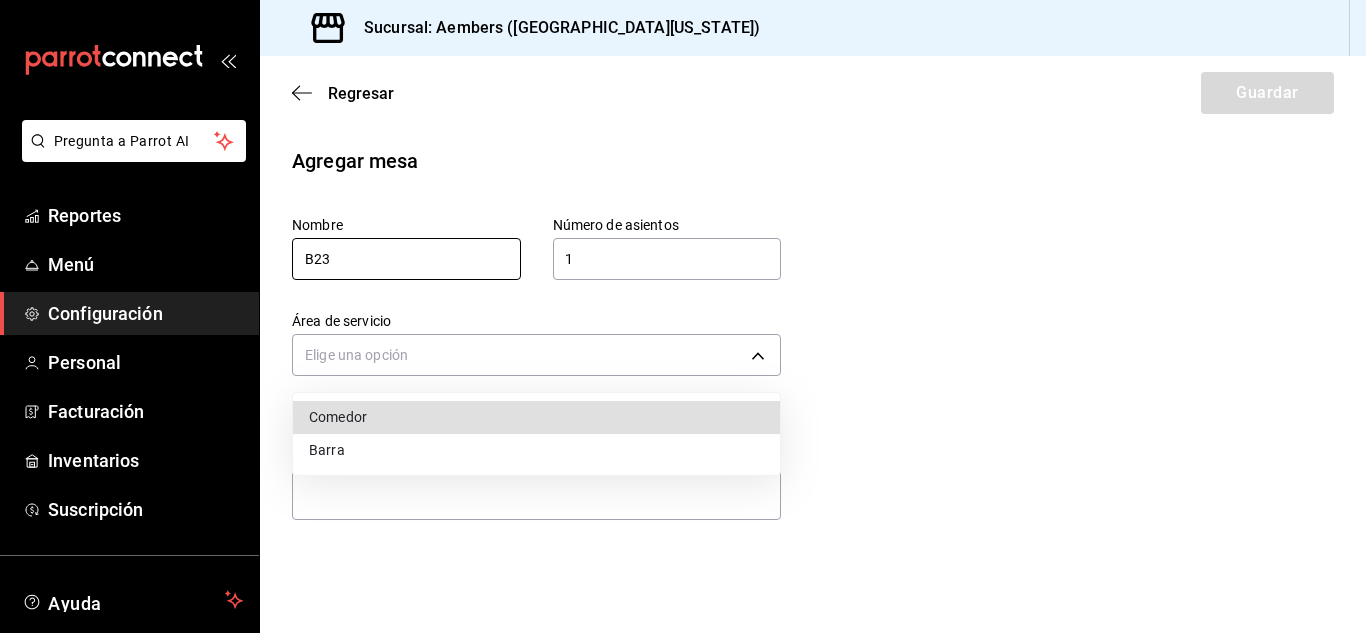 type 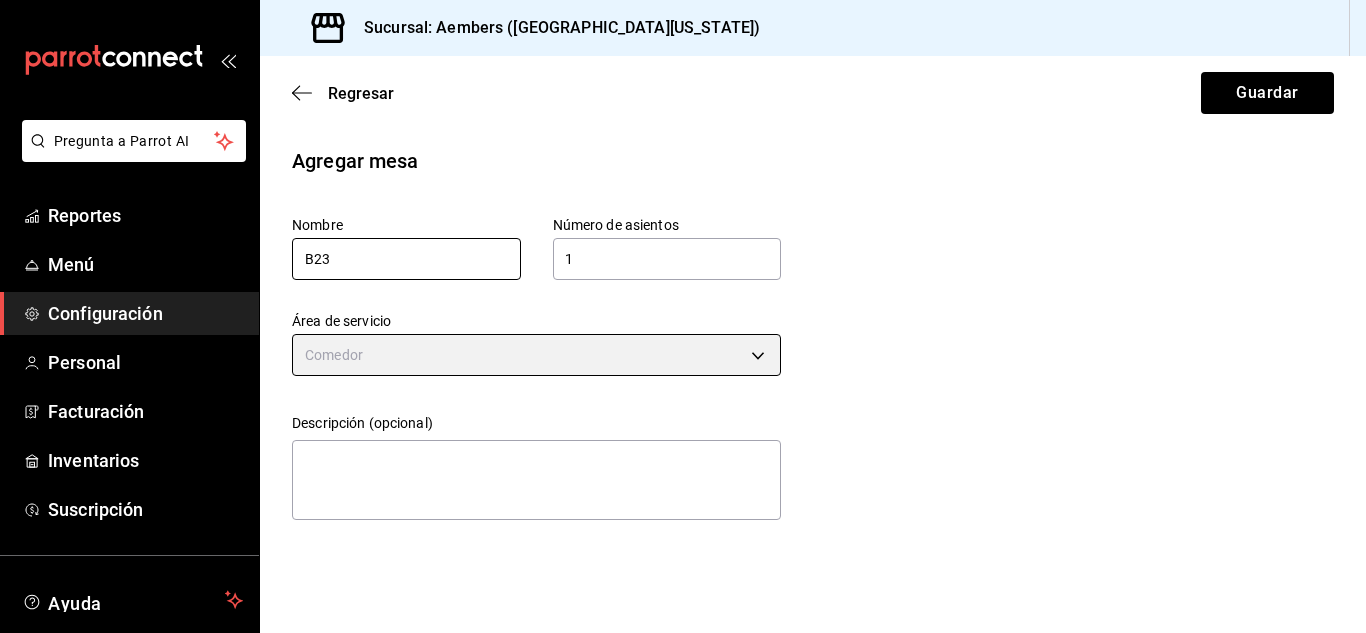 type on "de2e5e62-0d3f-46da-9976-893393435061" 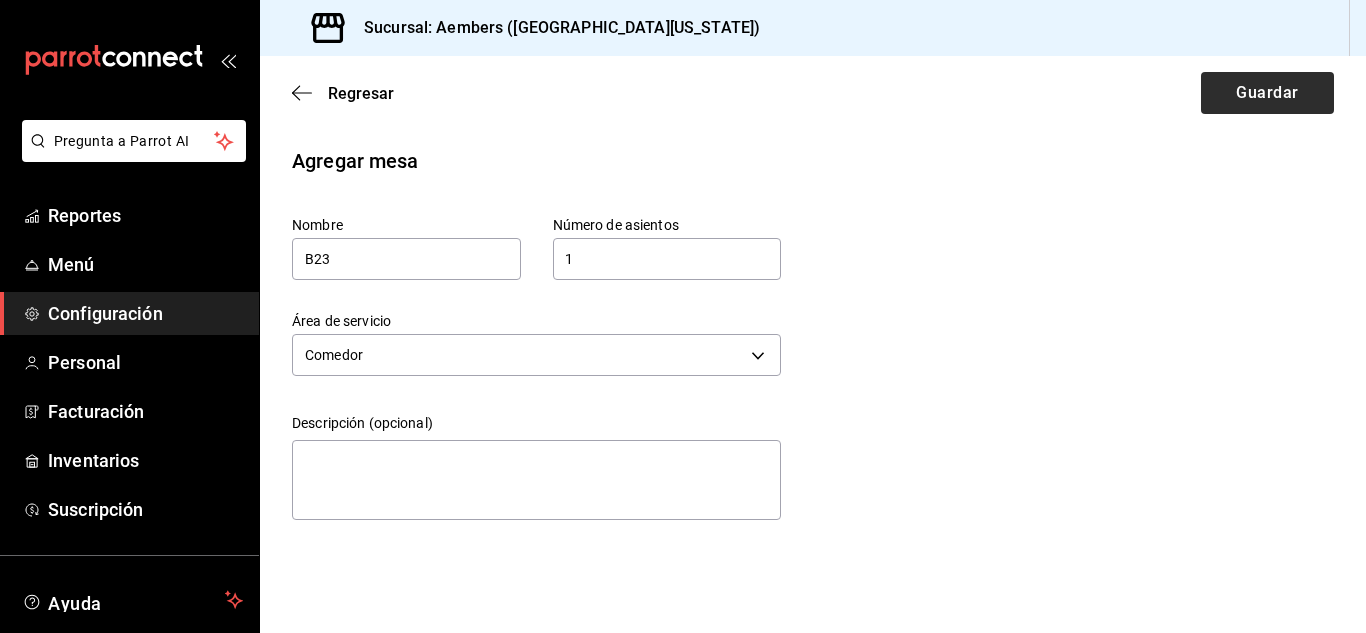 drag, startPoint x: 1274, startPoint y: 70, endPoint x: 1268, endPoint y: 86, distance: 17.088007 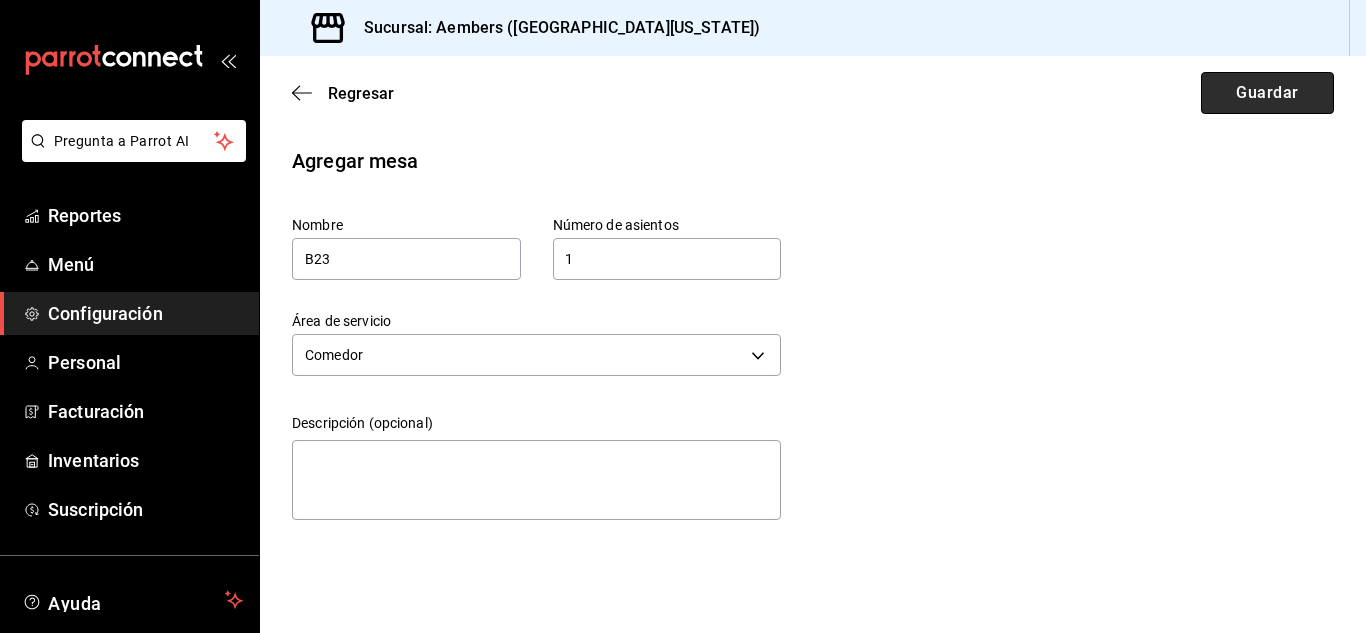 click on "Guardar" at bounding box center (1267, 93) 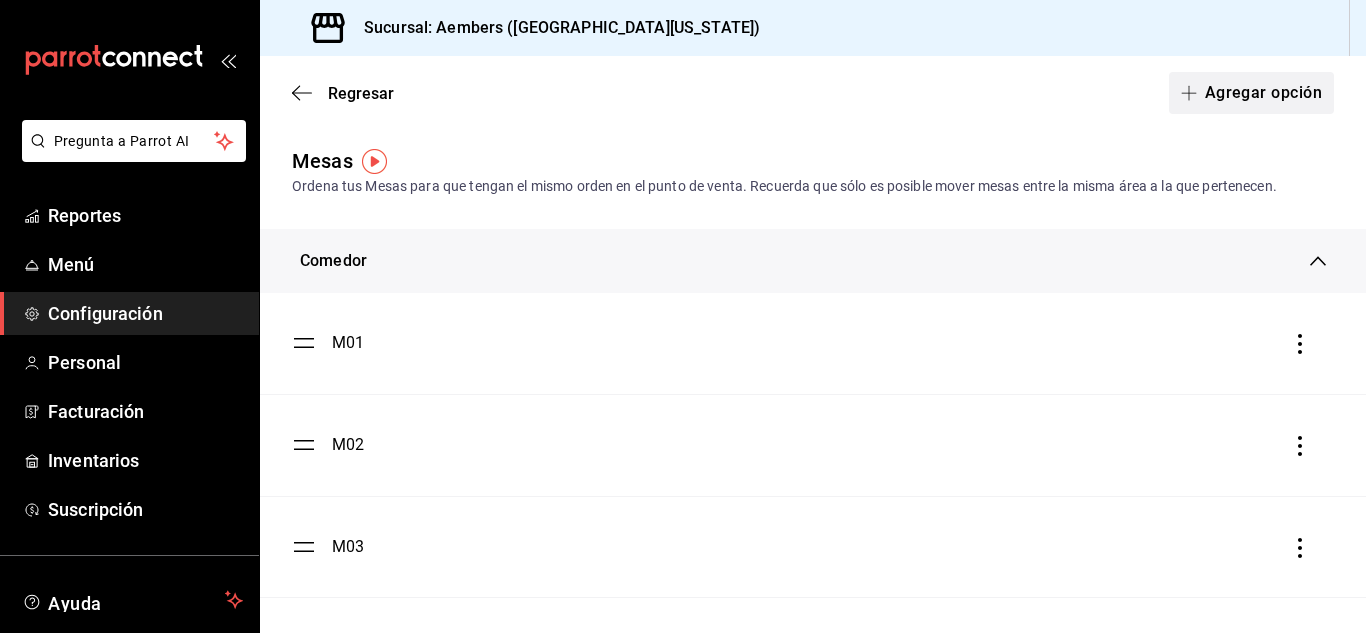 click on "Agregar opción" at bounding box center [1251, 93] 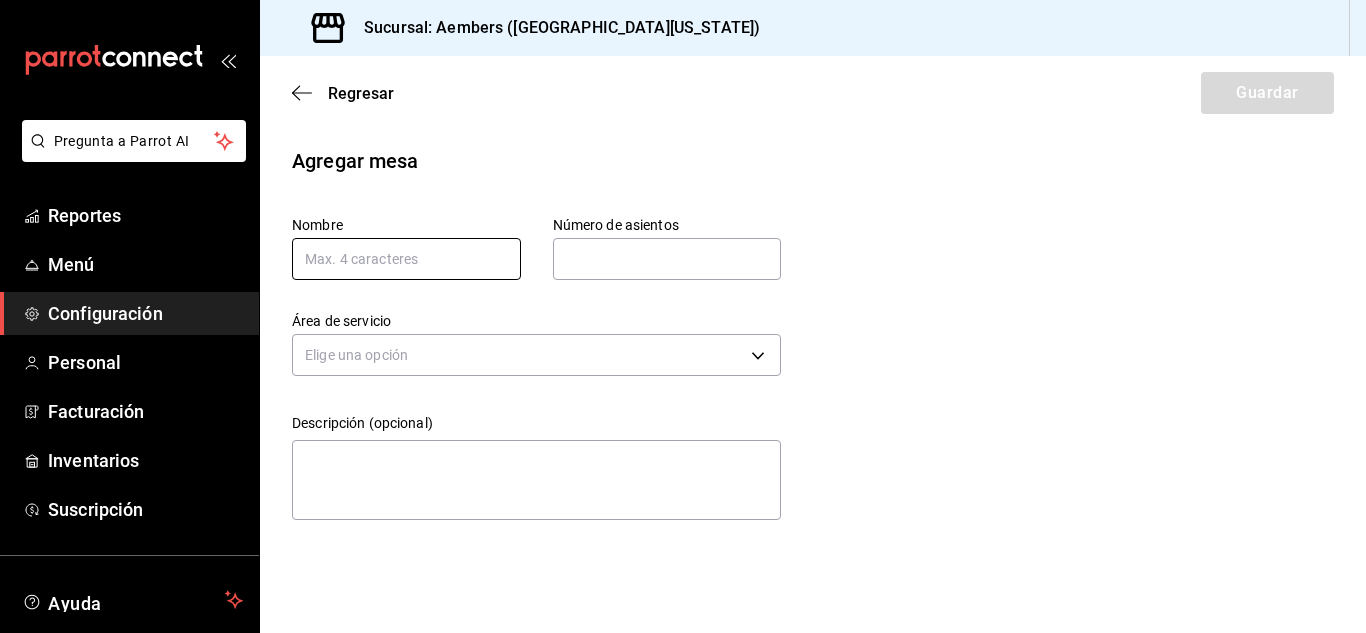 click at bounding box center (406, 259) 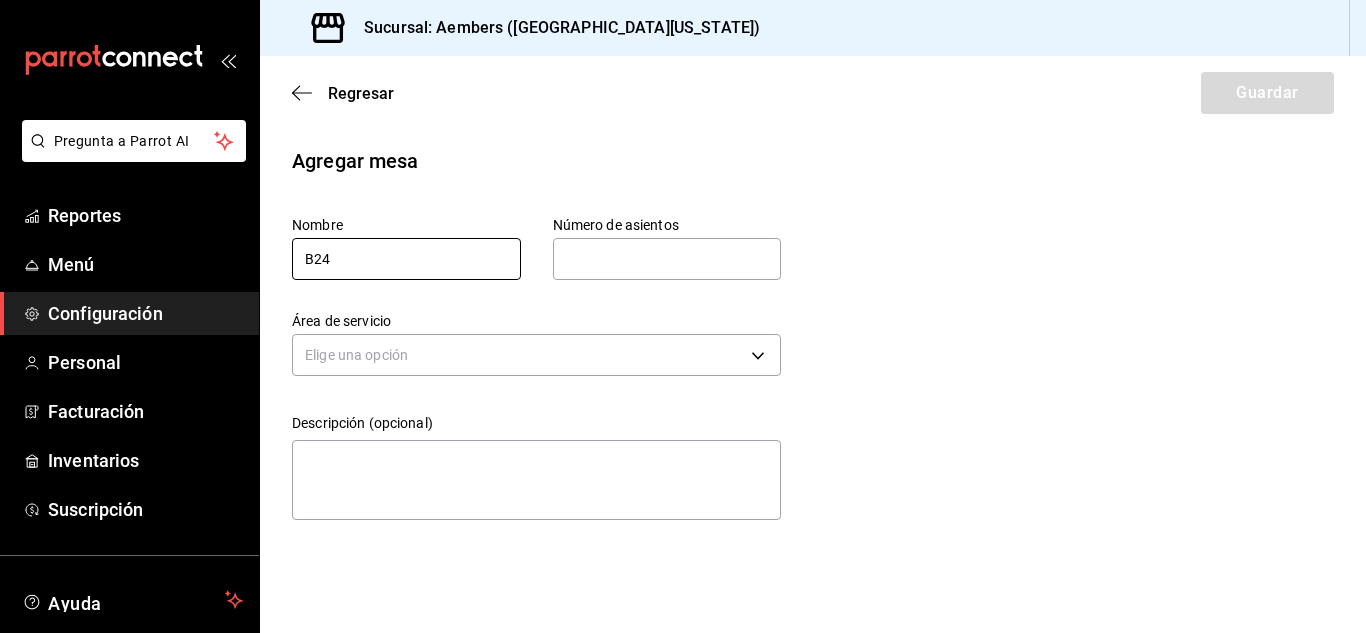 type on "B24" 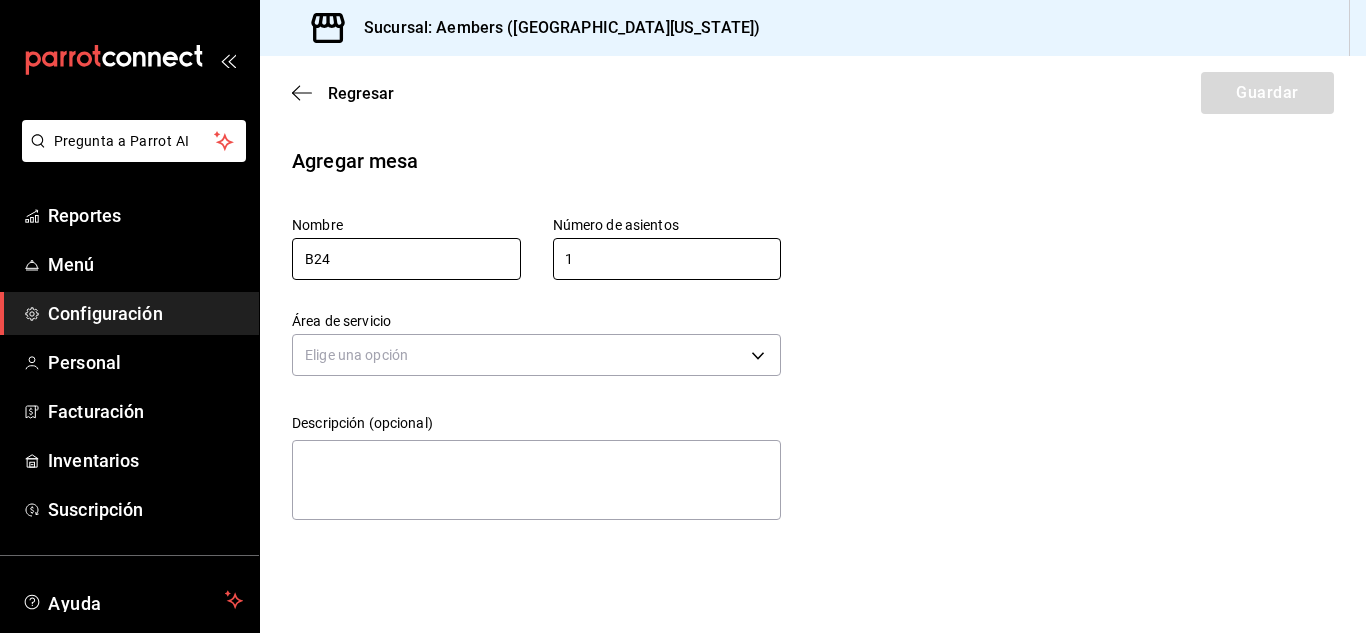 type on "1" 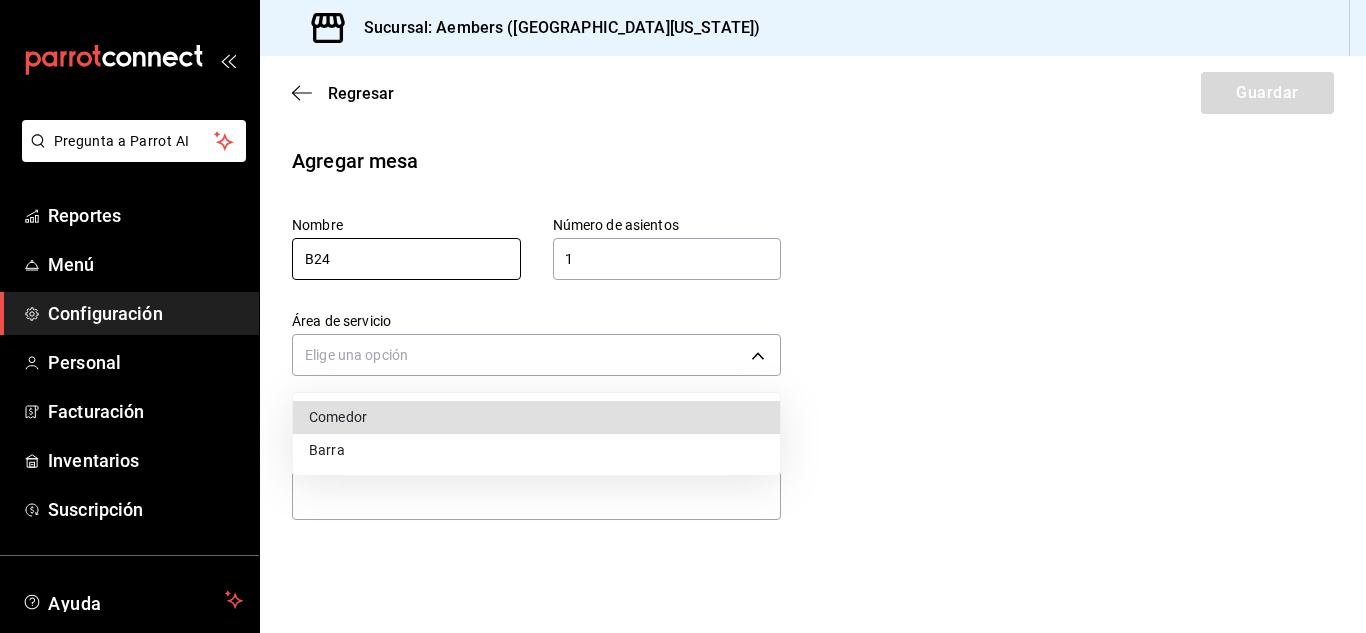 type 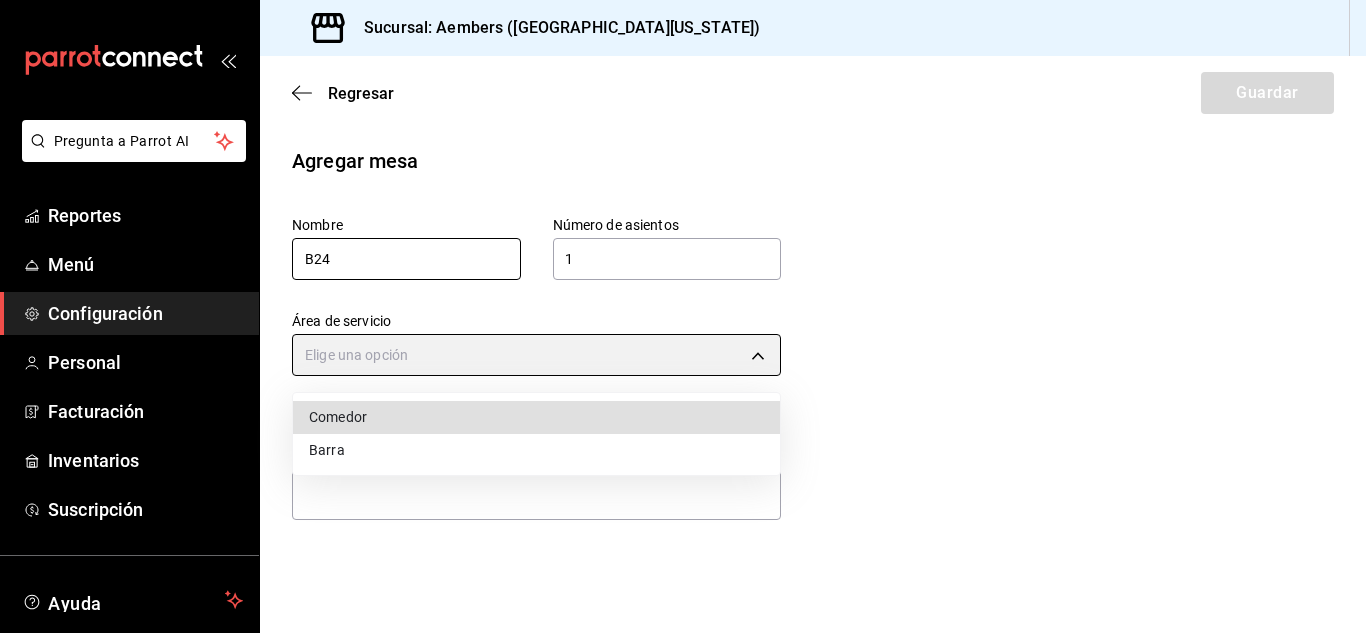 type on "de2e5e62-0d3f-46da-9976-893393435061" 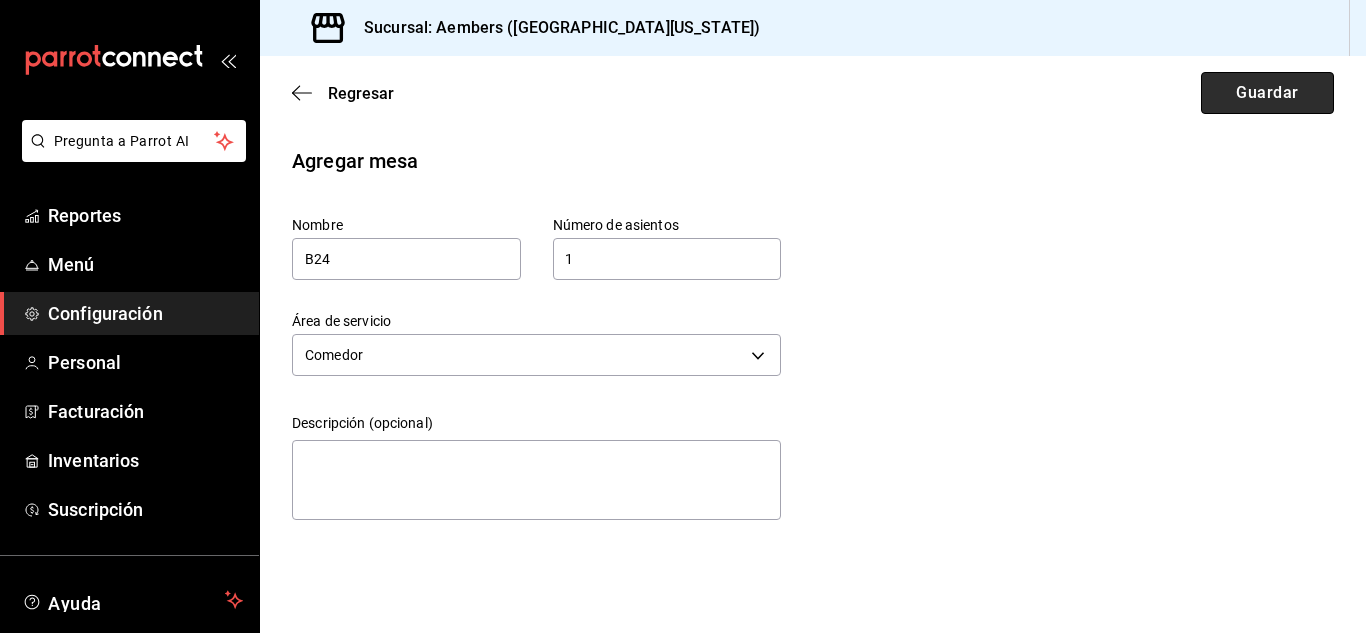 click on "Guardar" at bounding box center [1267, 93] 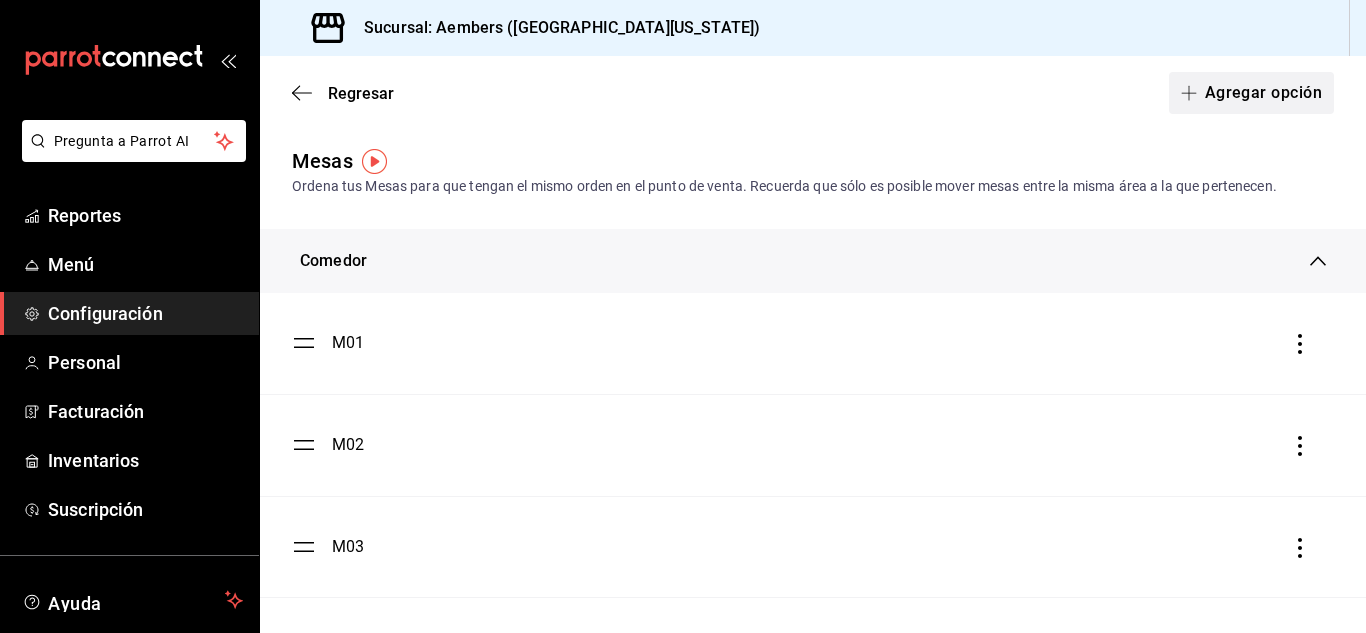 click on "Agregar opción" at bounding box center (1251, 93) 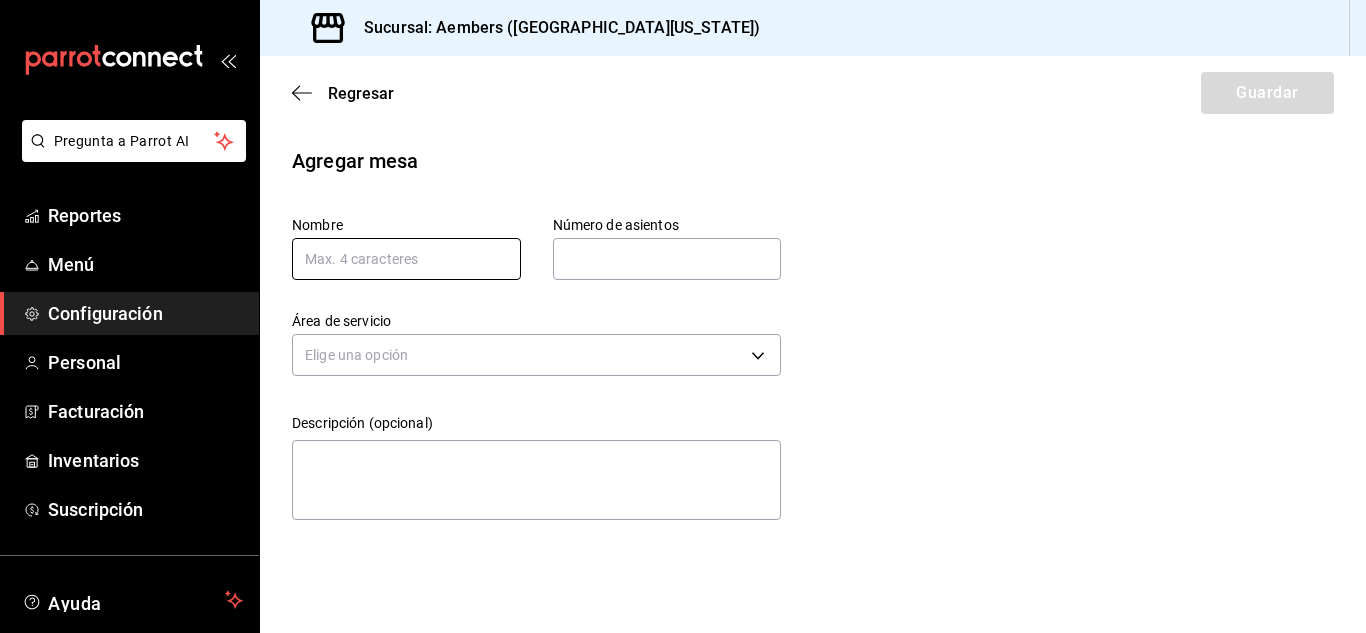 click at bounding box center (406, 259) 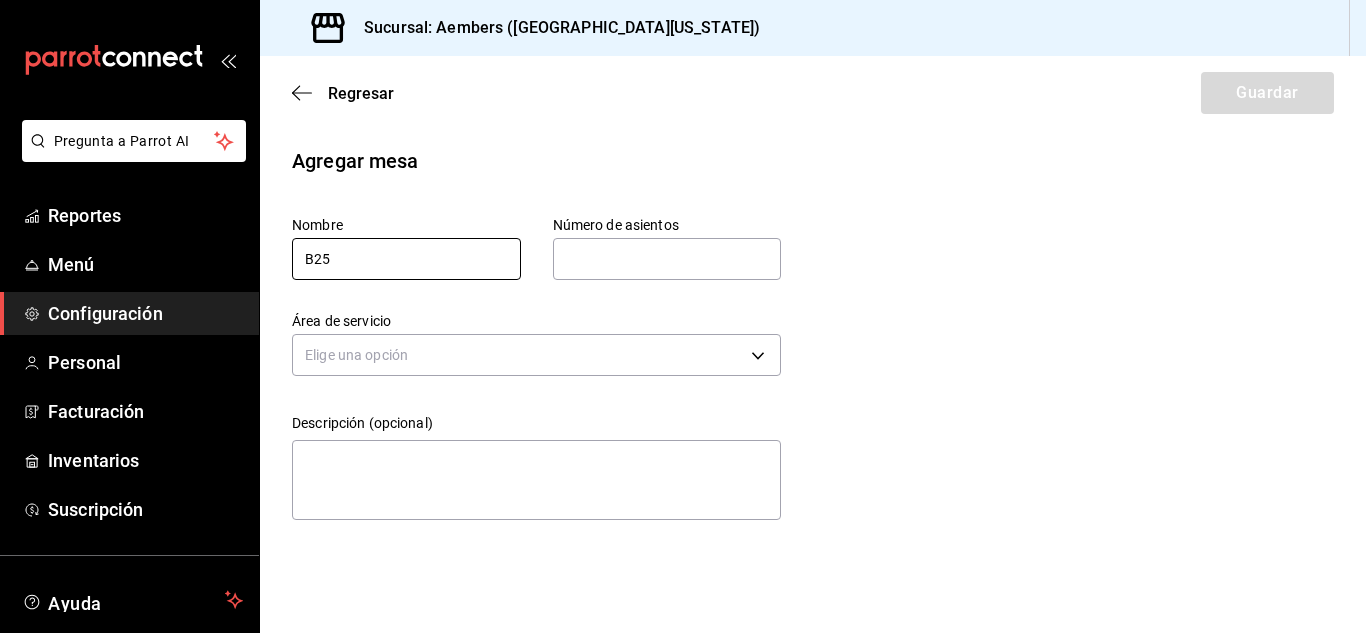 type on "B25" 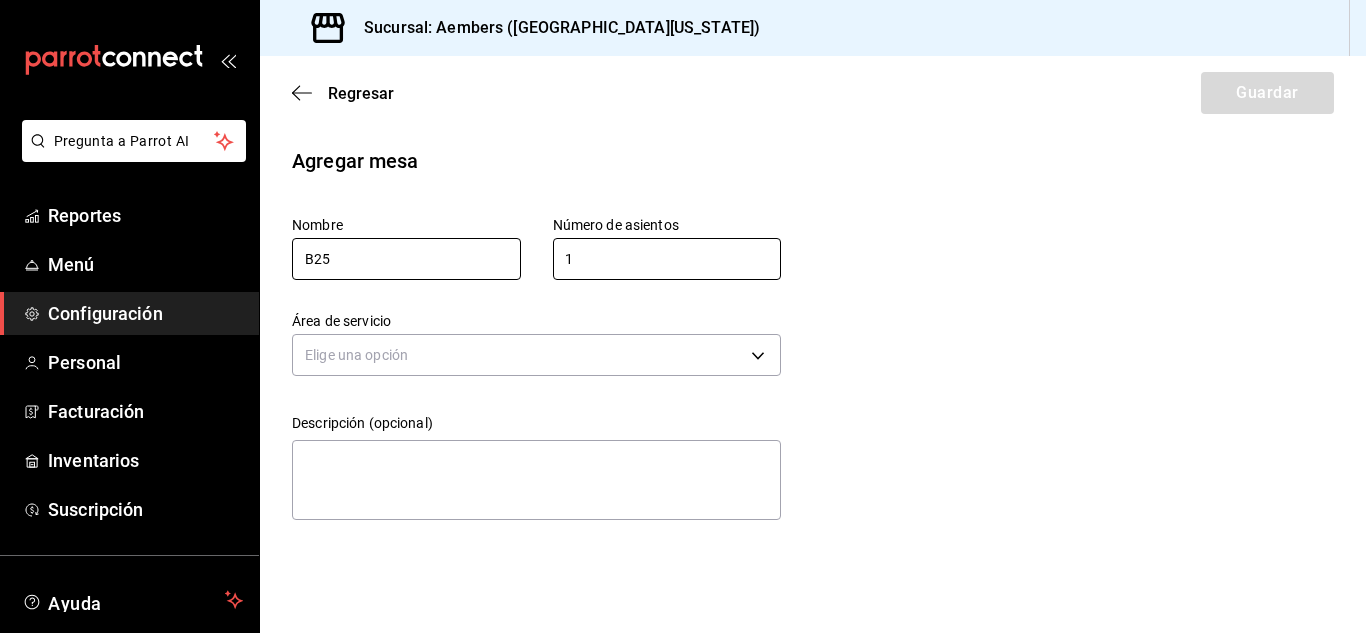 type on "1" 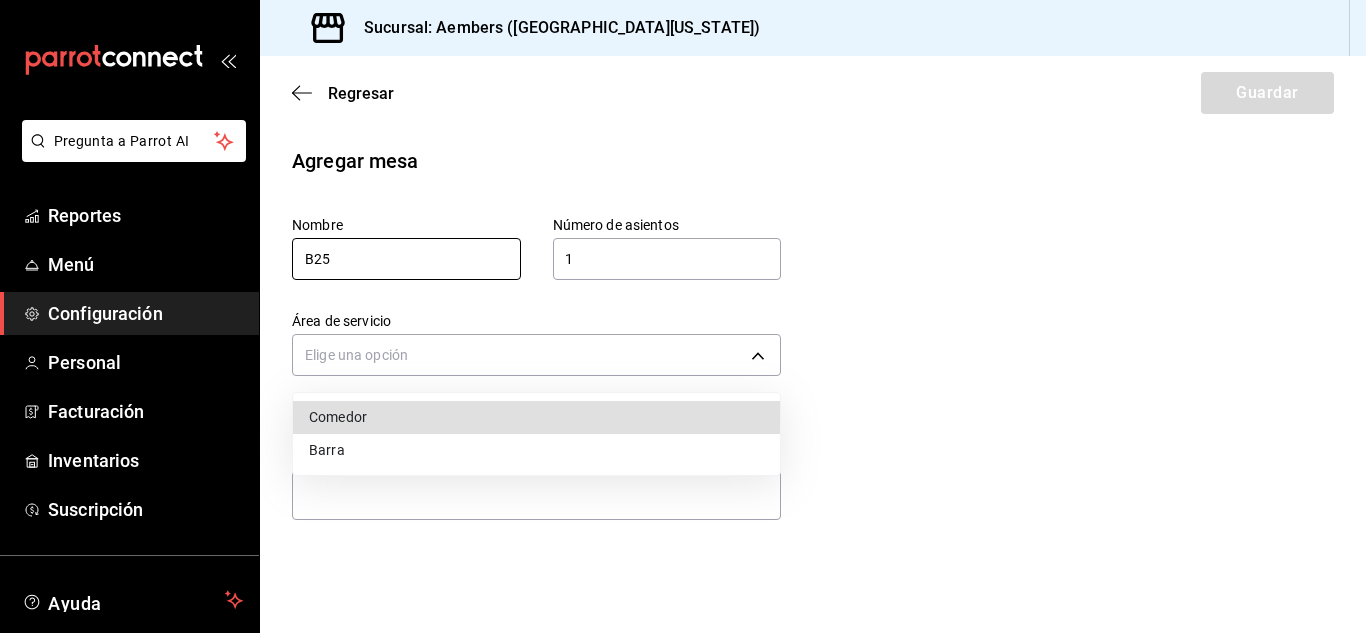 type 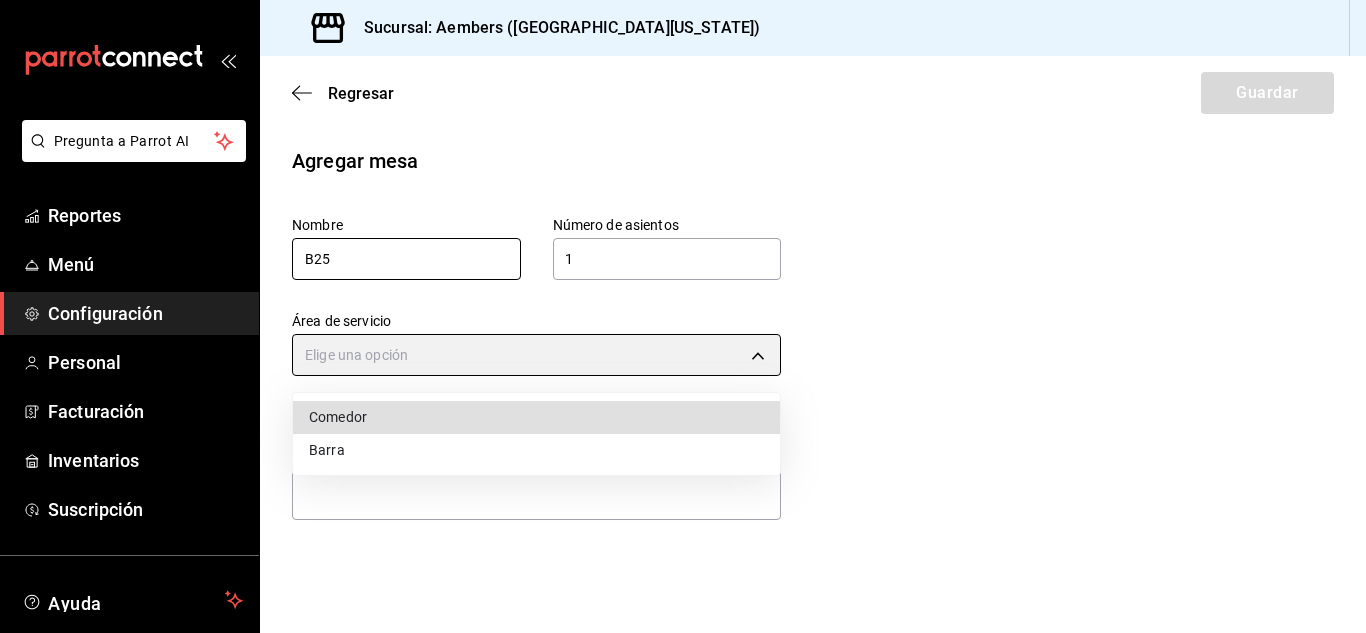 type on "de2e5e62-0d3f-46da-9976-893393435061" 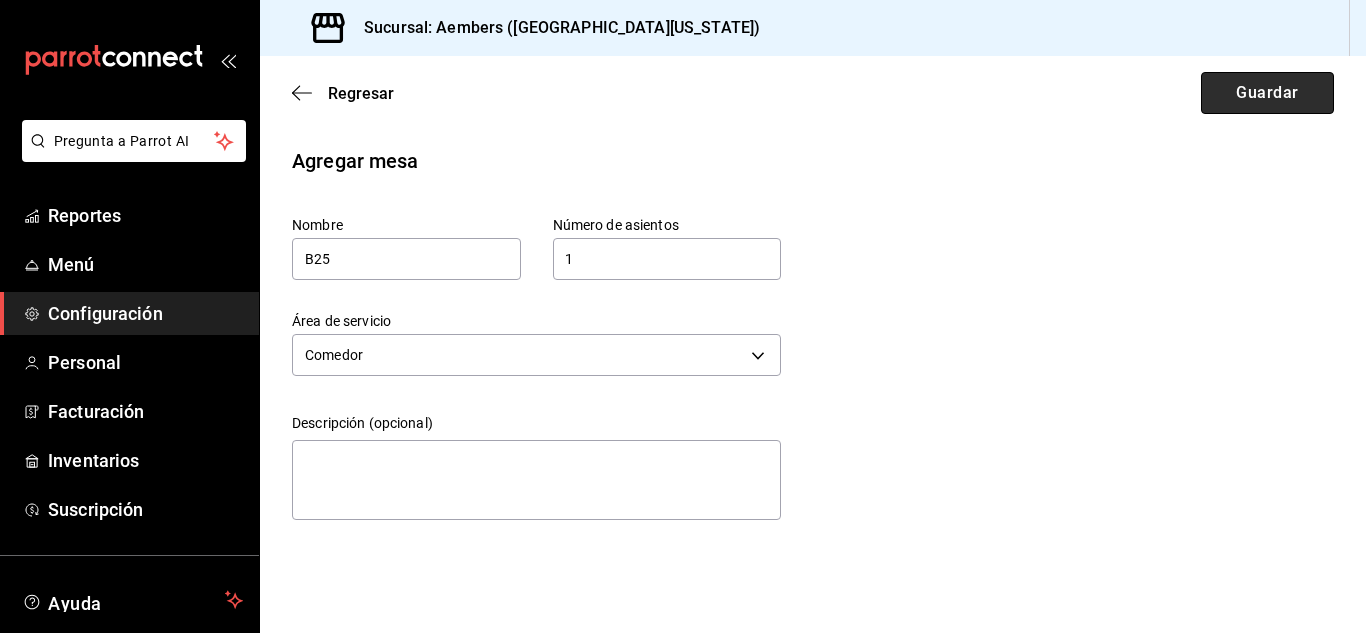 click on "Guardar" at bounding box center (1267, 93) 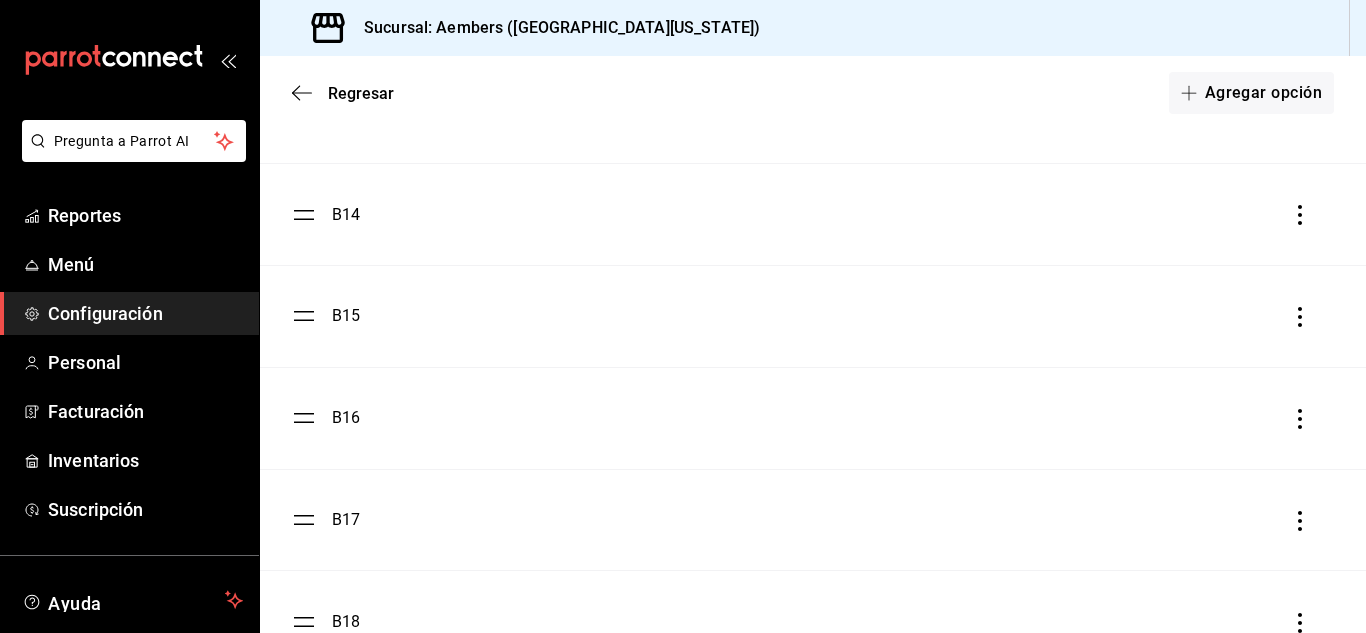 scroll, scrollTop: 1879, scrollLeft: 0, axis: vertical 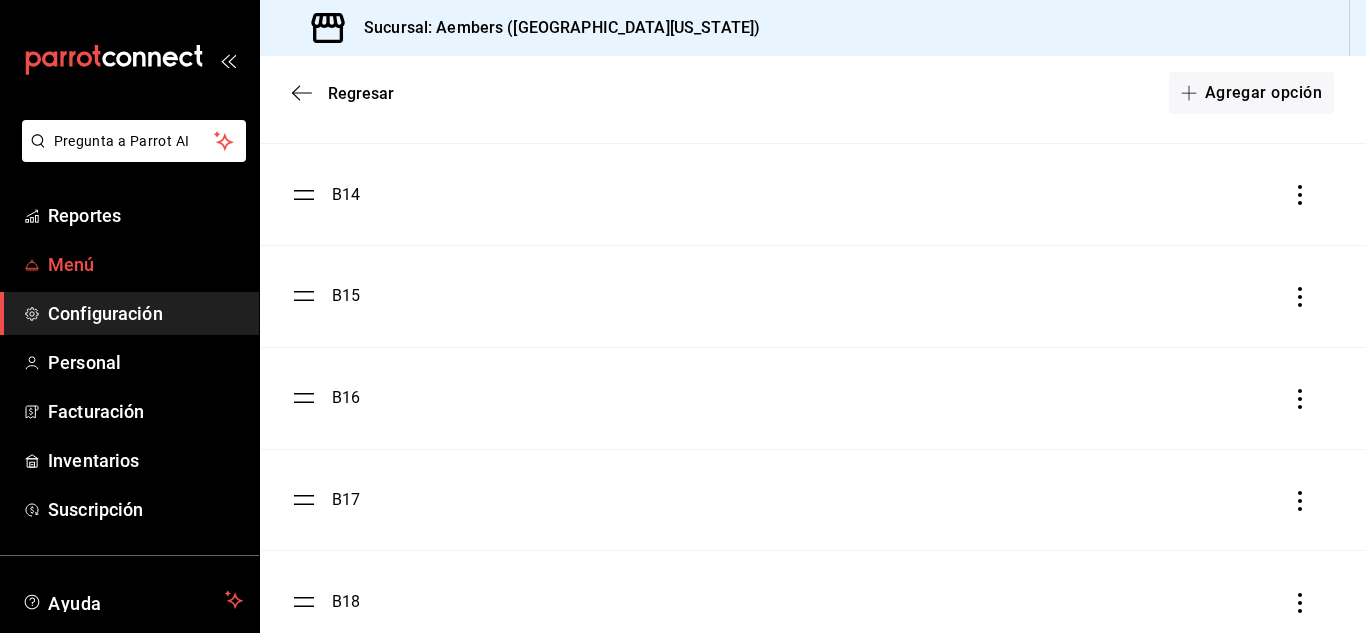 click on "Menú" at bounding box center [145, 264] 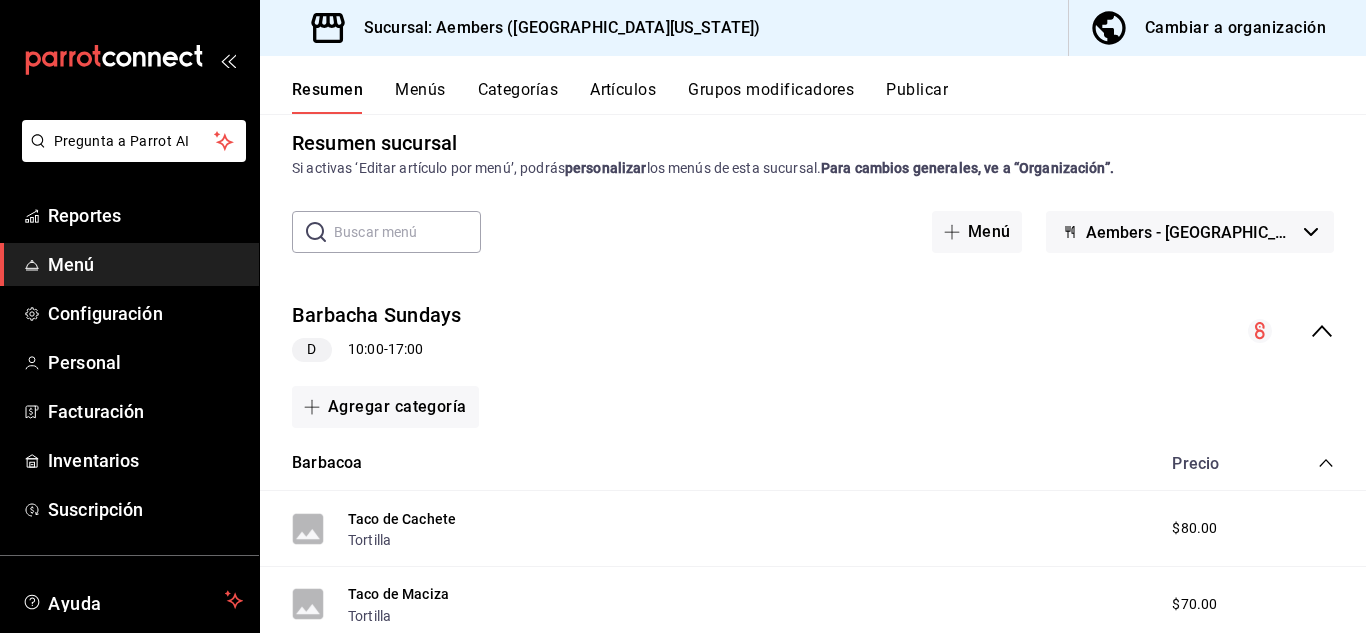 scroll, scrollTop: 0, scrollLeft: 0, axis: both 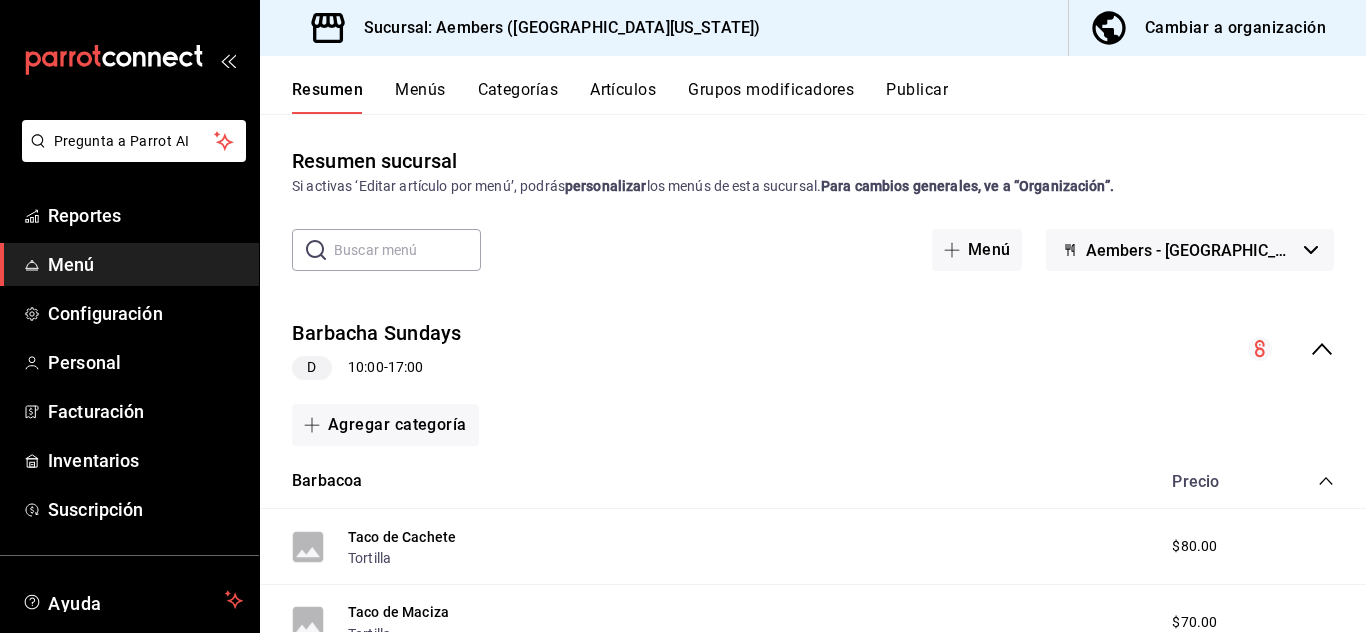 click on "Menús" at bounding box center [420, 97] 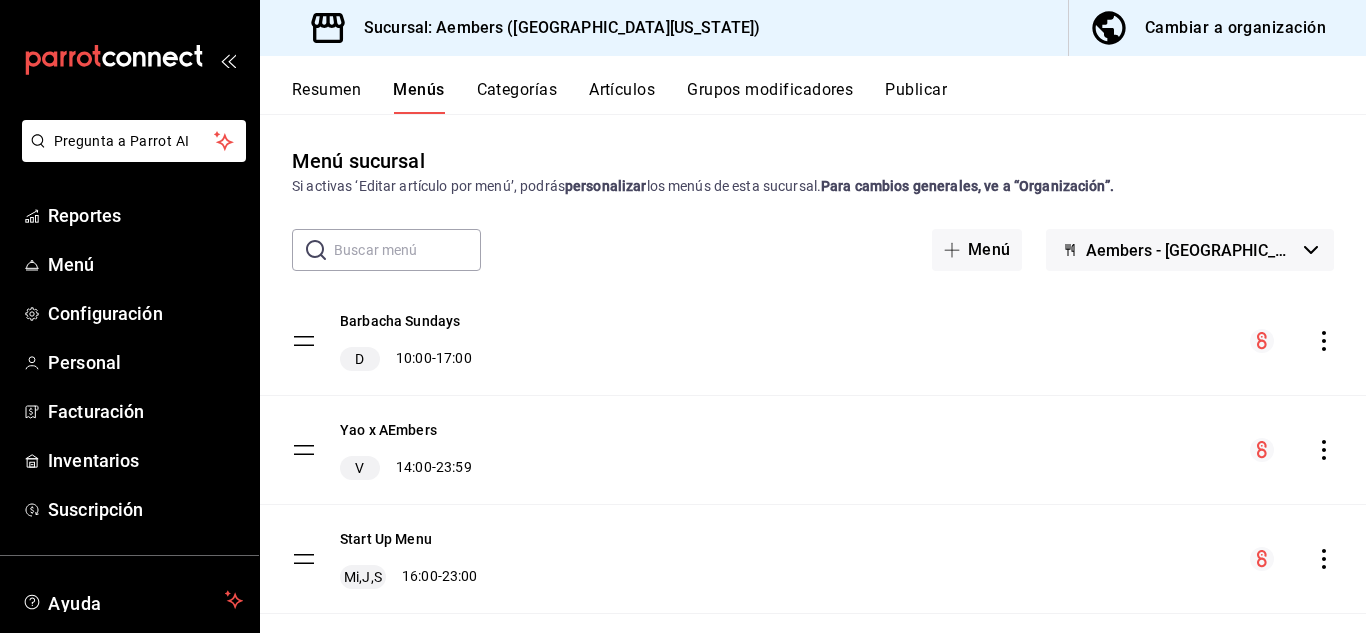 click on "Artículos" at bounding box center [622, 97] 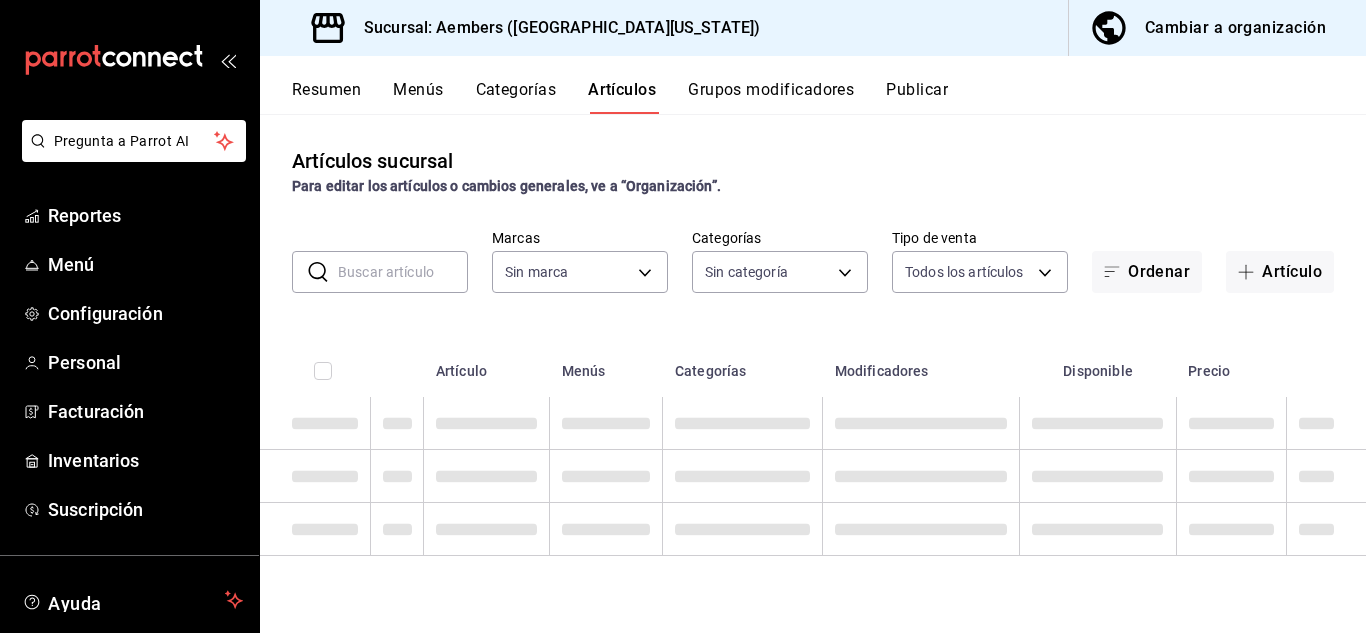 type on "68d98524-a3f3-433c-84fe-e9aa3e854825" 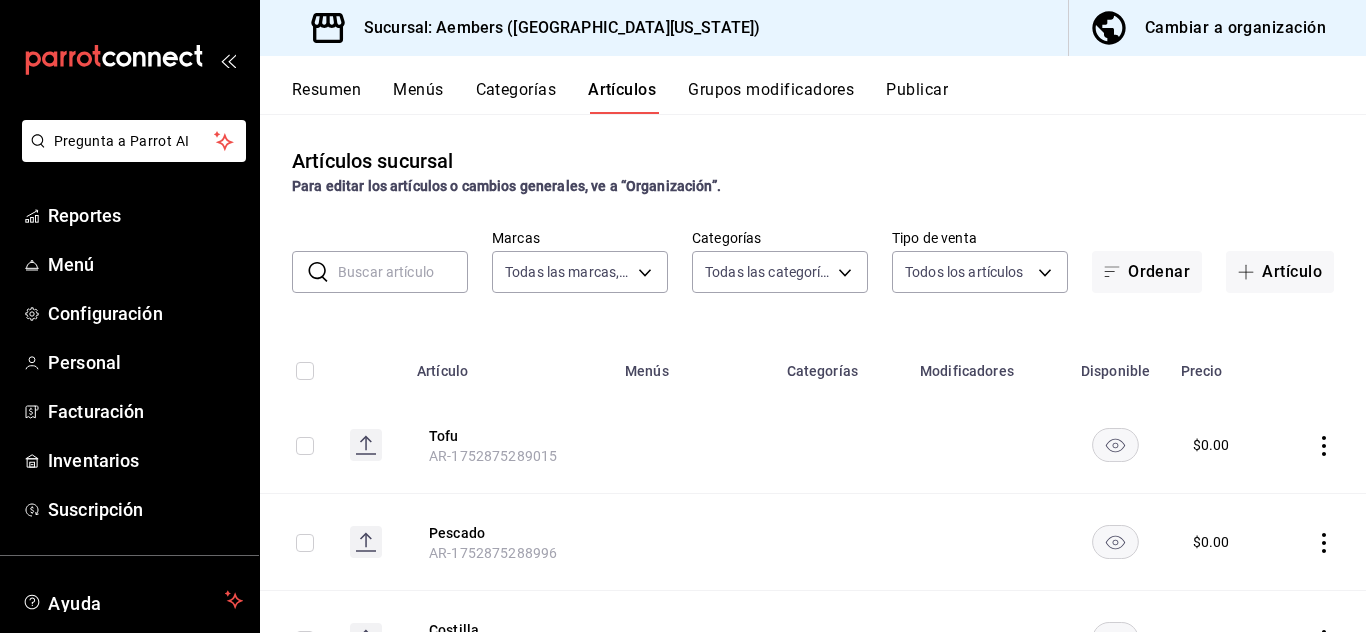 type on "deab6ff9-d207-49f9-9a65-f5da92db839c,c2b06471-6cfb-42e7-a39d-e013c6edbdc7,68cb623b-5554-45d9-aec6-dbb7e48b7321,8b7a221a-e07e-418d-b27a-c9fa4953cc53,4207654c-4fc9-4392-b2ac-d4a16597013c,4baff7bb-b5a0-4629-ba60-d70716f94bcd,2cc7ac82-96a0-49f7-9235-07cb7d27b068,7bde381d-3578-43d4-ac8f-d6a71a86cc77,d09ccede-f999-4de5-a511-c5ba9742eab5,c3329d4f-73ea-4a7f-be98-64e34b69aab7,f6e3df4a-d2a6-4d30-b6b4-217f1e6f8fe1,5acce796-6c23-4c34-a9d6-f538157d7f98" 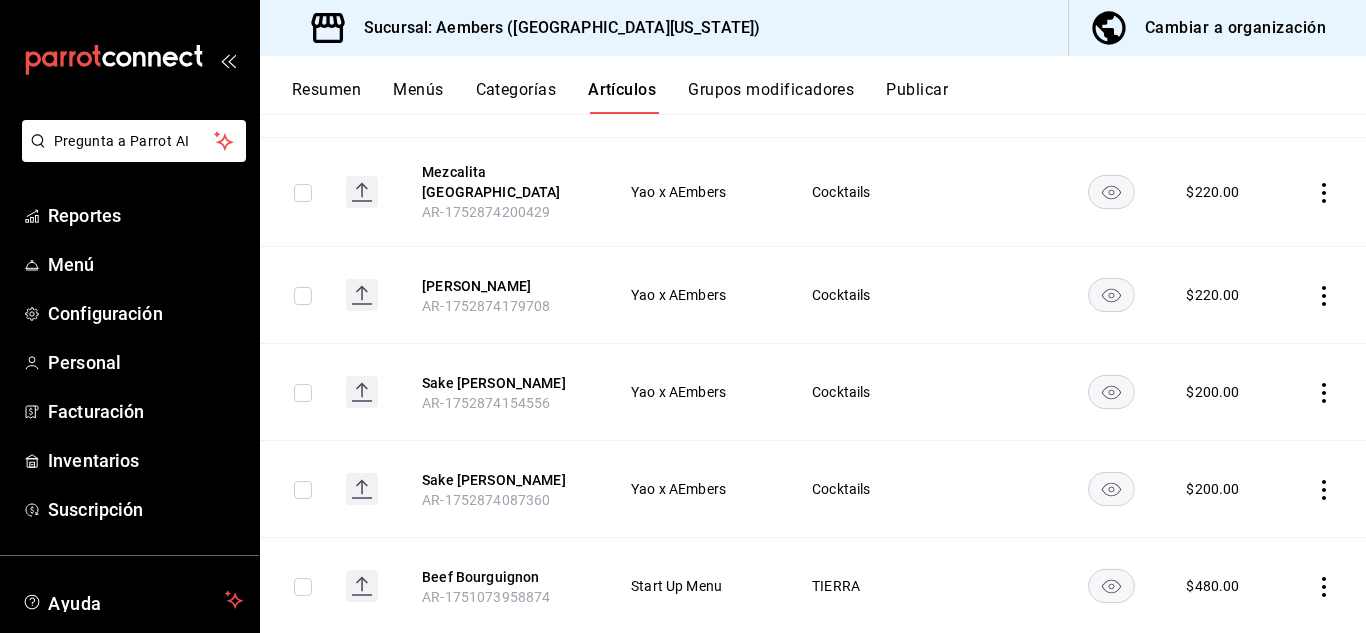 scroll, scrollTop: 2127, scrollLeft: 0, axis: vertical 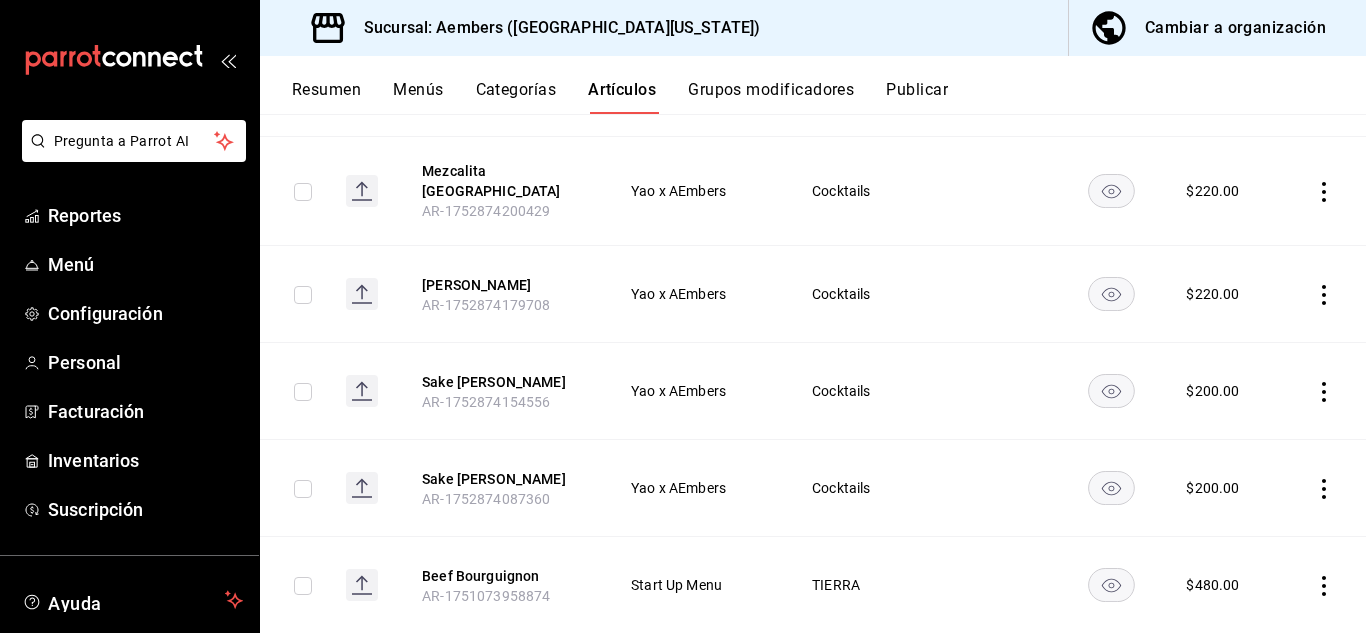 click 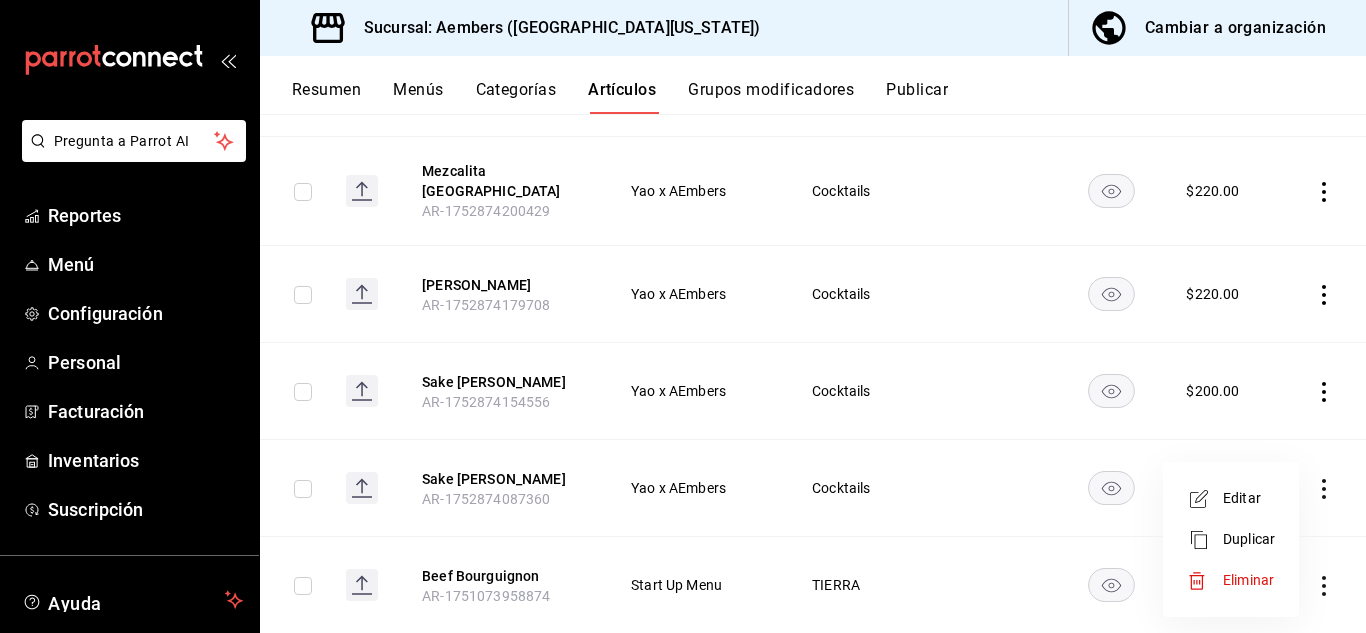 click at bounding box center [1205, 499] 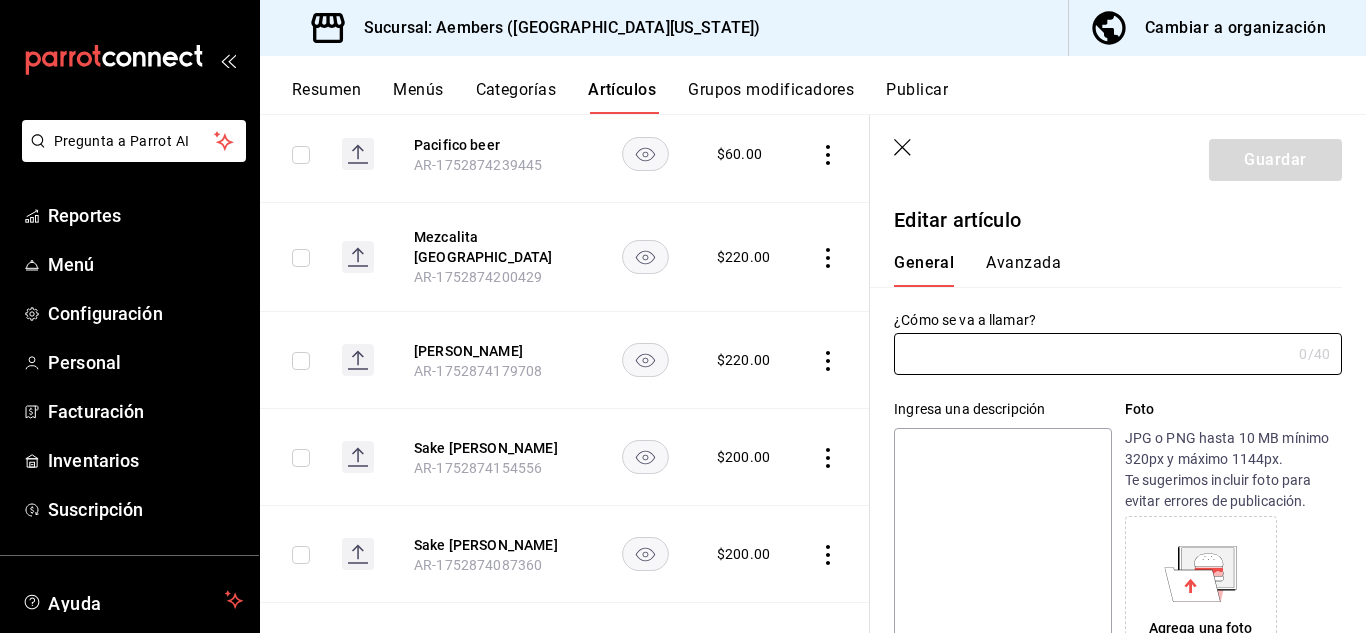 type on "Sake [PERSON_NAME]" 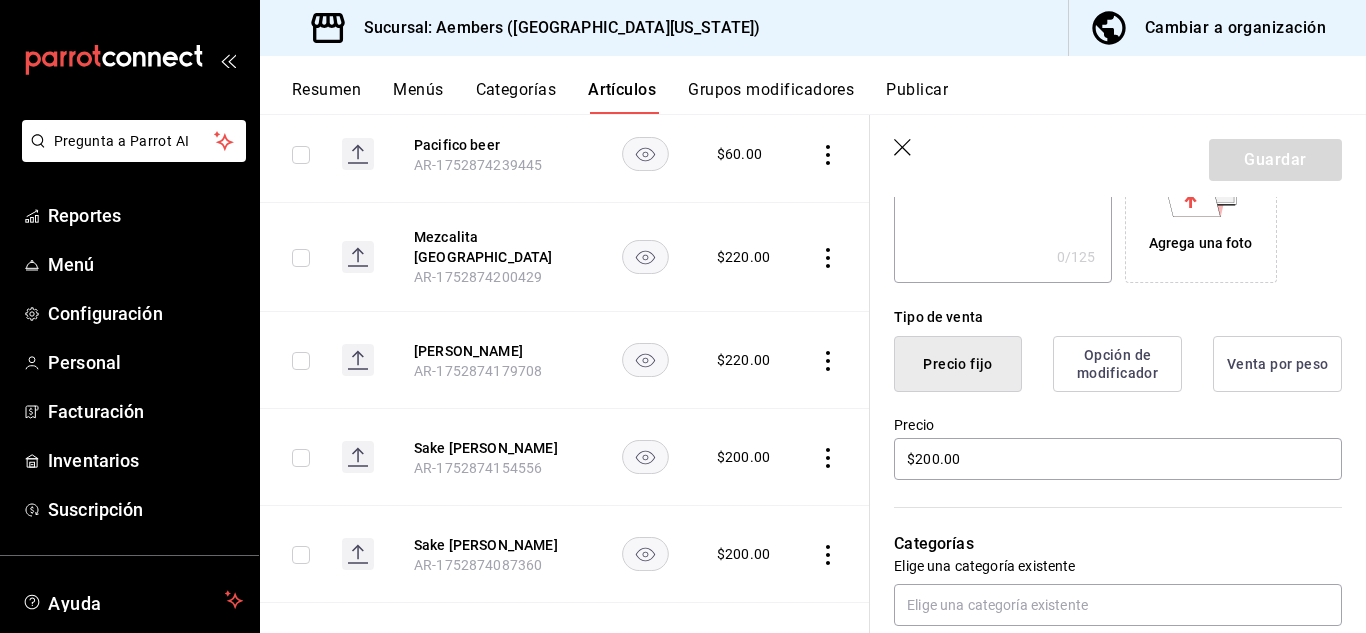scroll, scrollTop: 415, scrollLeft: 0, axis: vertical 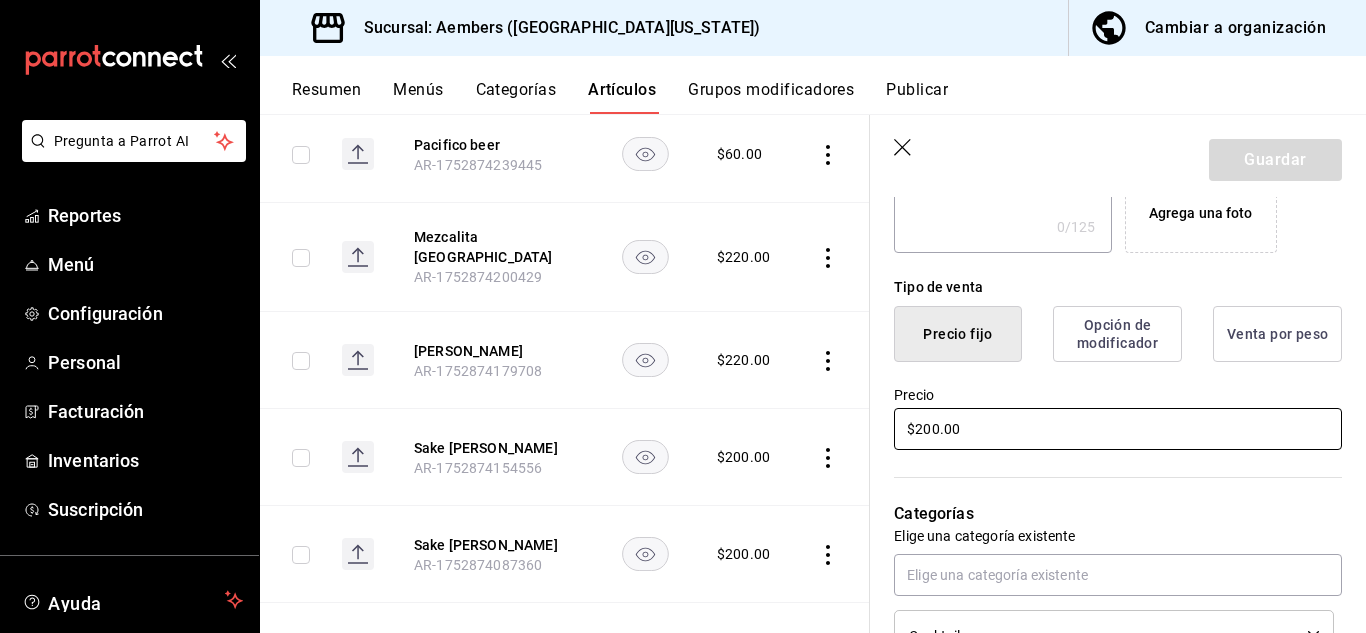 click on "$200.00" at bounding box center (1118, 429) 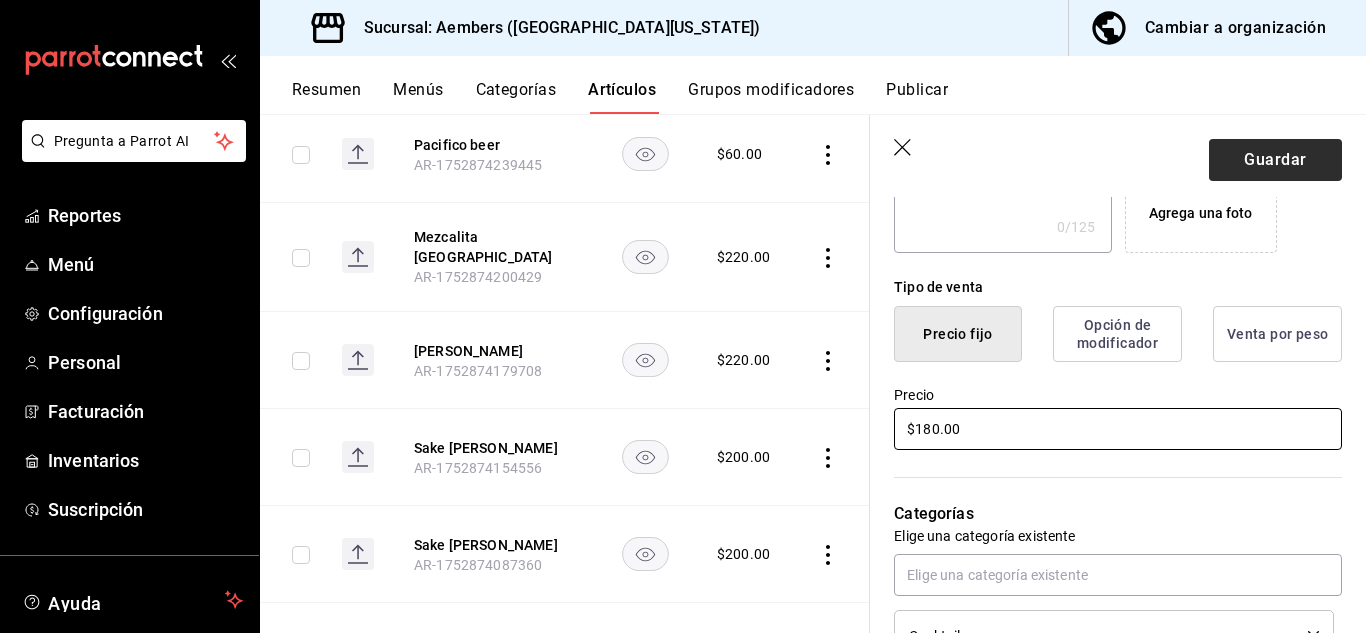 type on "$180.00" 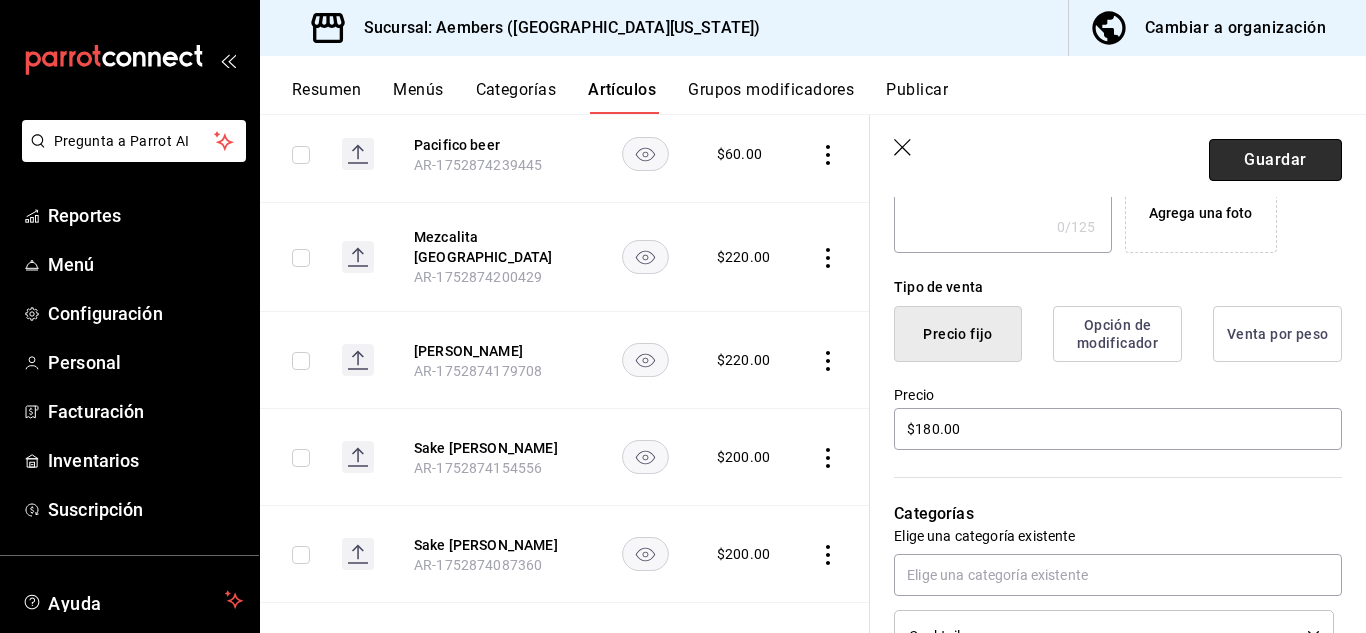click on "Guardar" at bounding box center [1275, 160] 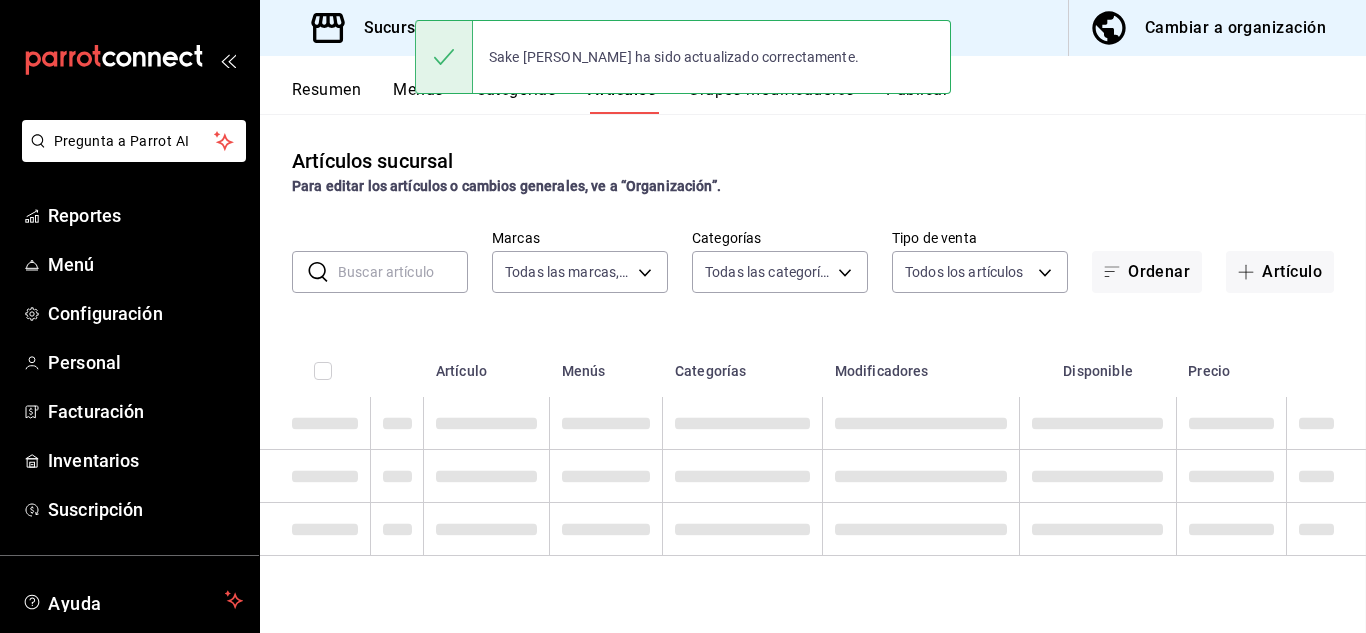 scroll, scrollTop: 0, scrollLeft: 0, axis: both 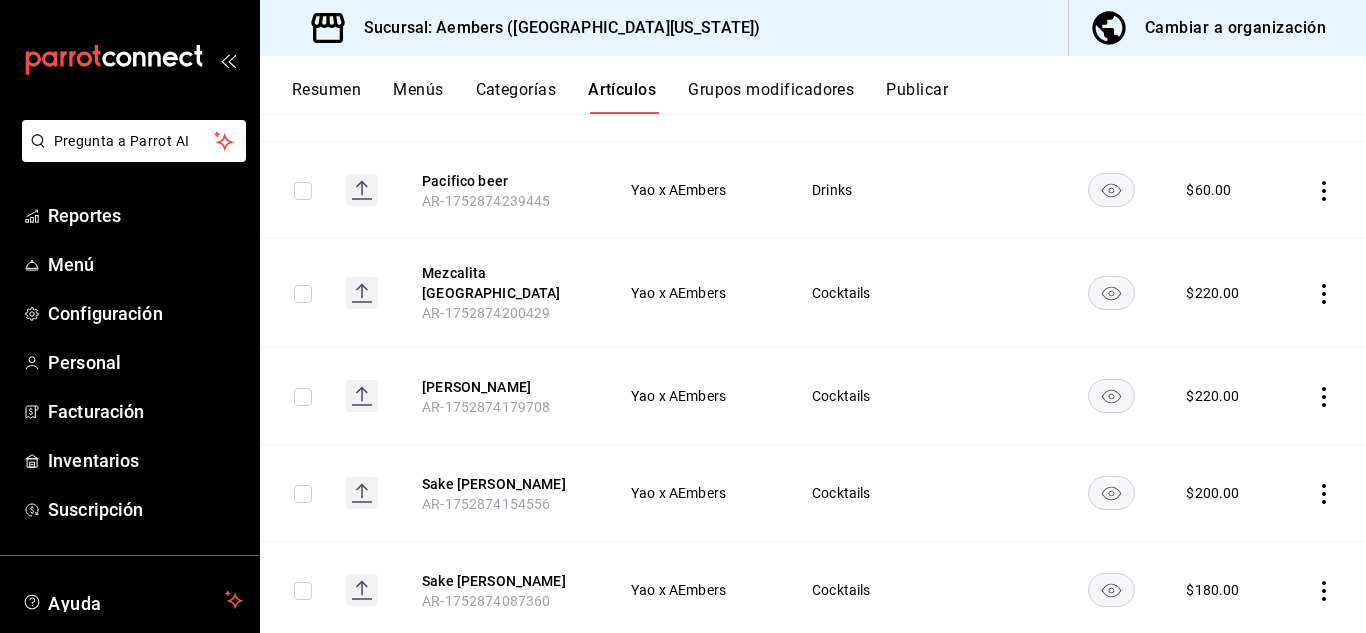 click 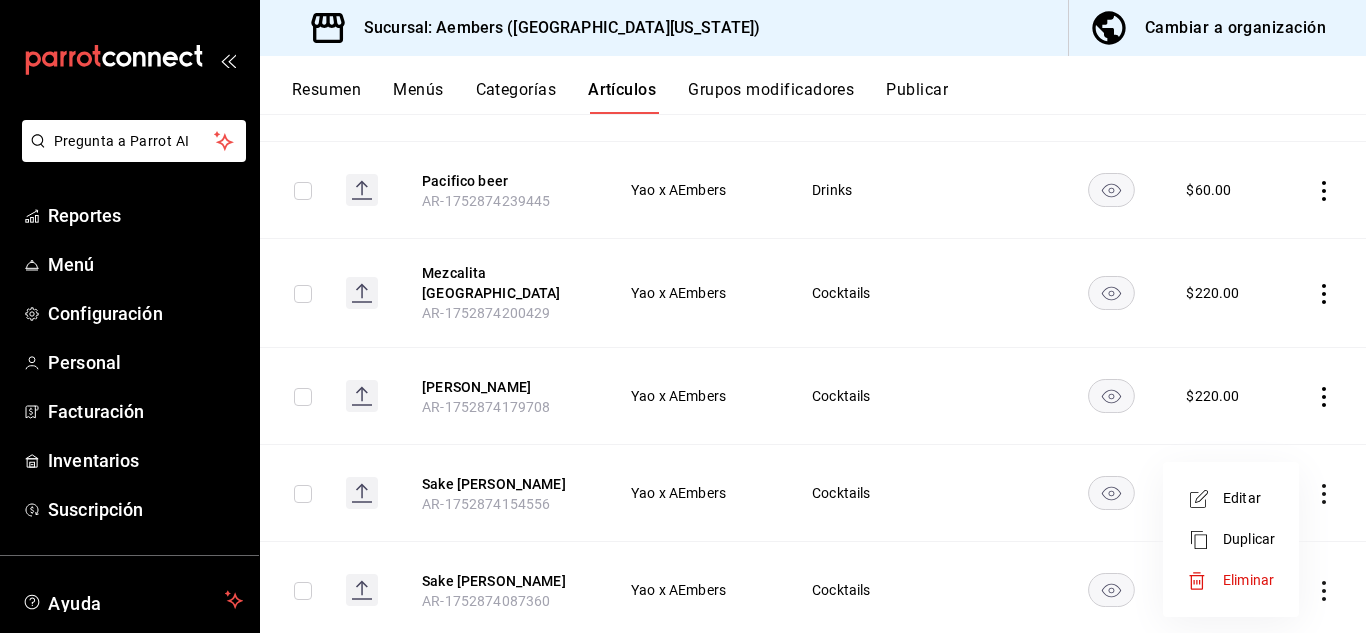 click on "Editar" at bounding box center [1249, 498] 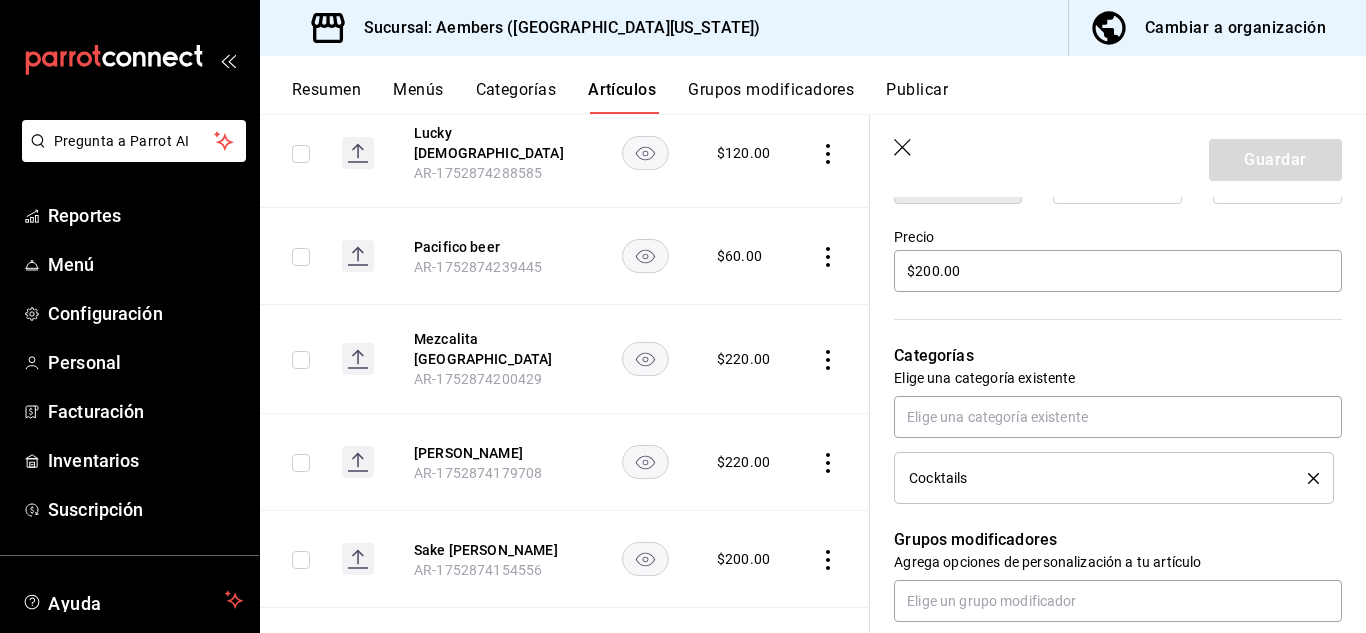 scroll, scrollTop: 571, scrollLeft: 0, axis: vertical 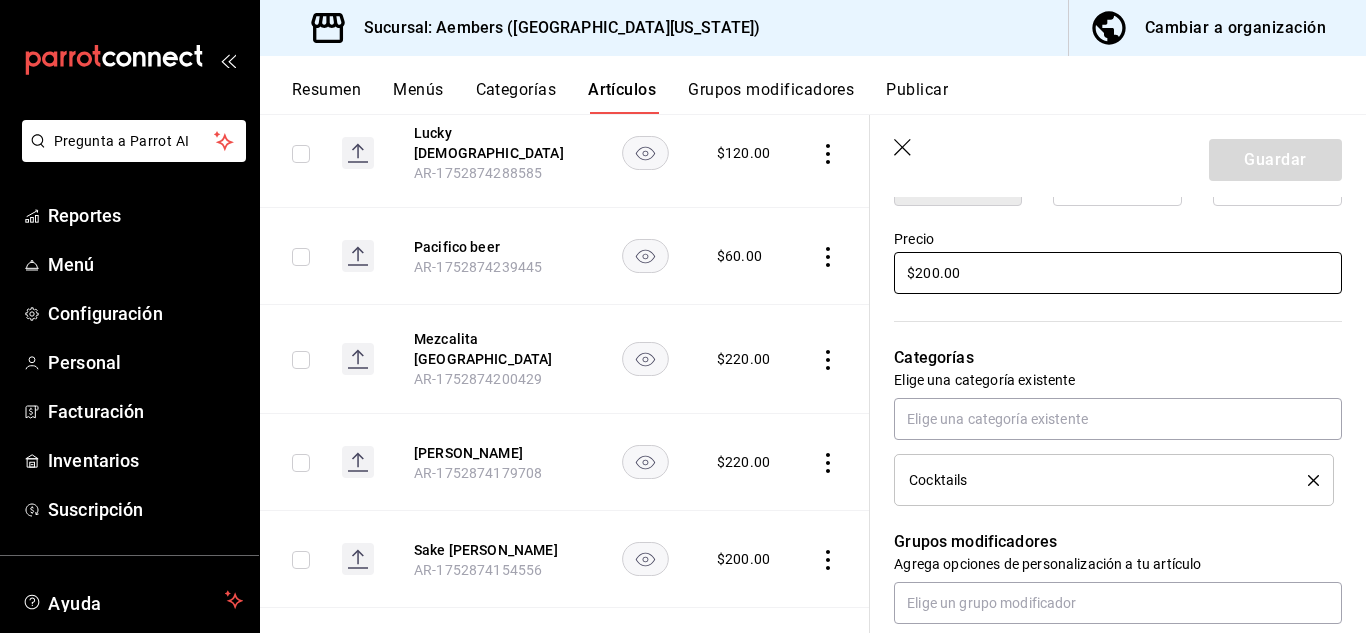 click on "$200.00" at bounding box center (1118, 273) 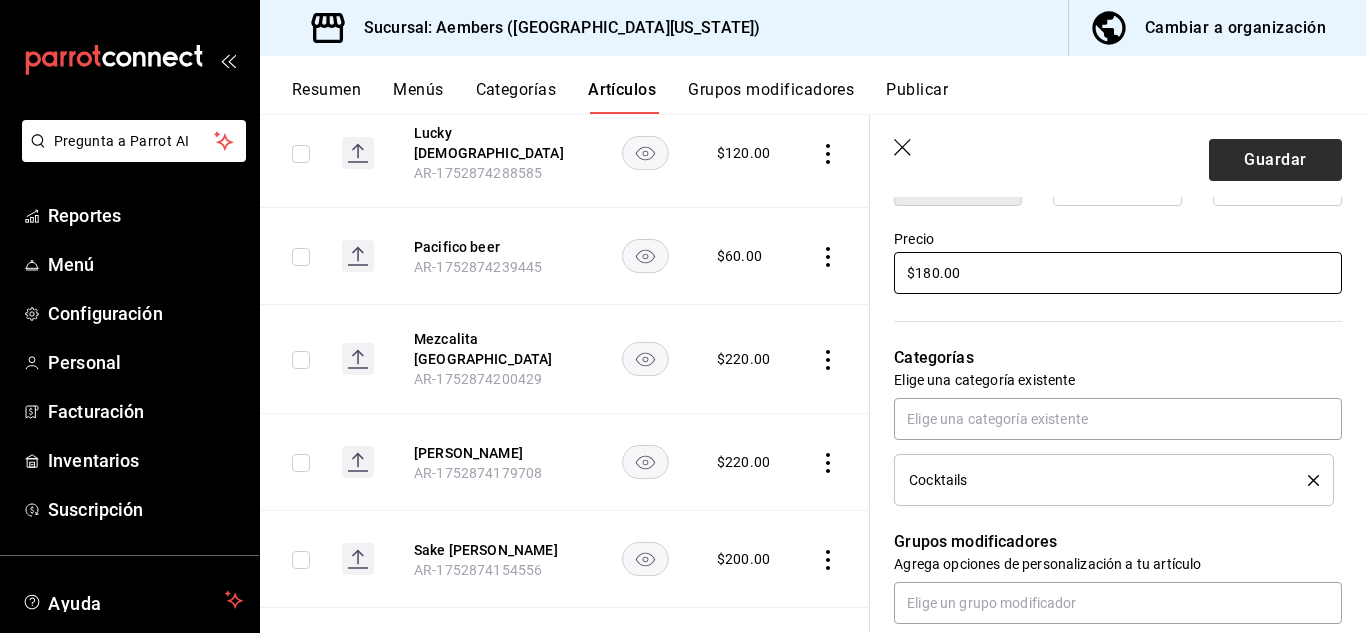 type on "$180.00" 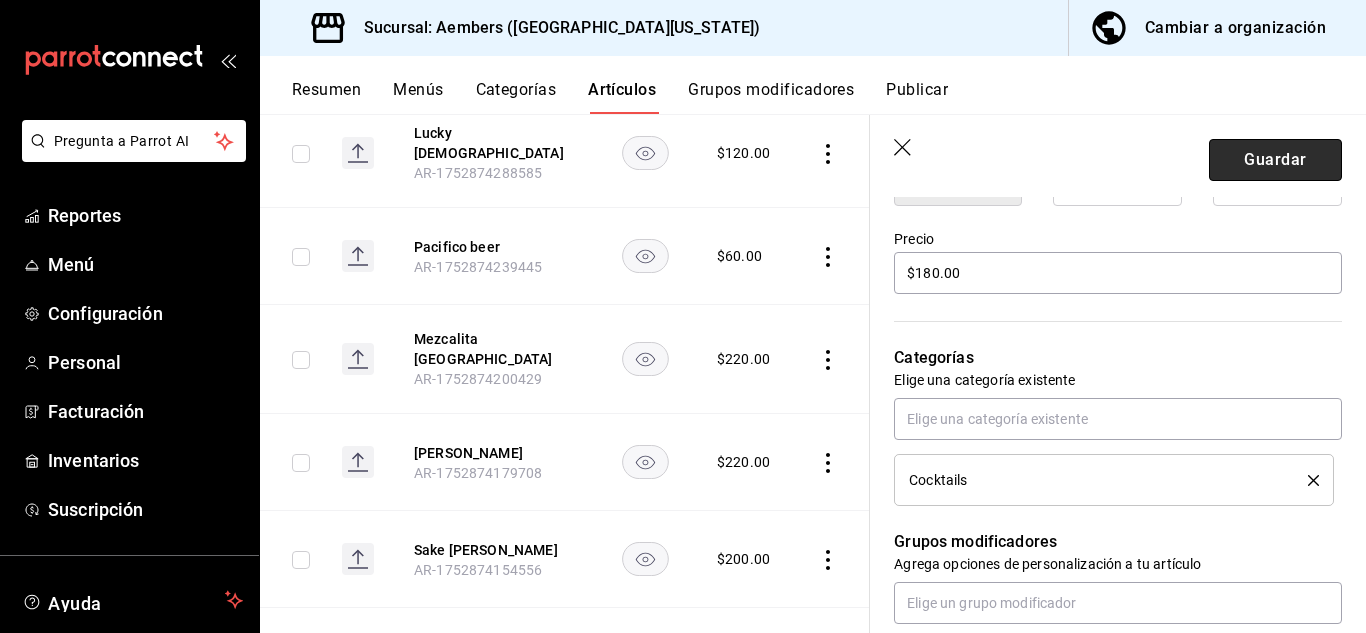 click on "Guardar" at bounding box center [1275, 160] 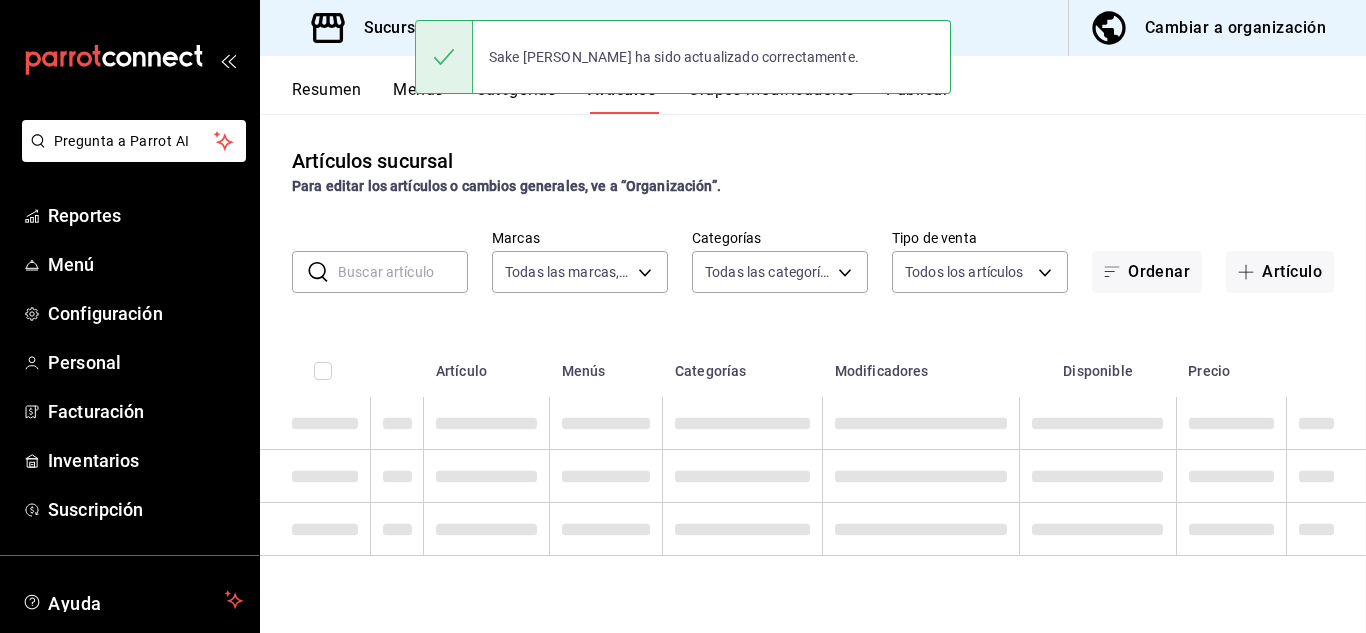 scroll, scrollTop: 0, scrollLeft: 0, axis: both 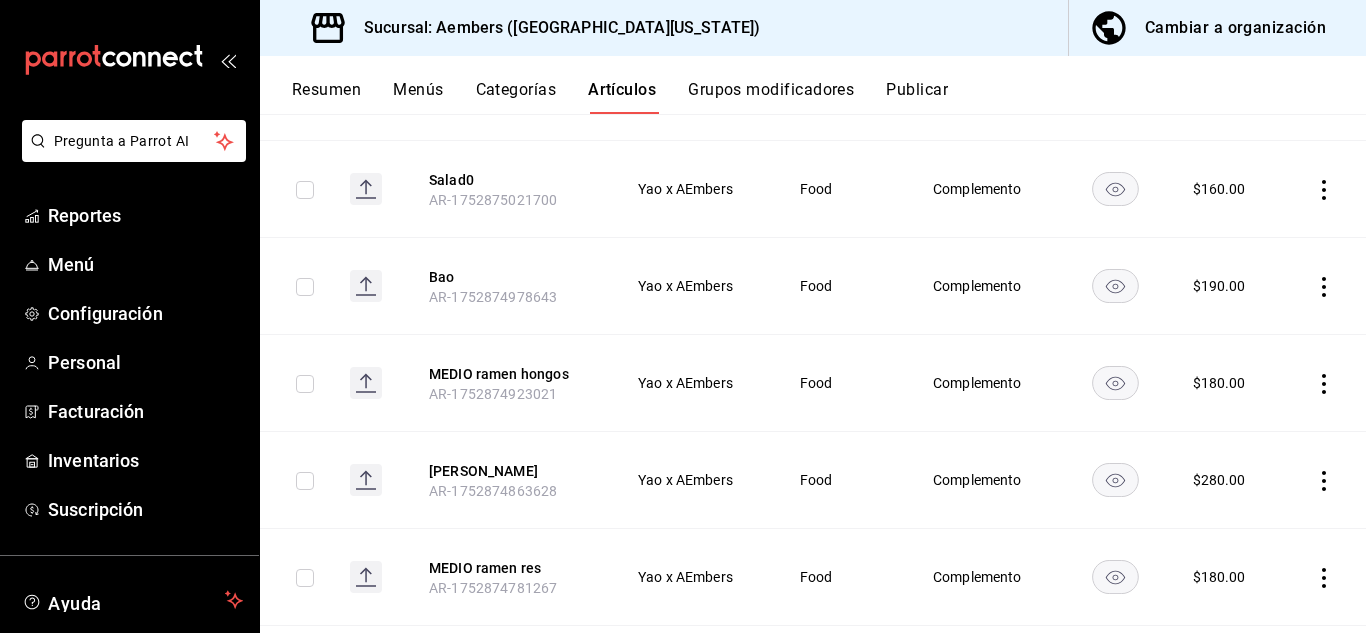 click 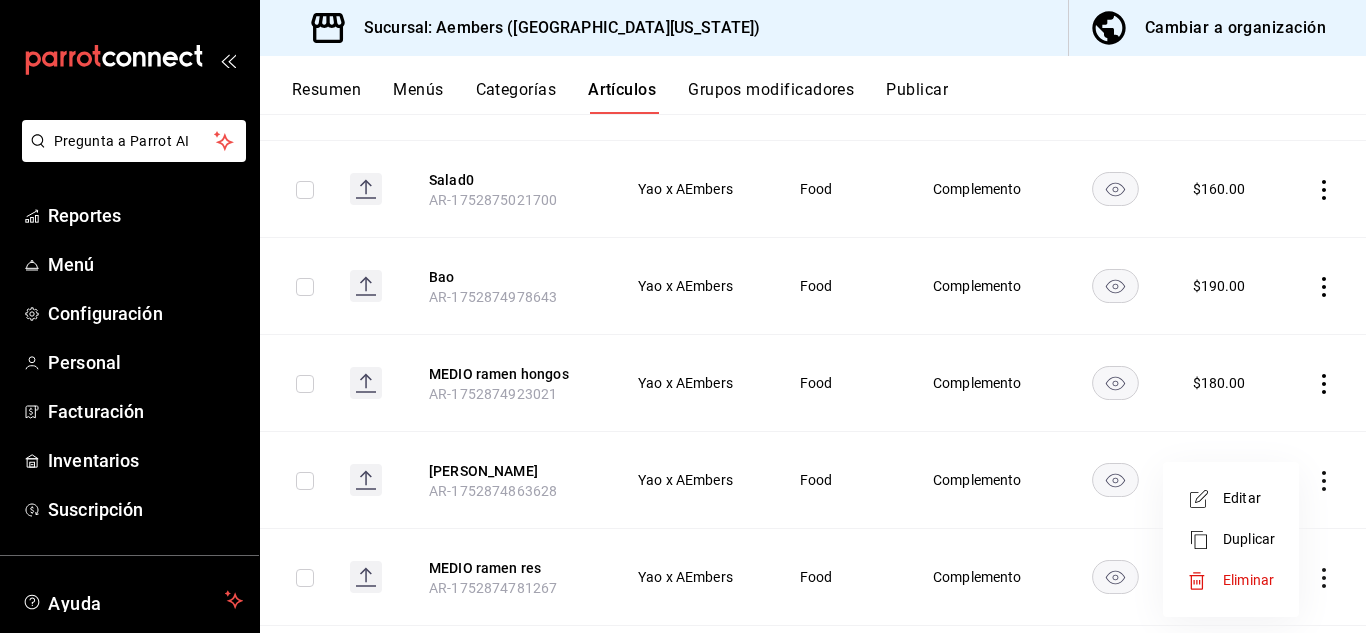 click at bounding box center (683, 316) 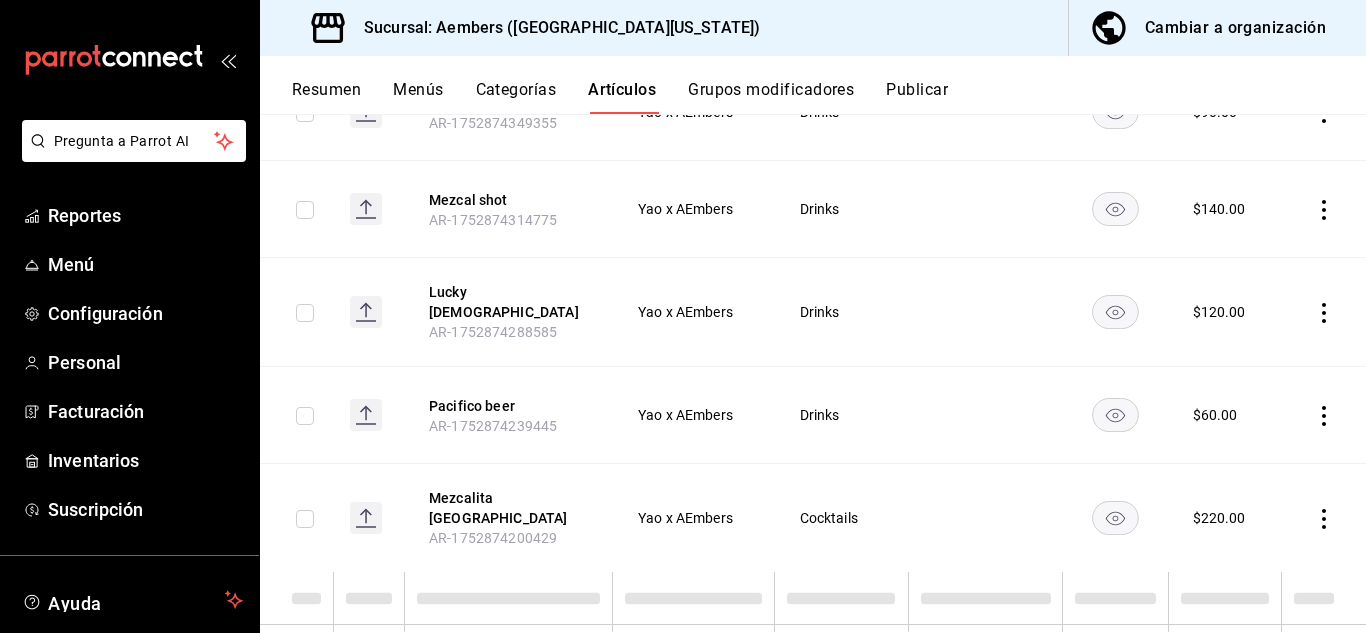 scroll, scrollTop: 1848, scrollLeft: 0, axis: vertical 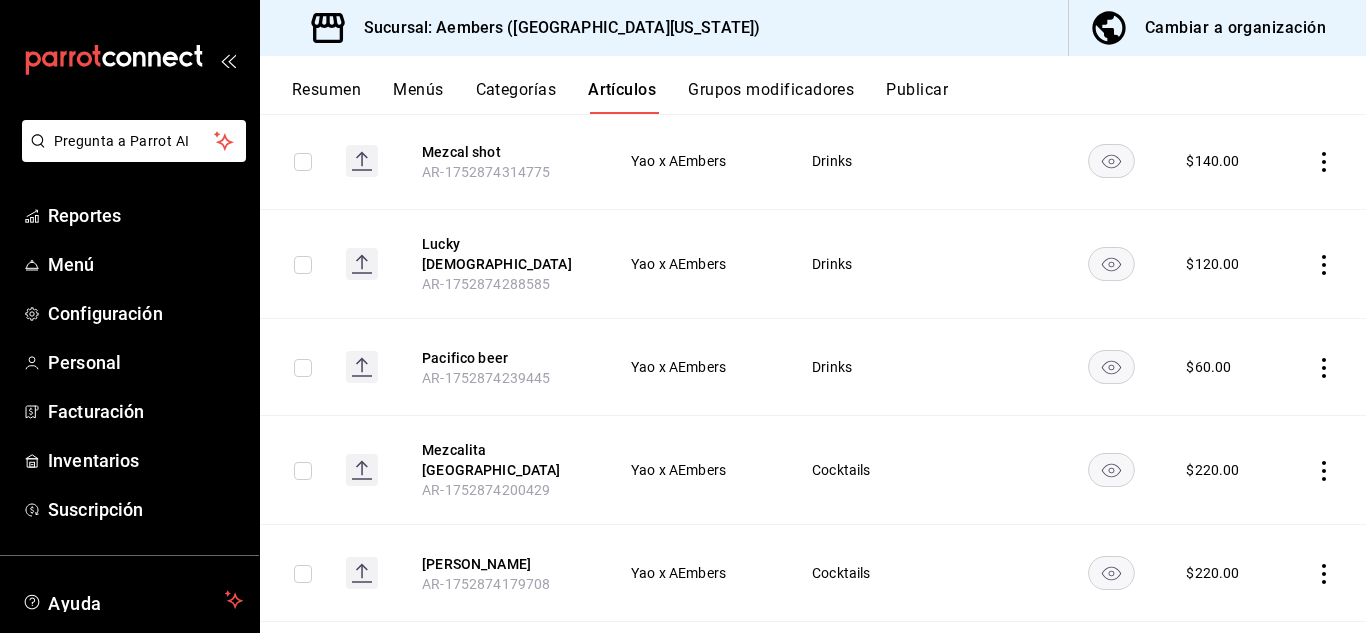 click 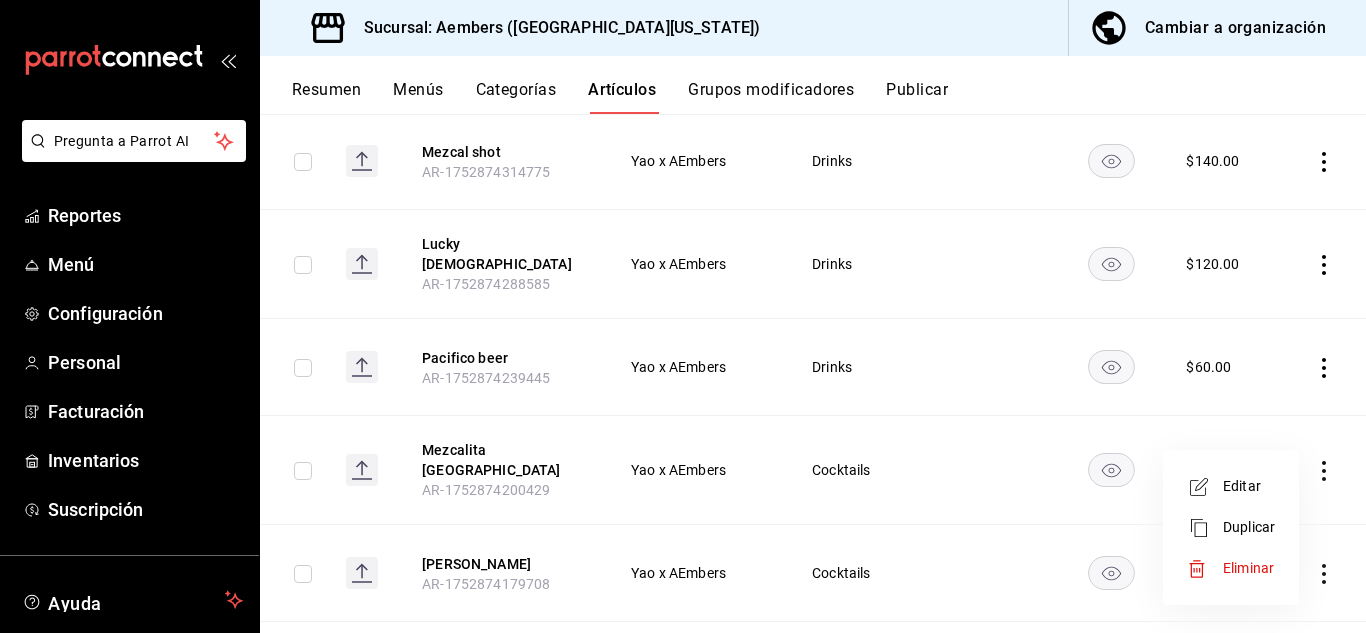 click on "Editar" at bounding box center (1249, 486) 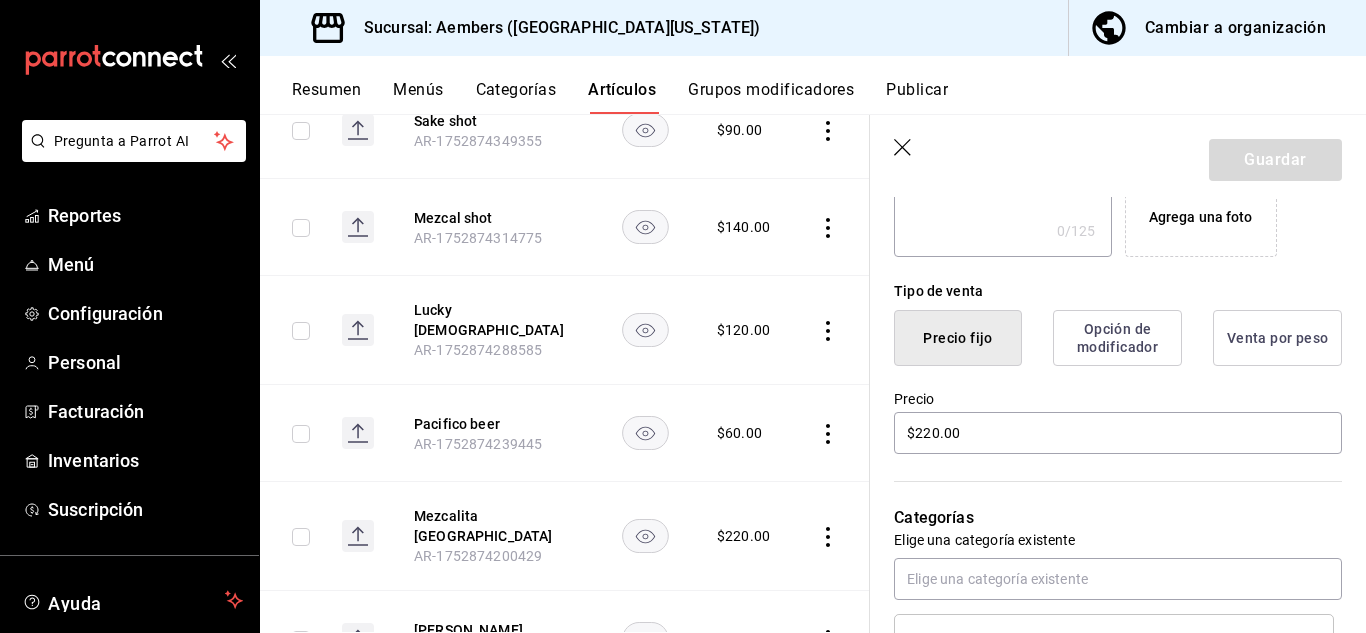 scroll, scrollTop: 412, scrollLeft: 0, axis: vertical 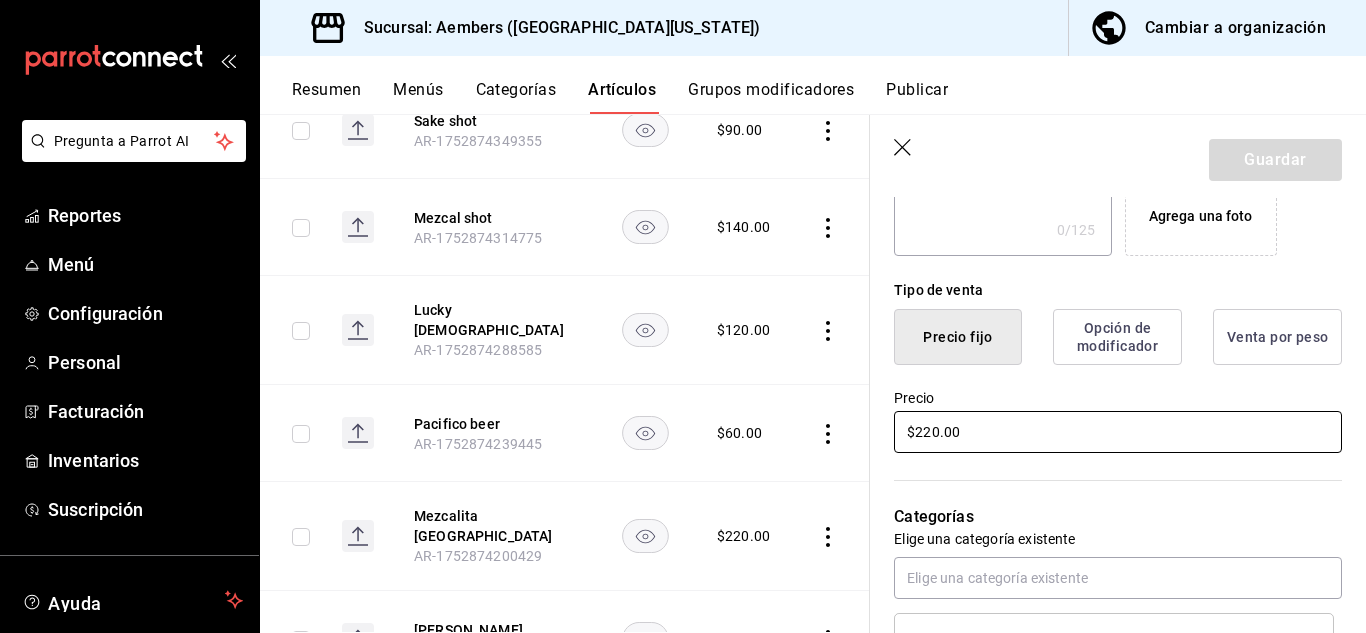 click on "$220.00" at bounding box center [1118, 432] 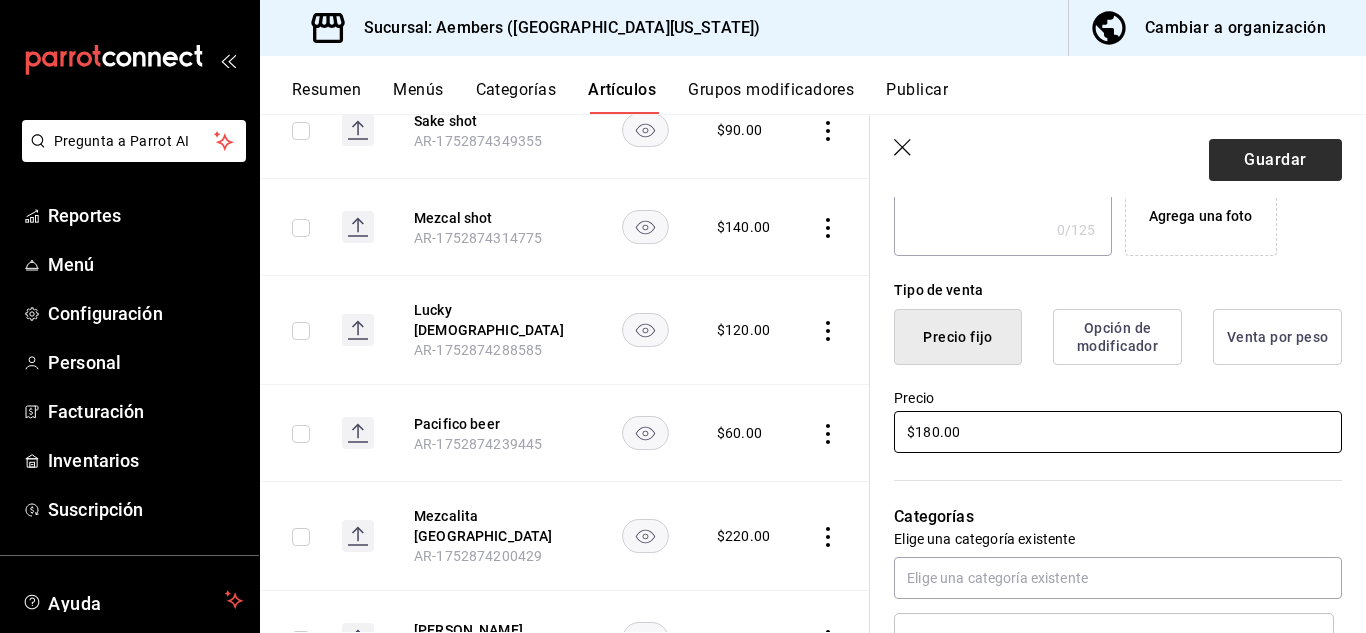 type on "$180.00" 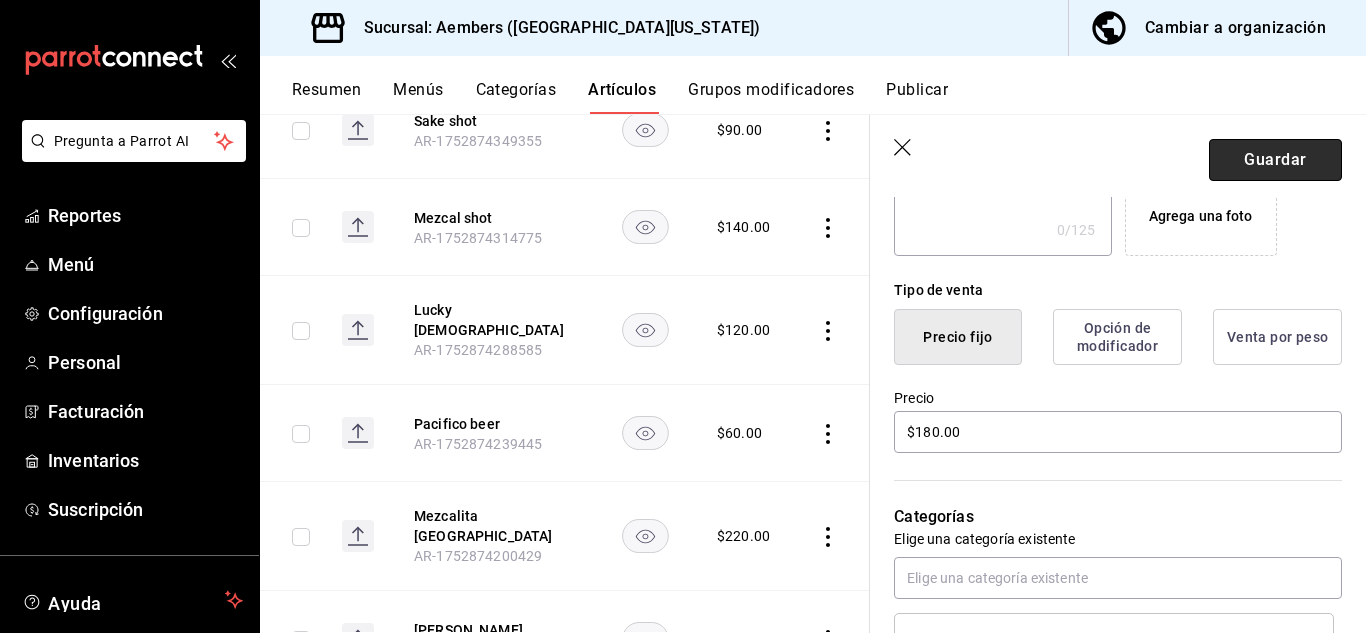 click on "Guardar" at bounding box center [1275, 160] 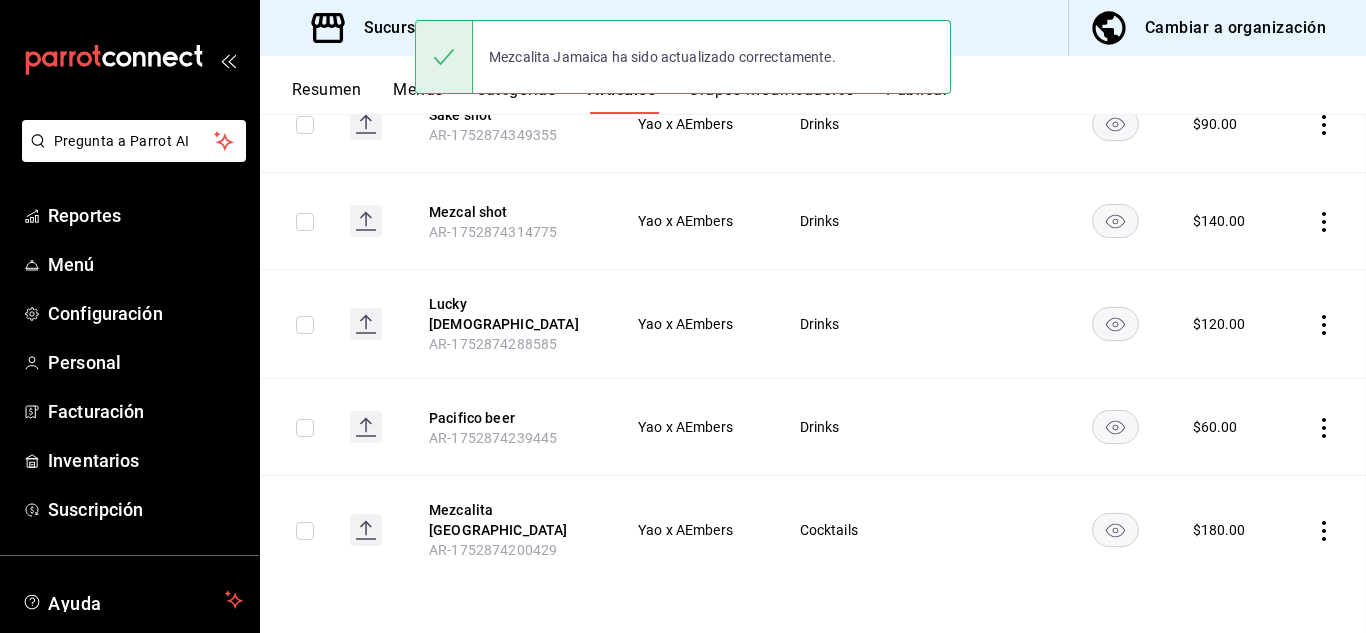scroll, scrollTop: 0, scrollLeft: 0, axis: both 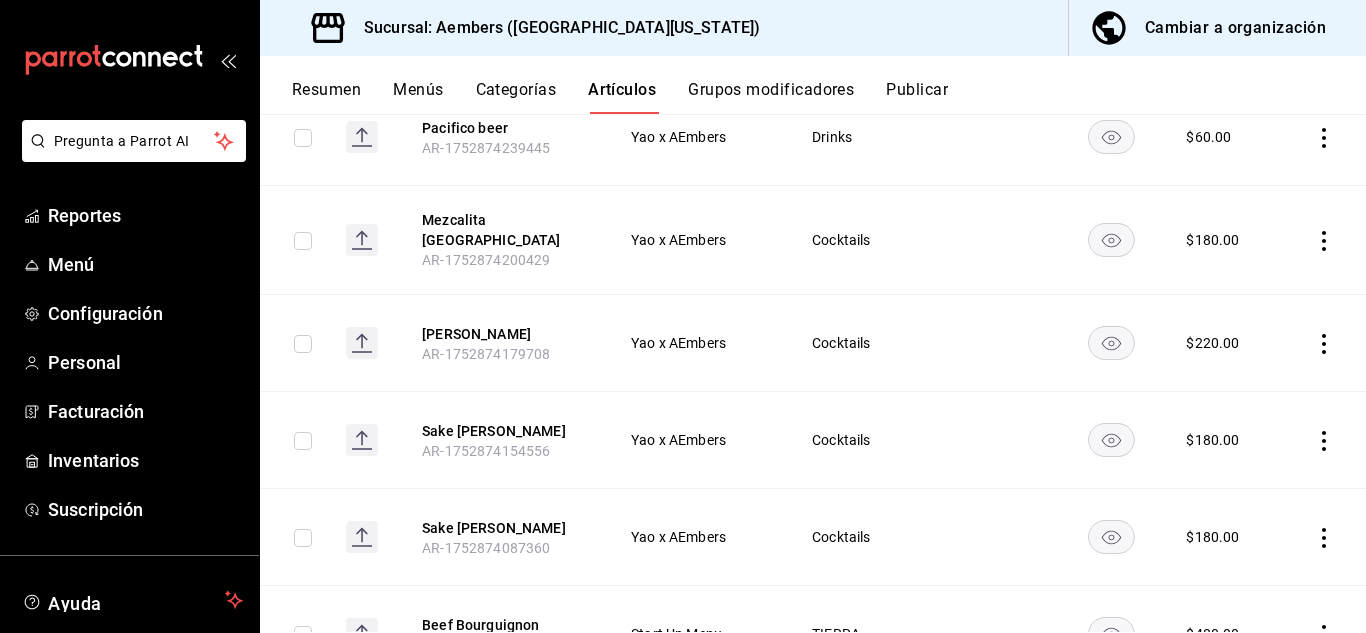 click 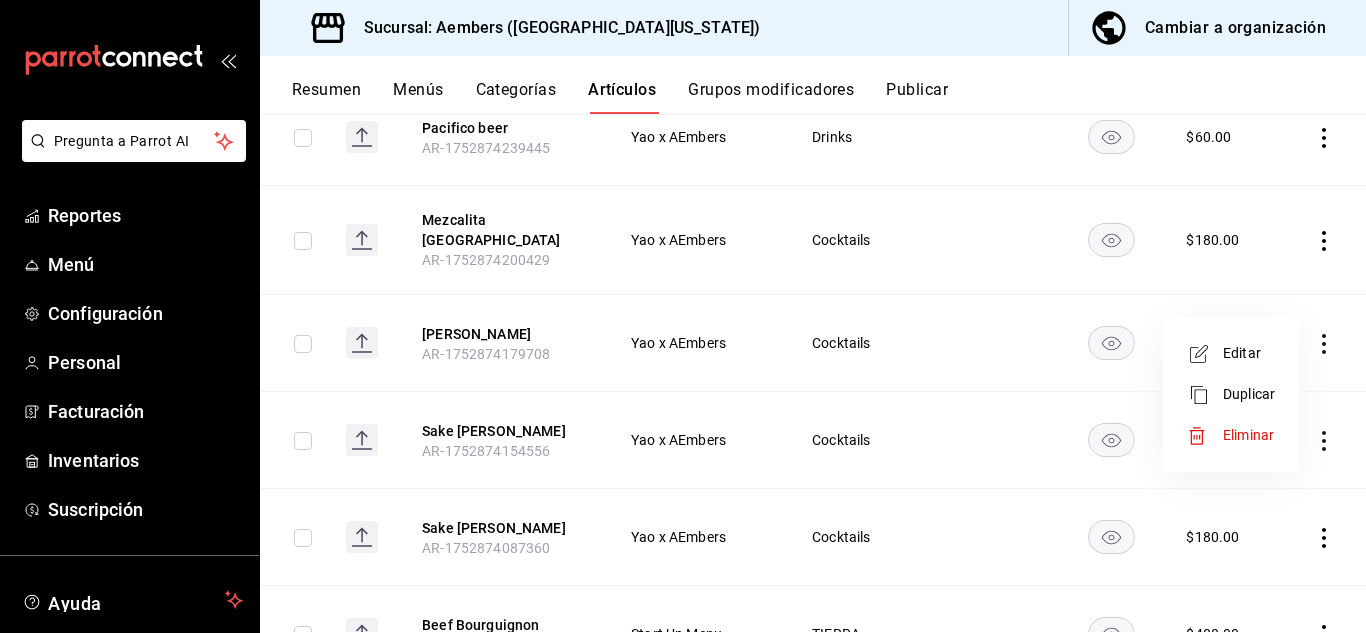 click on "Editar" at bounding box center (1249, 353) 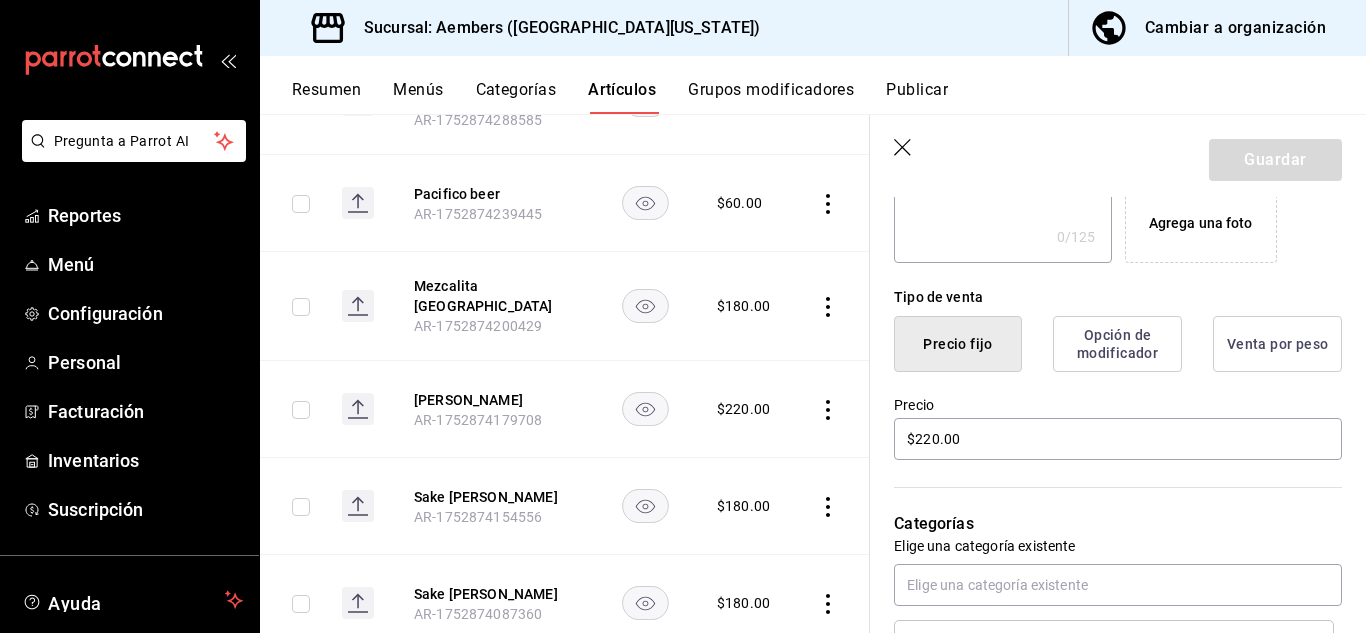 scroll, scrollTop: 407, scrollLeft: 0, axis: vertical 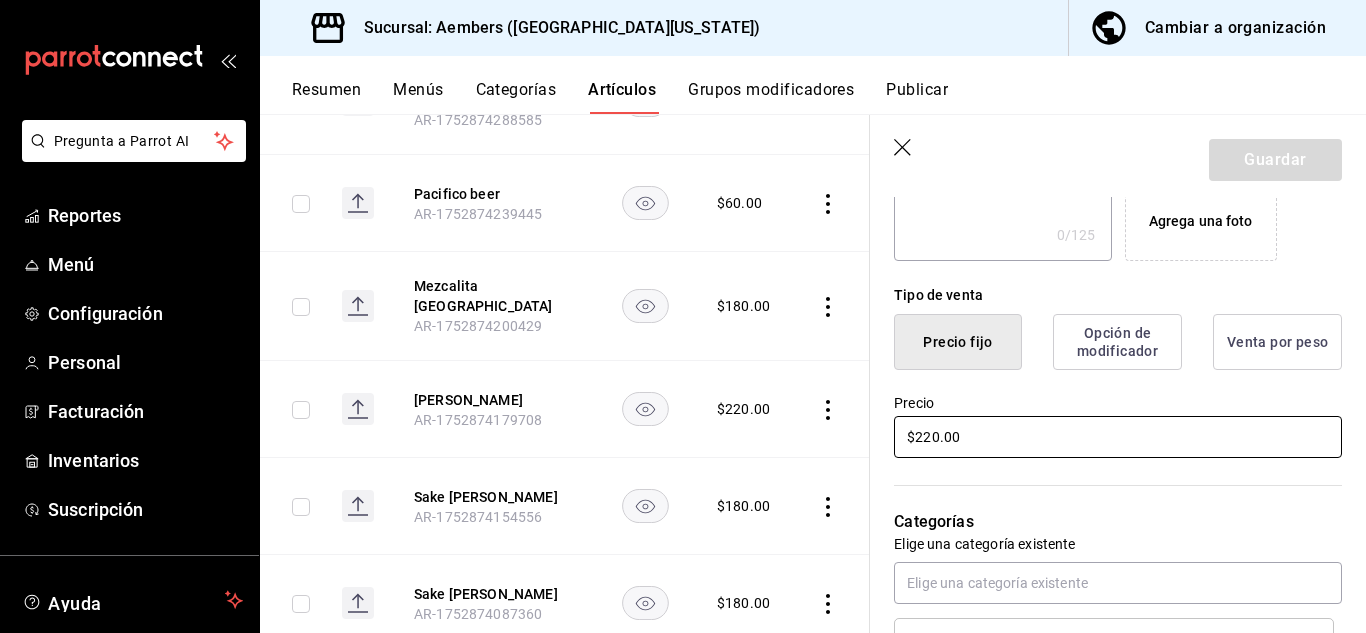click on "$220.00" at bounding box center [1118, 437] 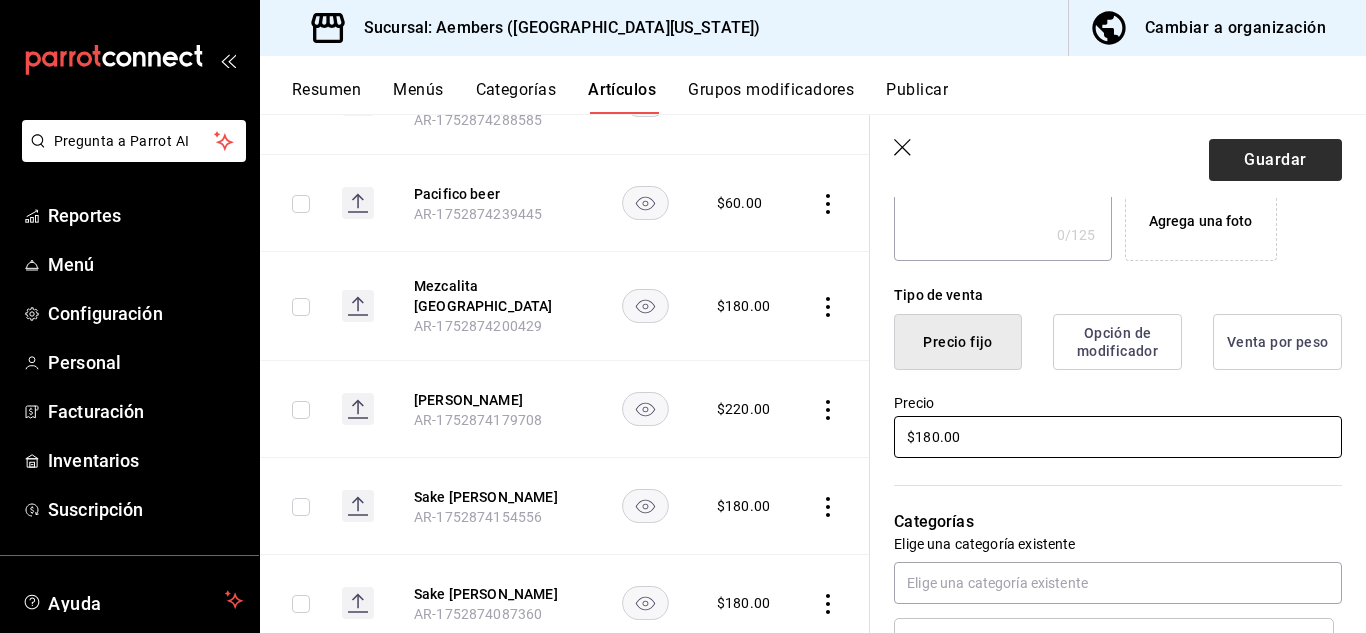 type on "$180.00" 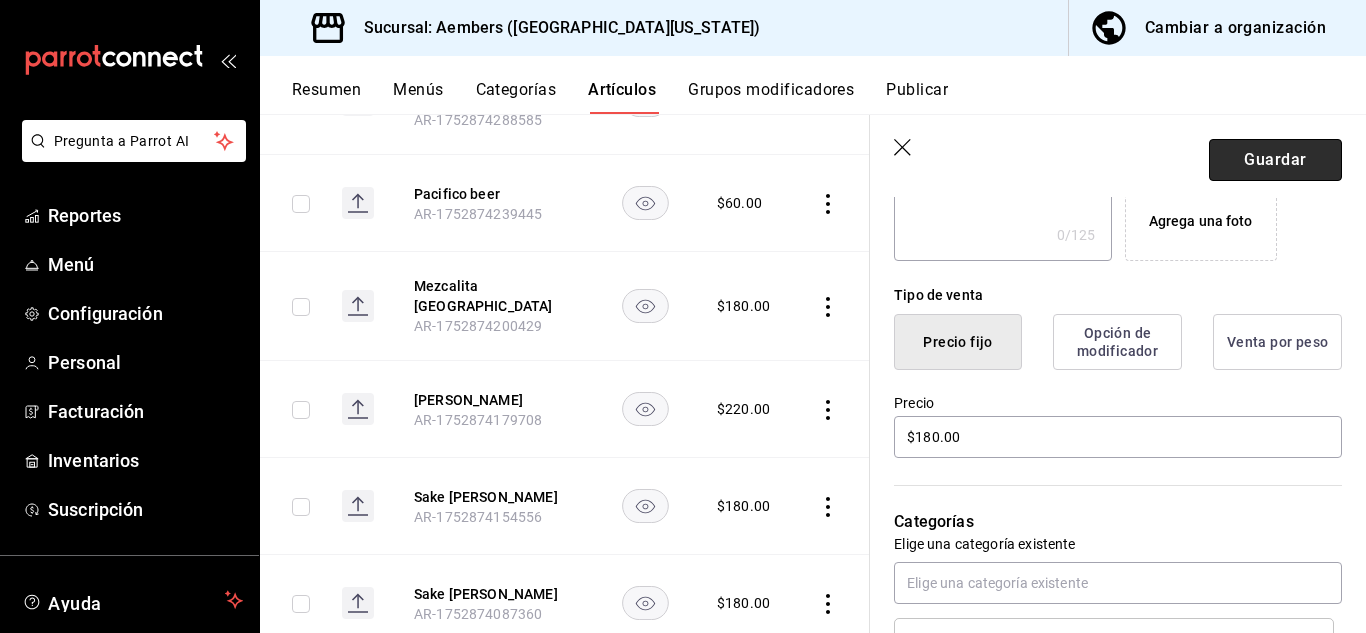 click on "Guardar" at bounding box center [1275, 160] 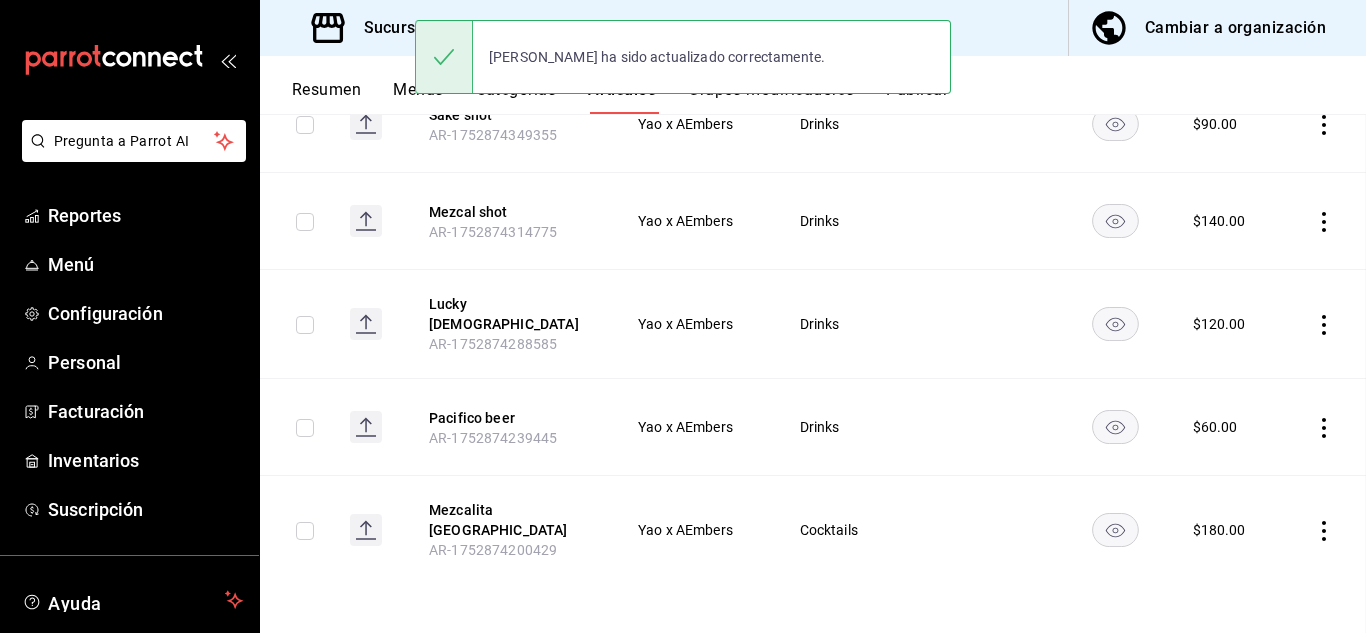 scroll, scrollTop: 0, scrollLeft: 0, axis: both 